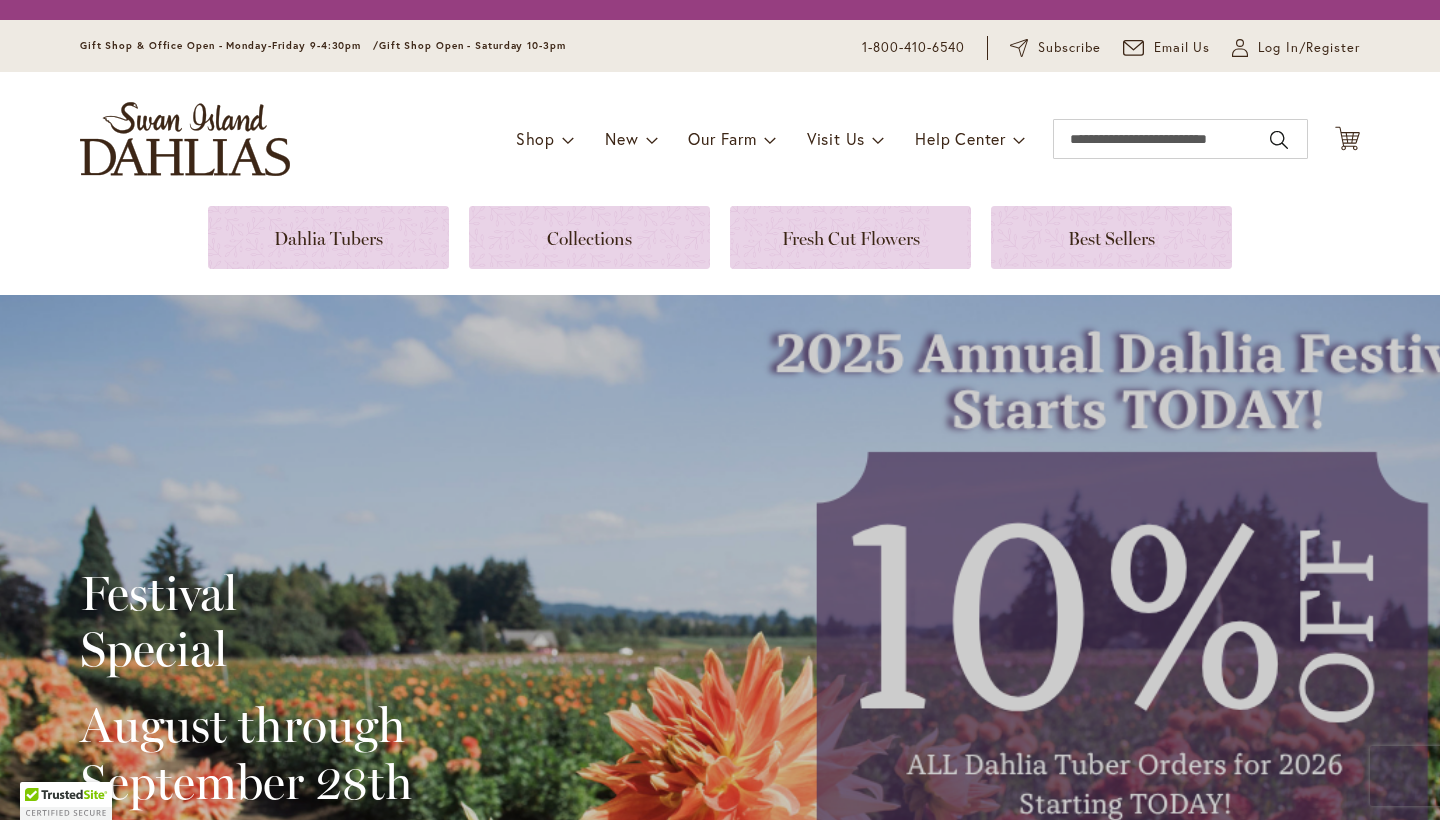 scroll, scrollTop: 0, scrollLeft: 0, axis: both 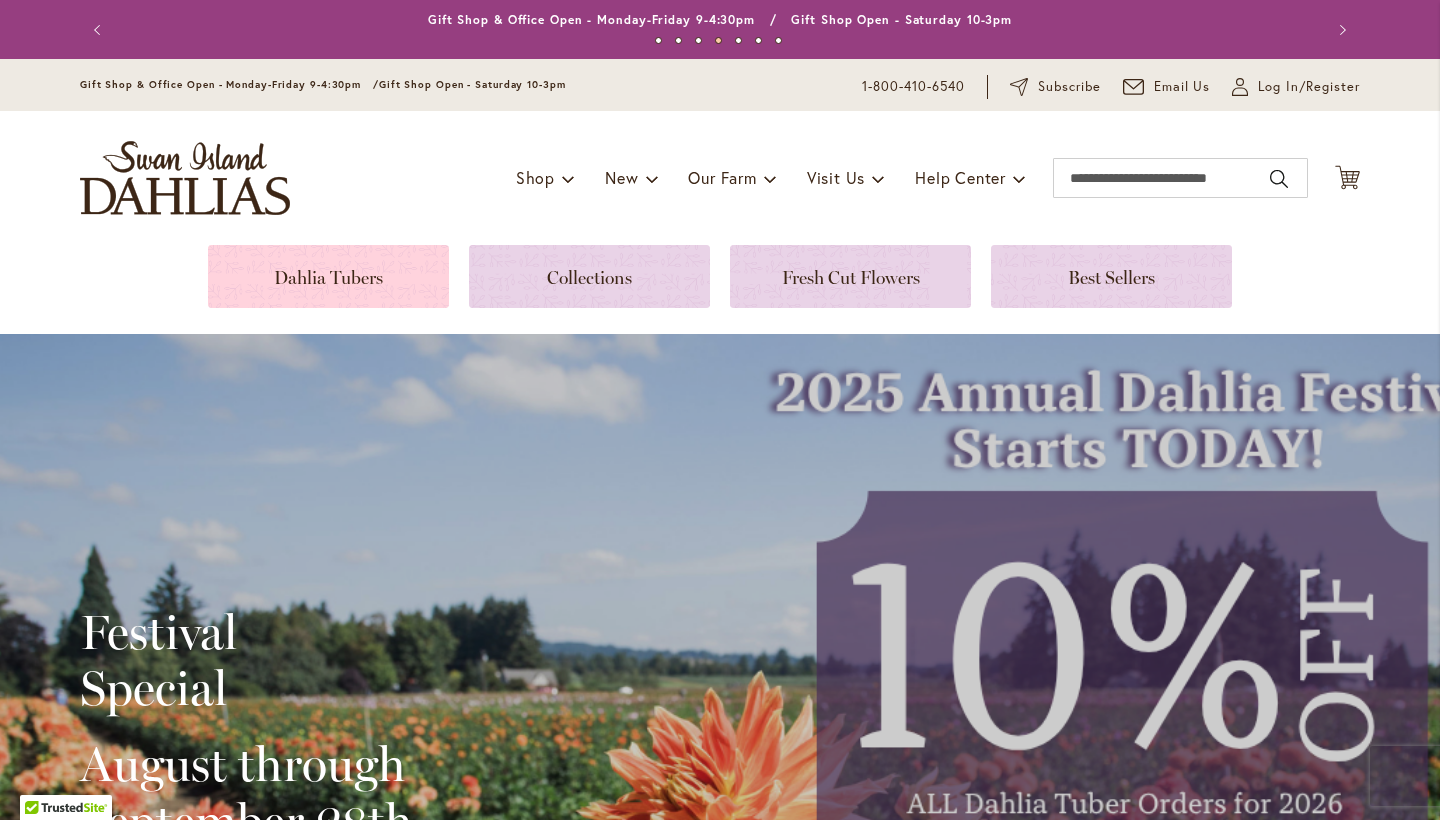 click at bounding box center (328, 276) 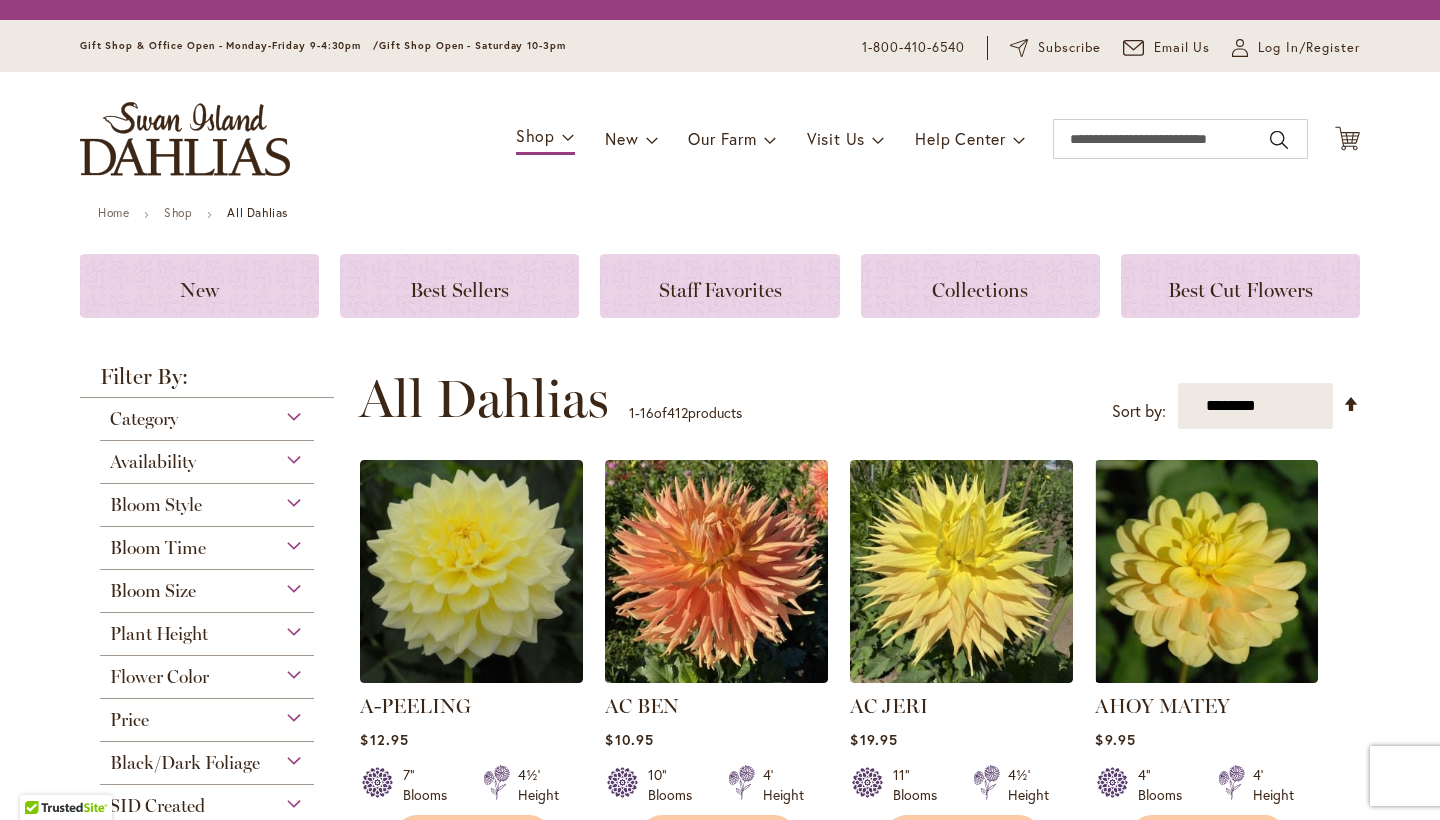 scroll, scrollTop: 0, scrollLeft: 0, axis: both 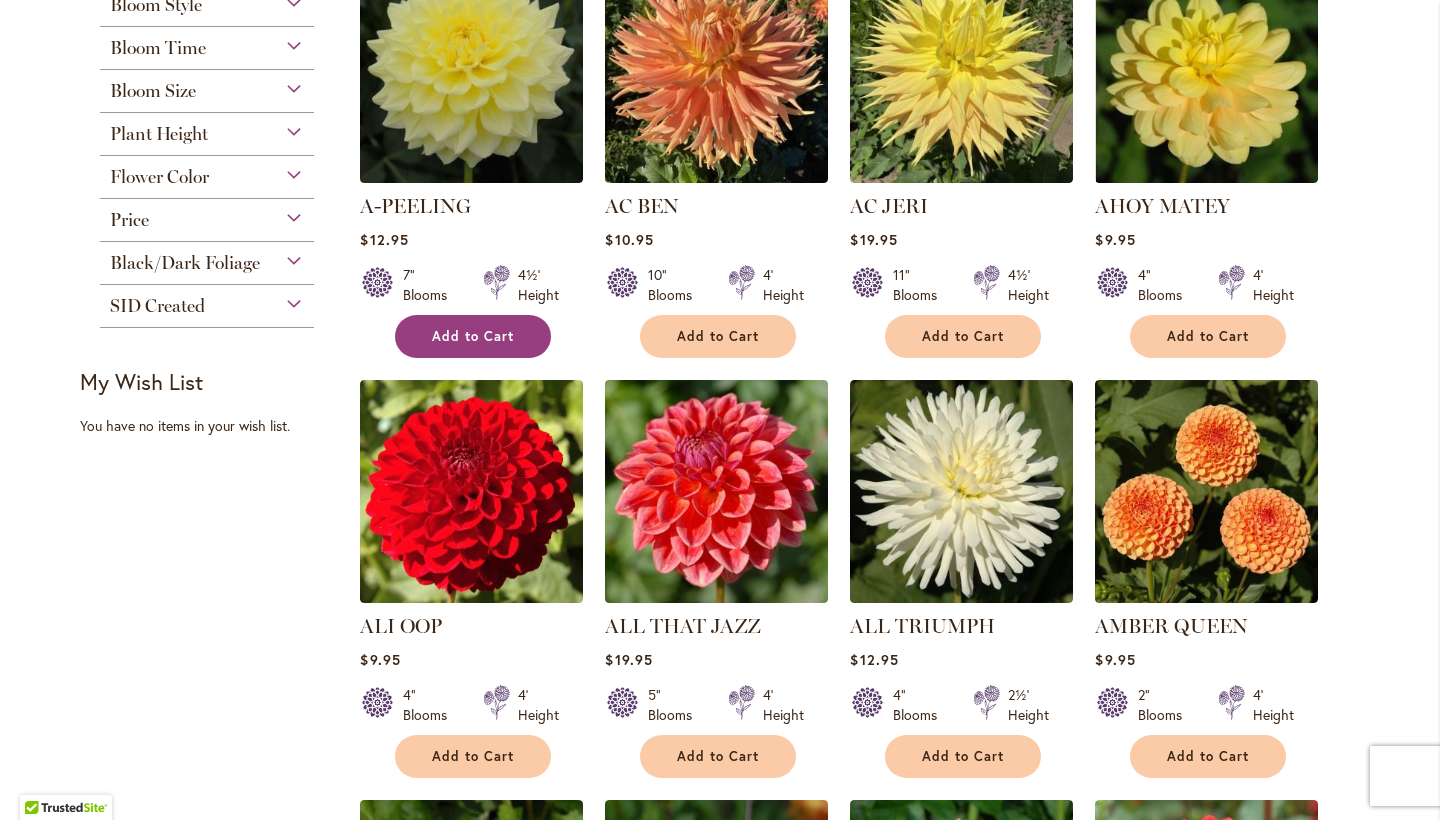 click on "Add to Cart" at bounding box center [473, 336] 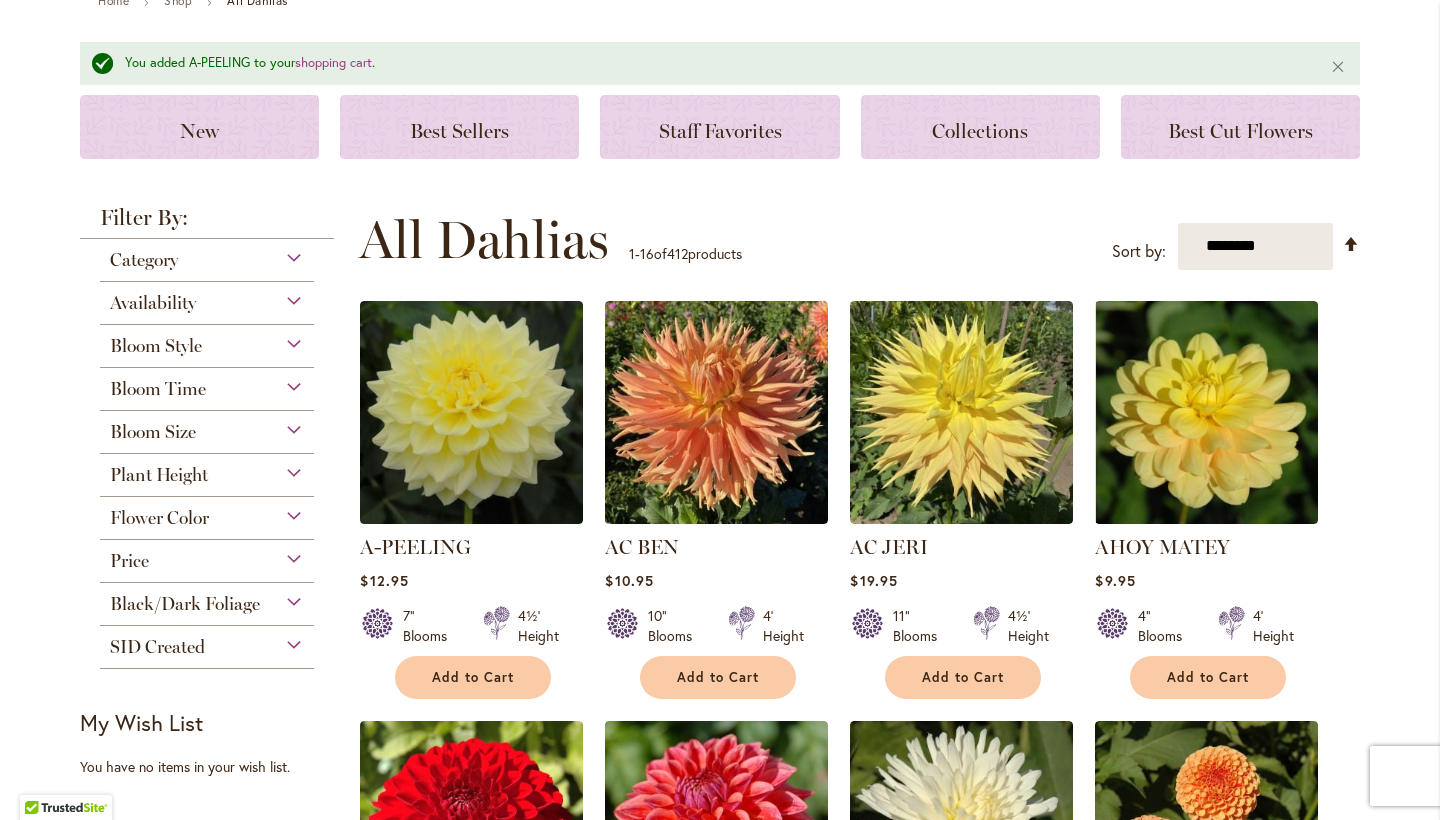 scroll, scrollTop: 203, scrollLeft: 0, axis: vertical 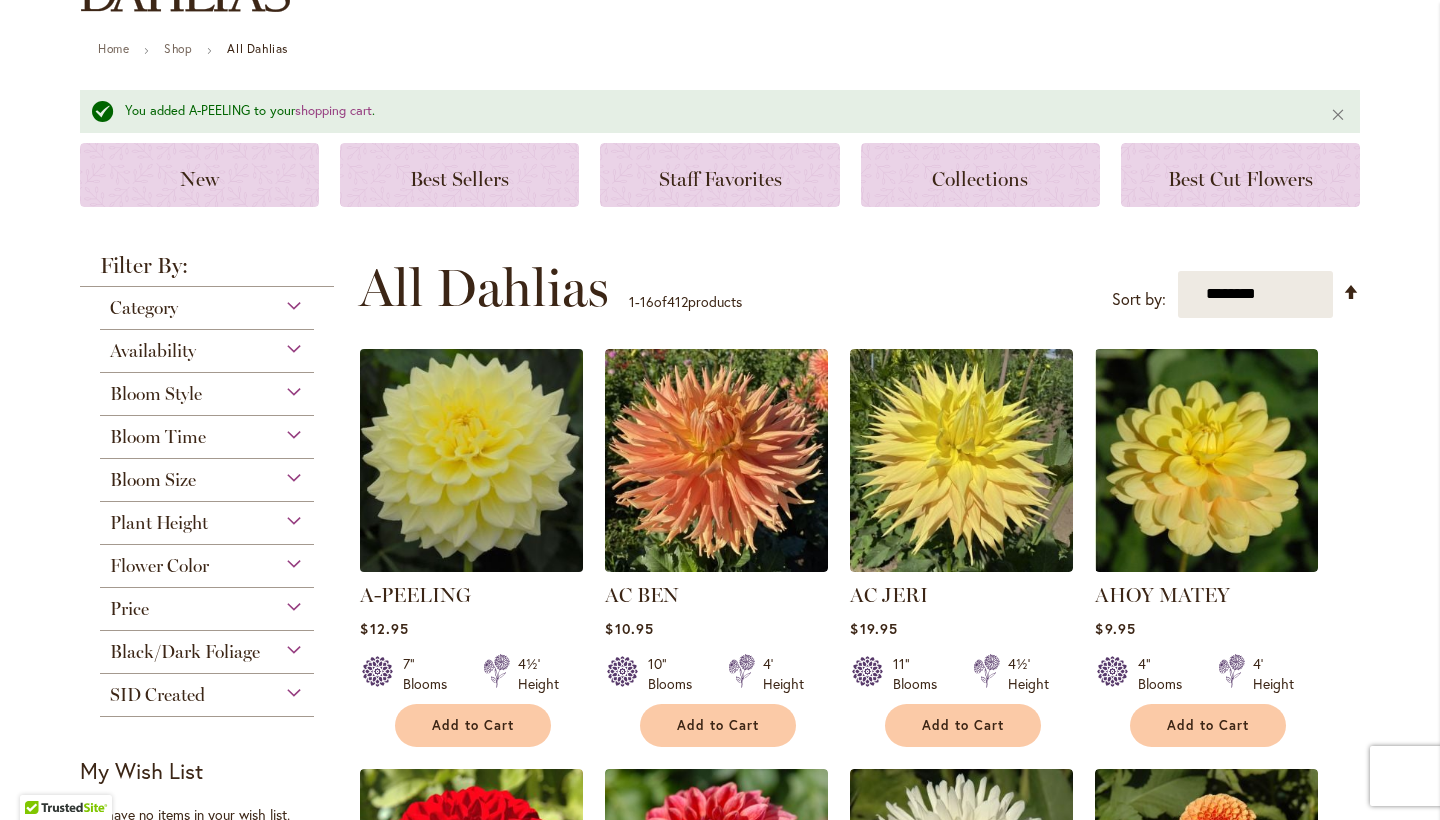 click at bounding box center (472, 460) 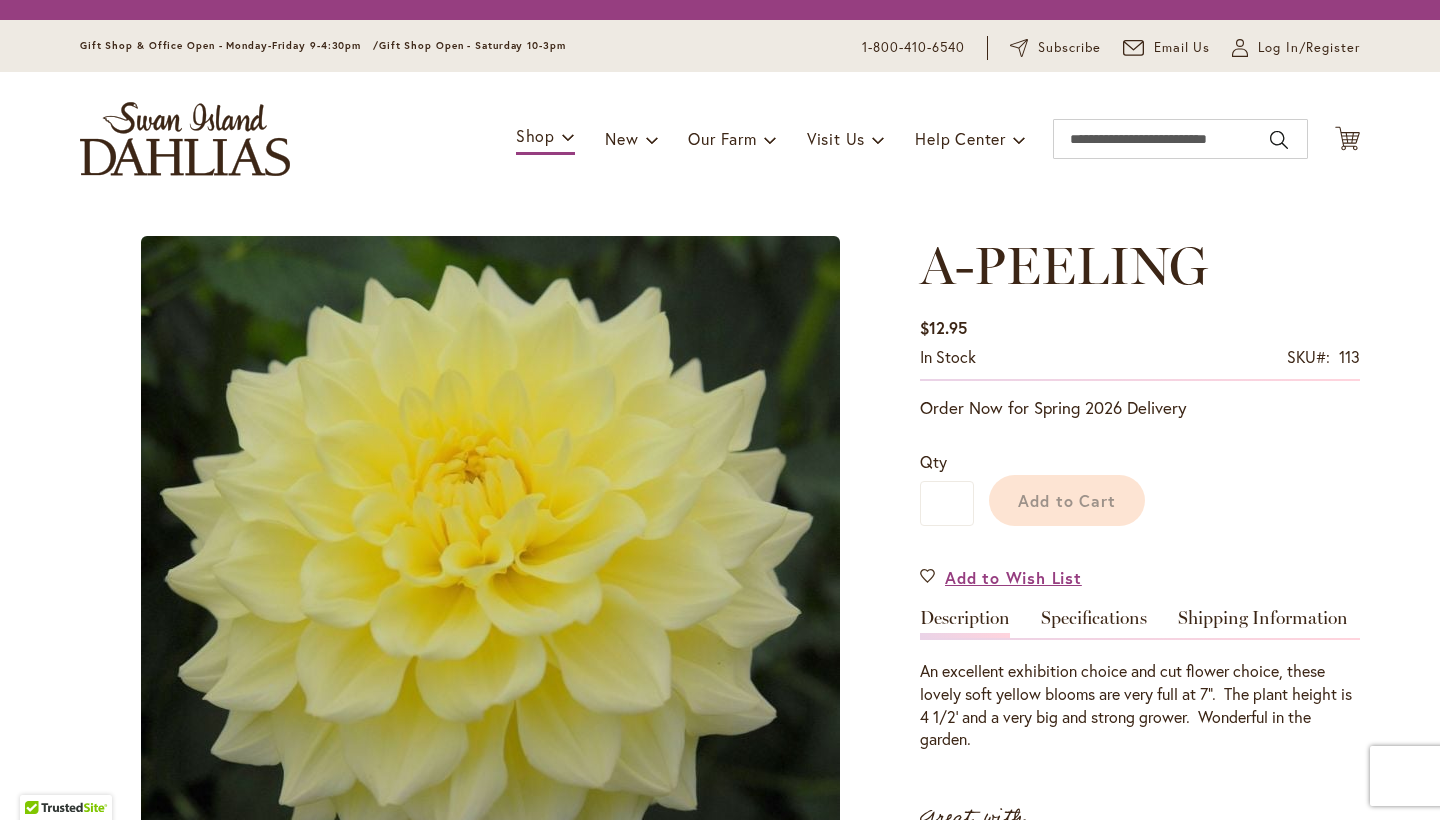 scroll, scrollTop: 0, scrollLeft: 0, axis: both 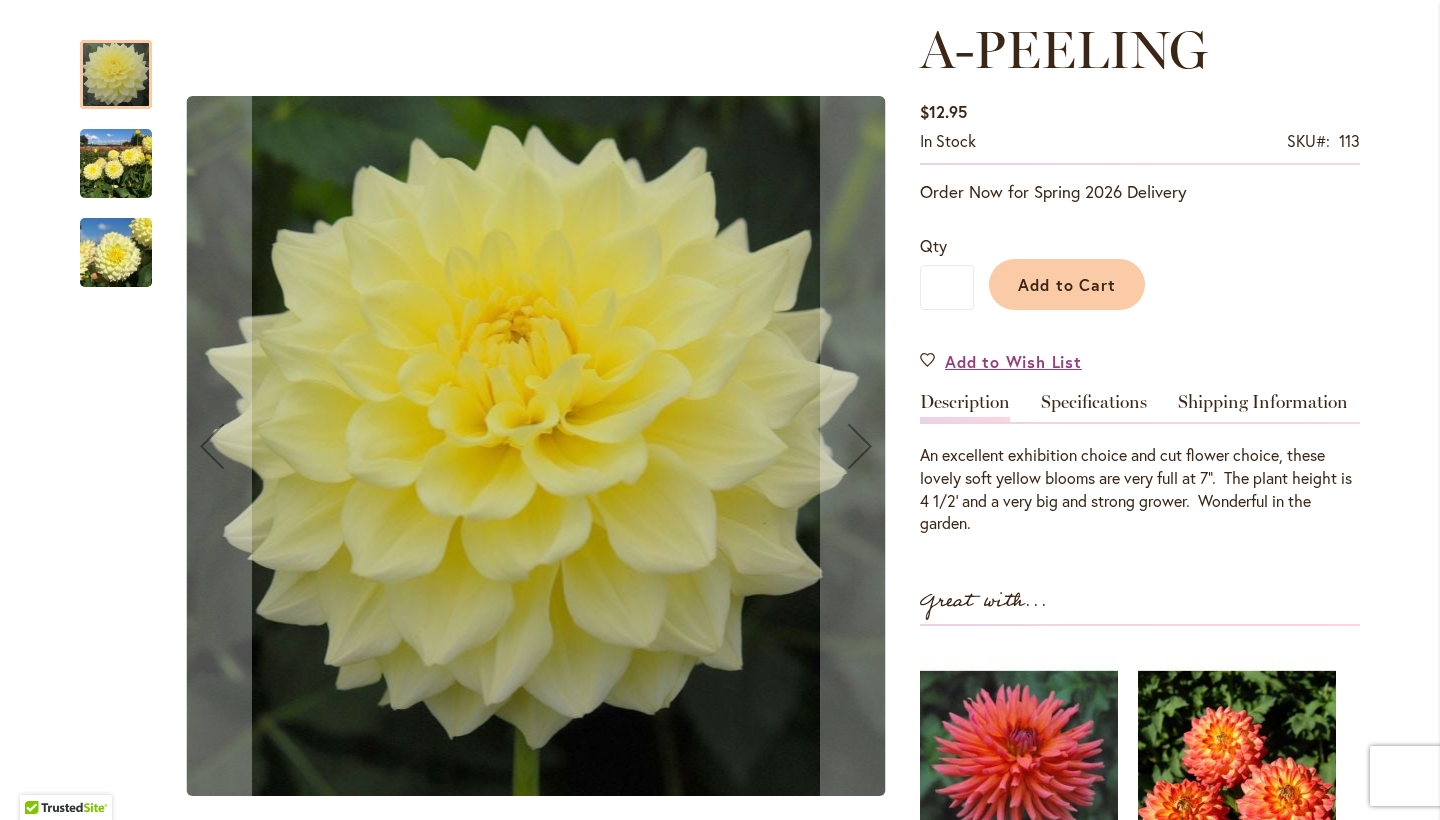 click at bounding box center [116, 164] 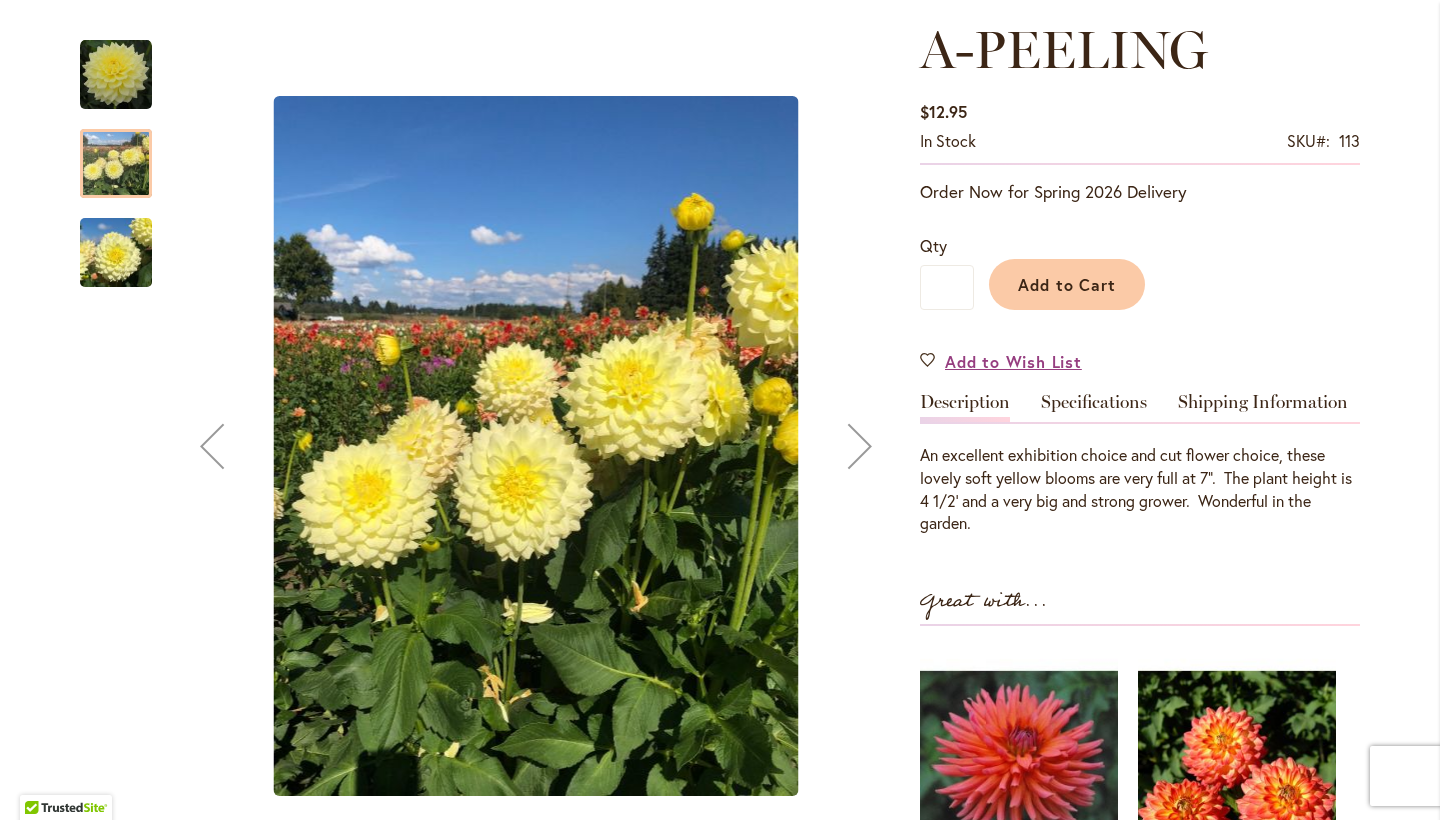 click at bounding box center [116, 253] 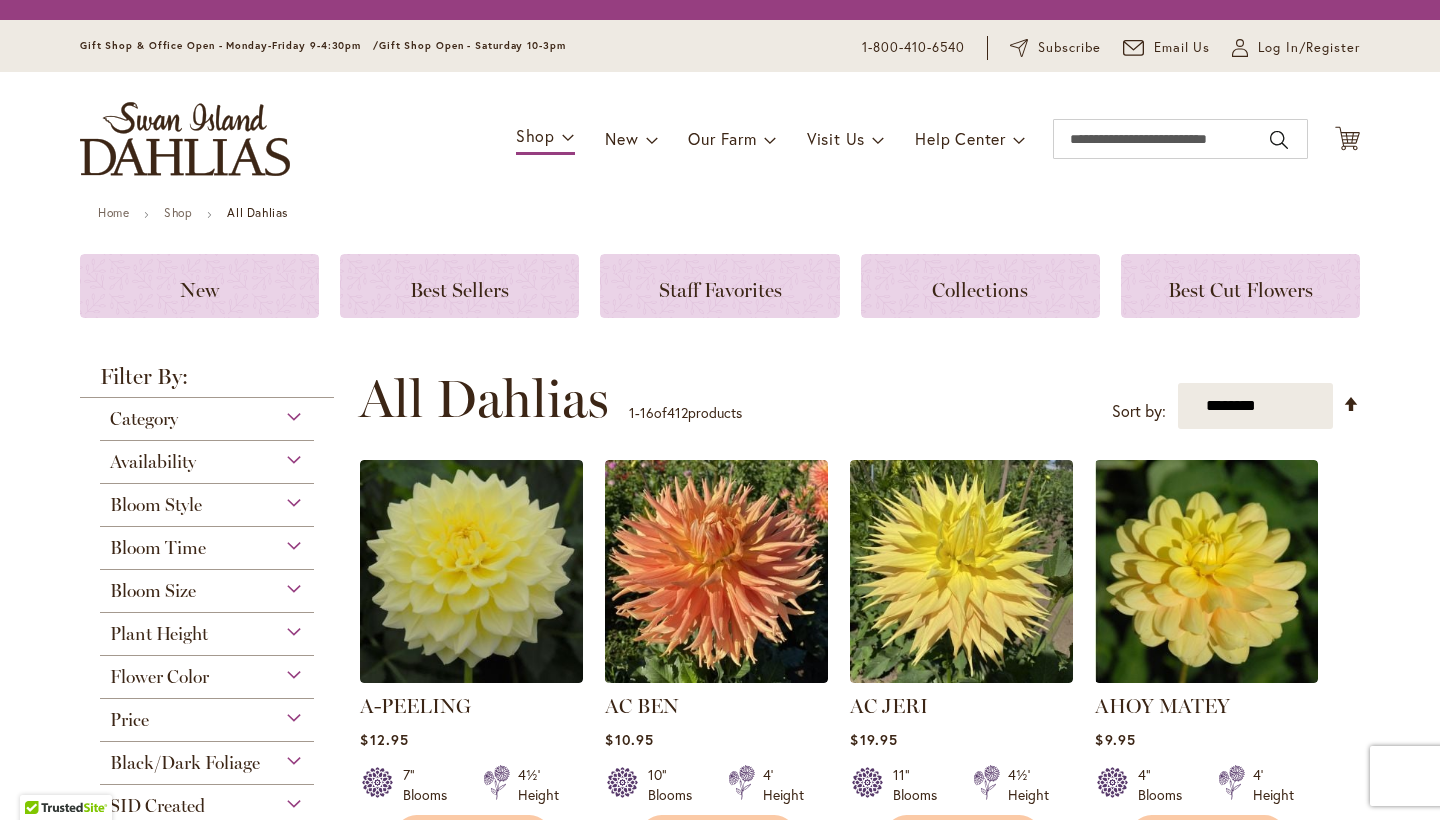 scroll, scrollTop: 0, scrollLeft: 0, axis: both 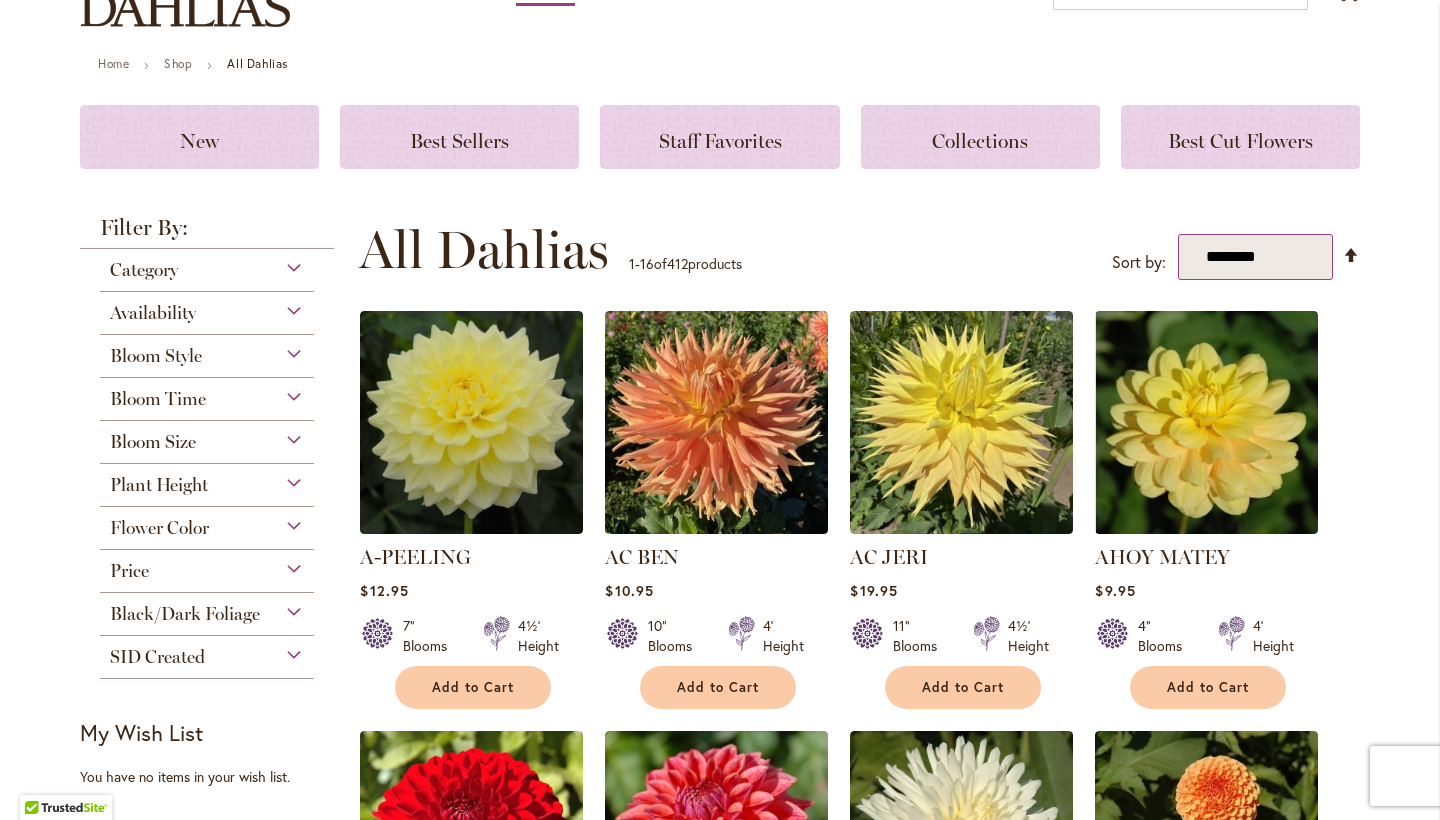 select on "*****" 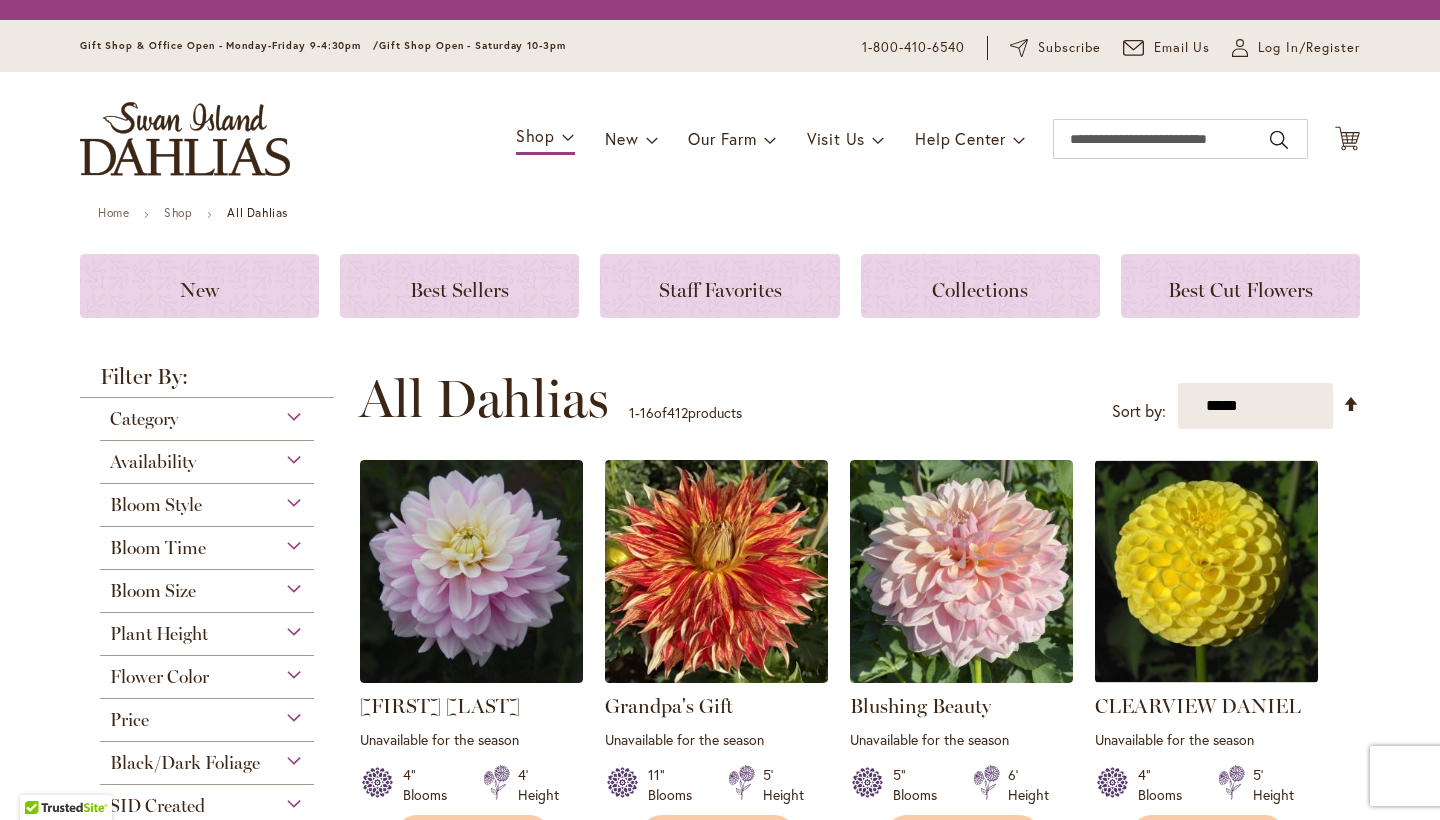 scroll, scrollTop: 0, scrollLeft: 0, axis: both 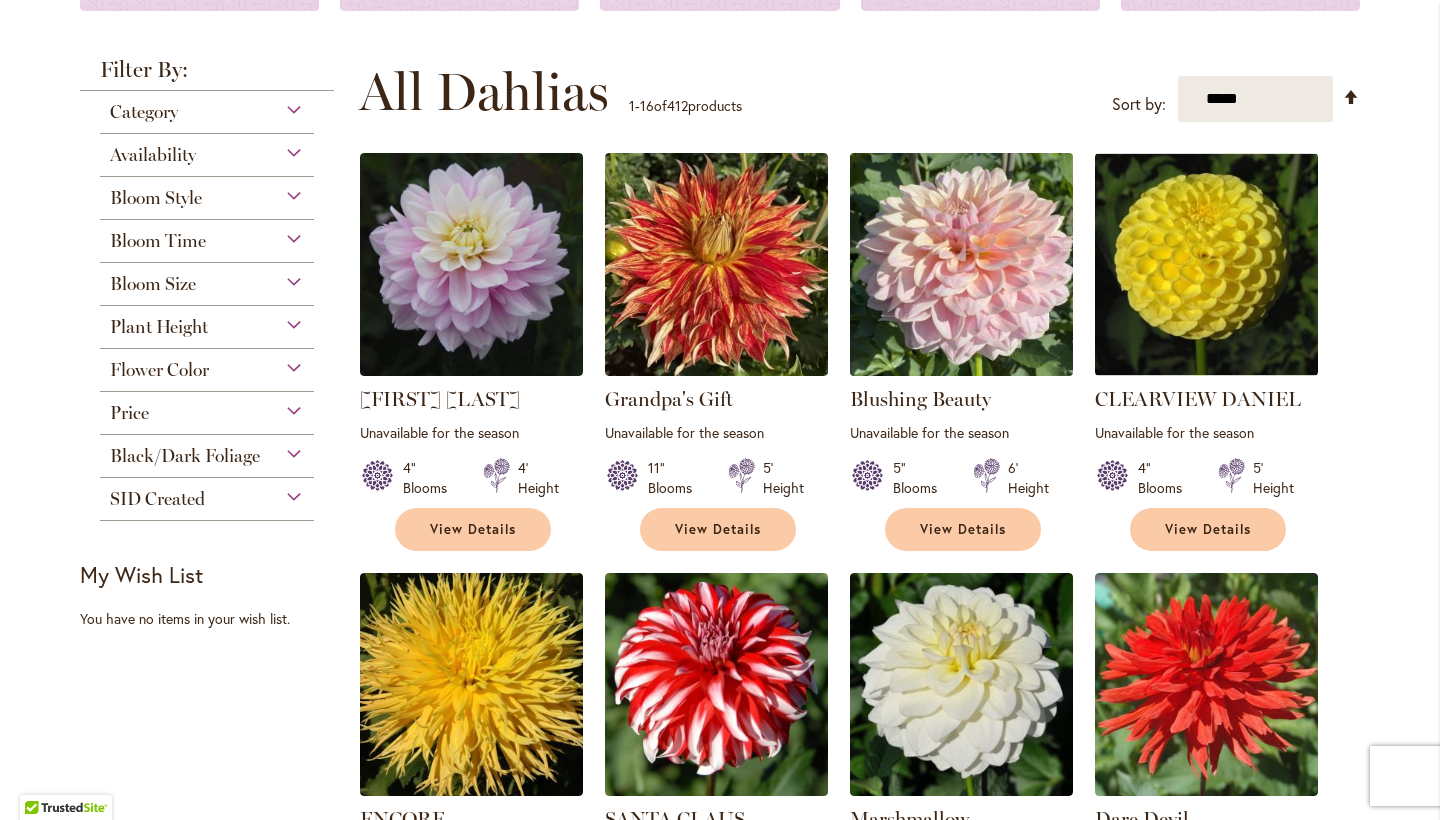 click at bounding box center [962, 265] 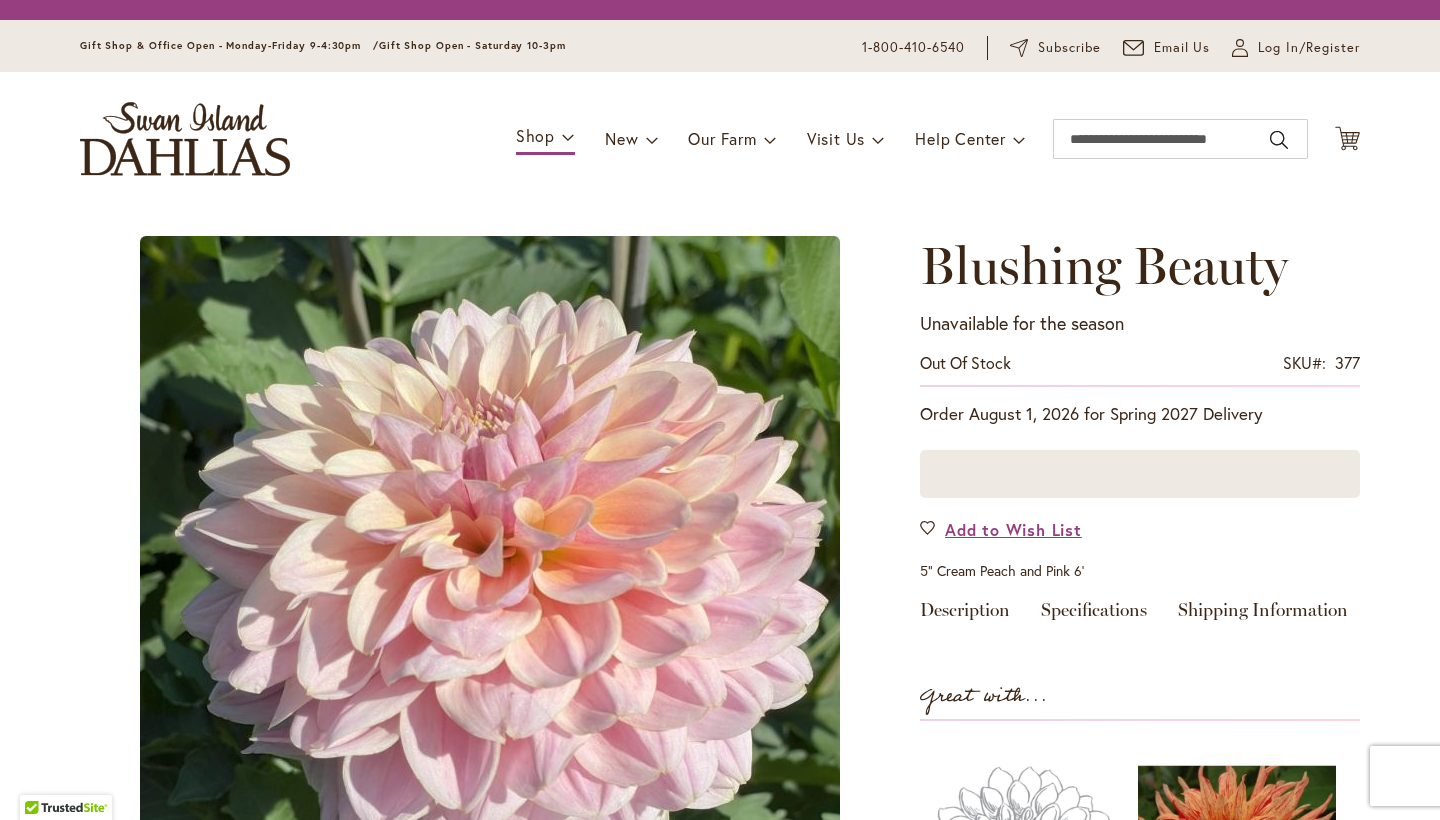 scroll, scrollTop: 0, scrollLeft: 0, axis: both 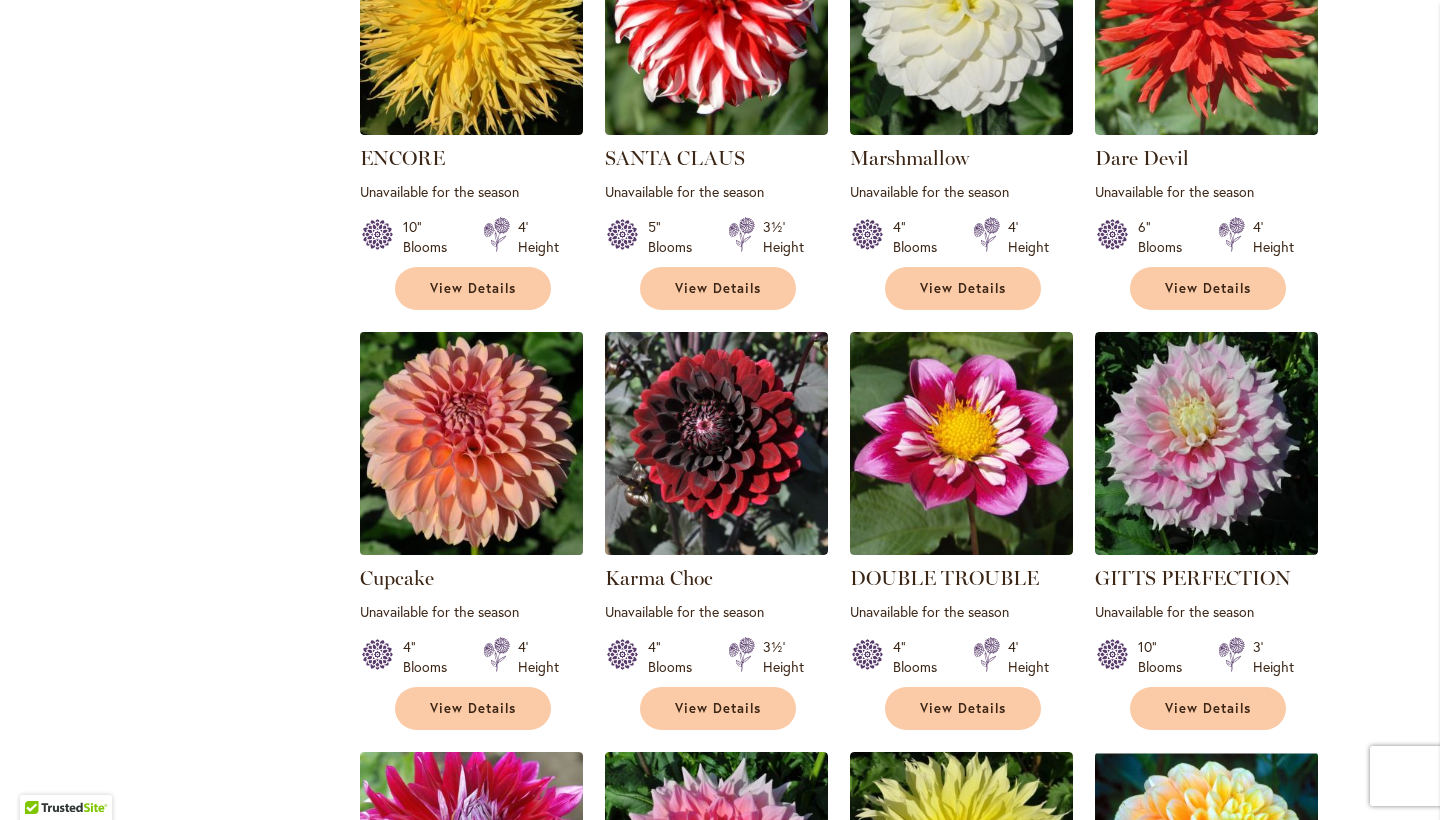 click at bounding box center [472, 444] 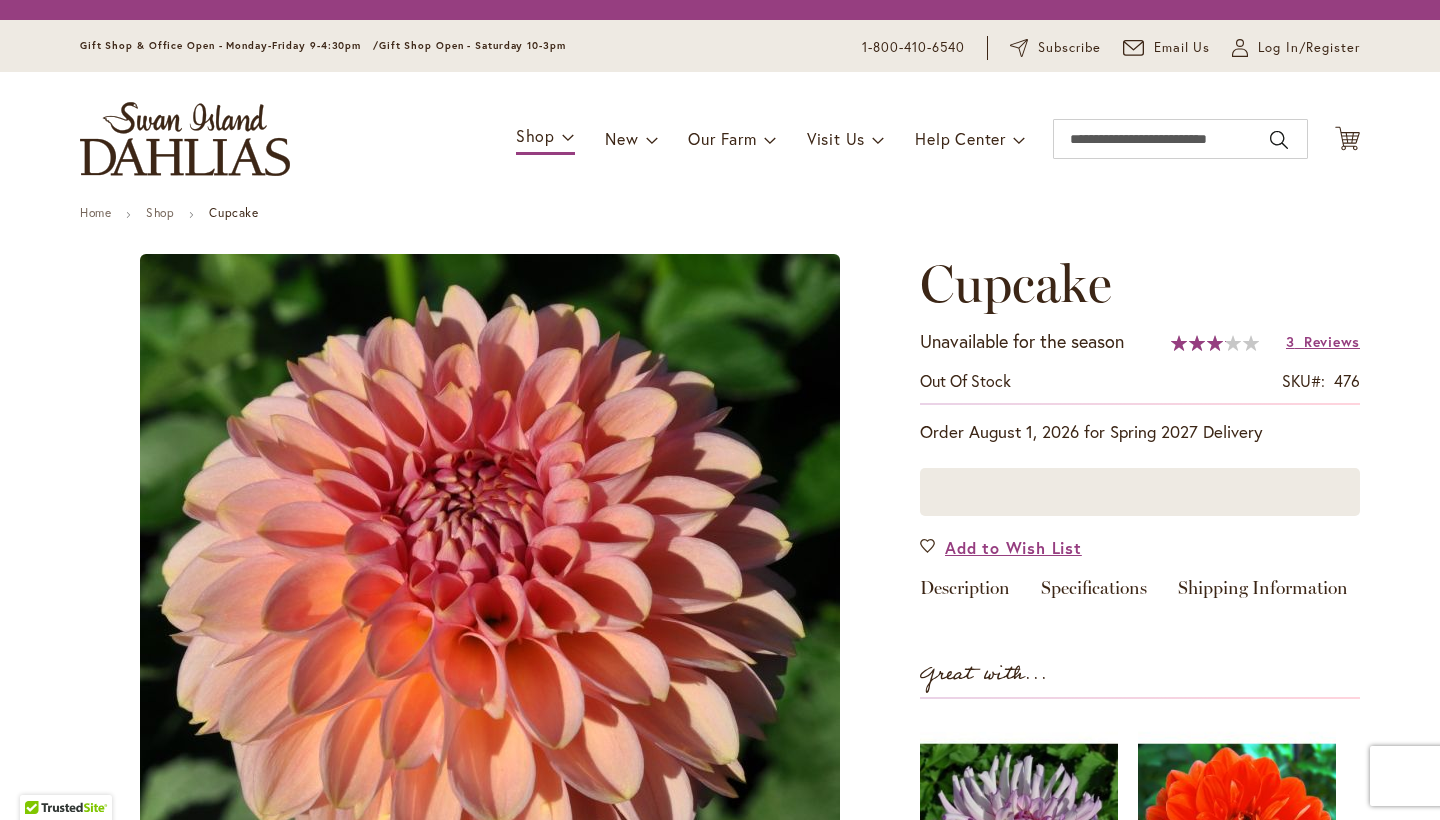 scroll, scrollTop: 0, scrollLeft: 0, axis: both 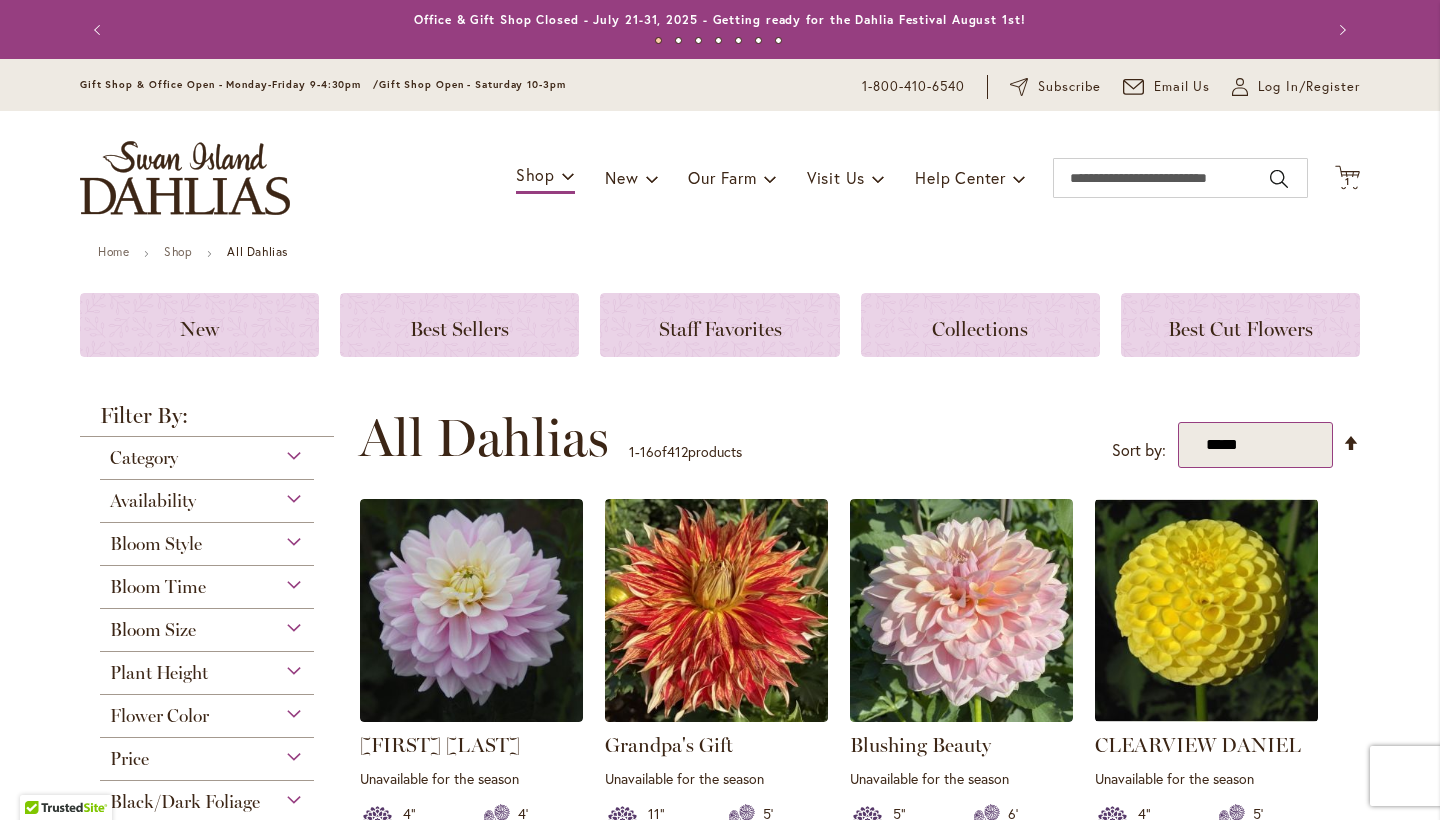 select on "********" 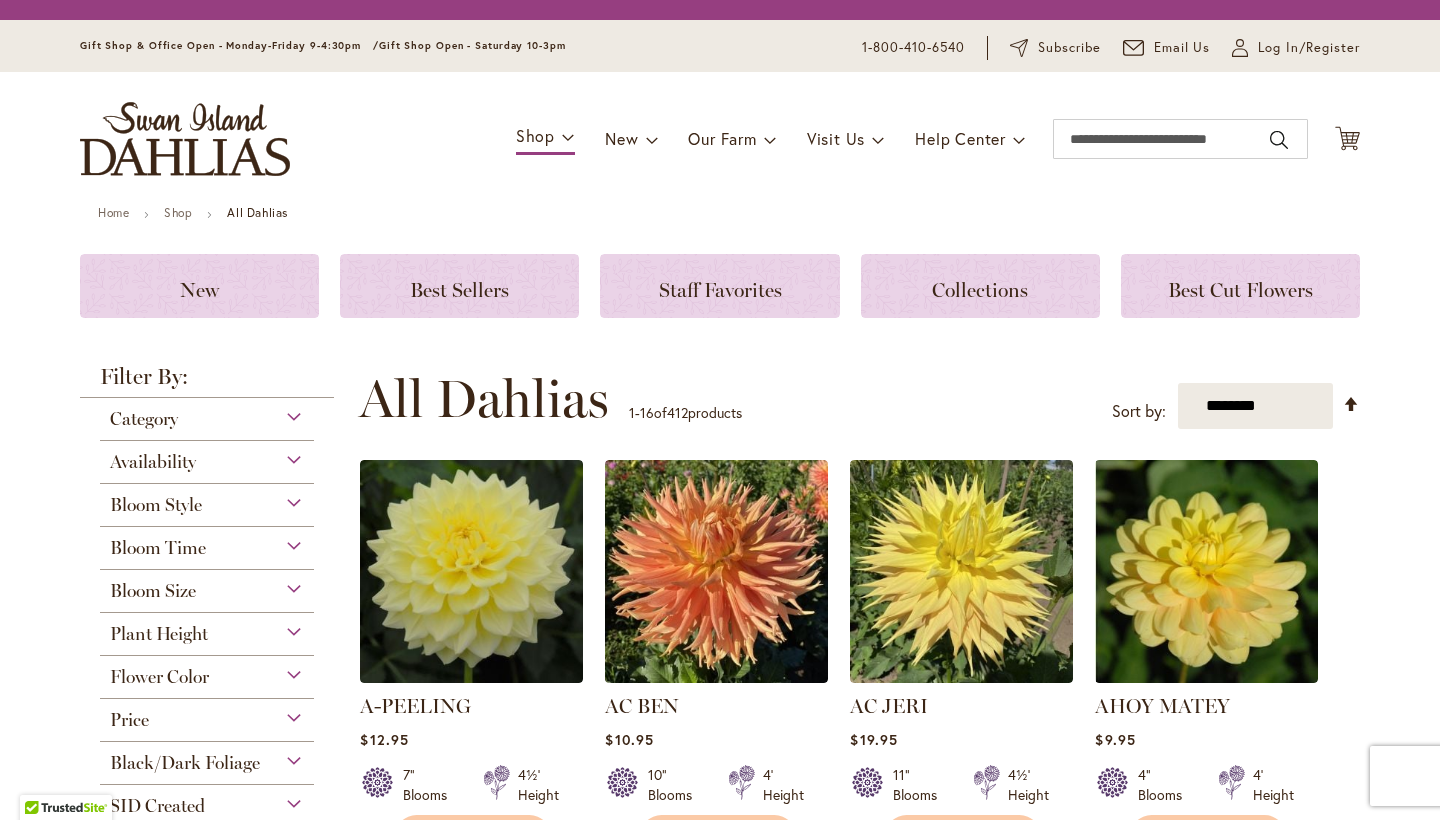 scroll, scrollTop: 0, scrollLeft: 0, axis: both 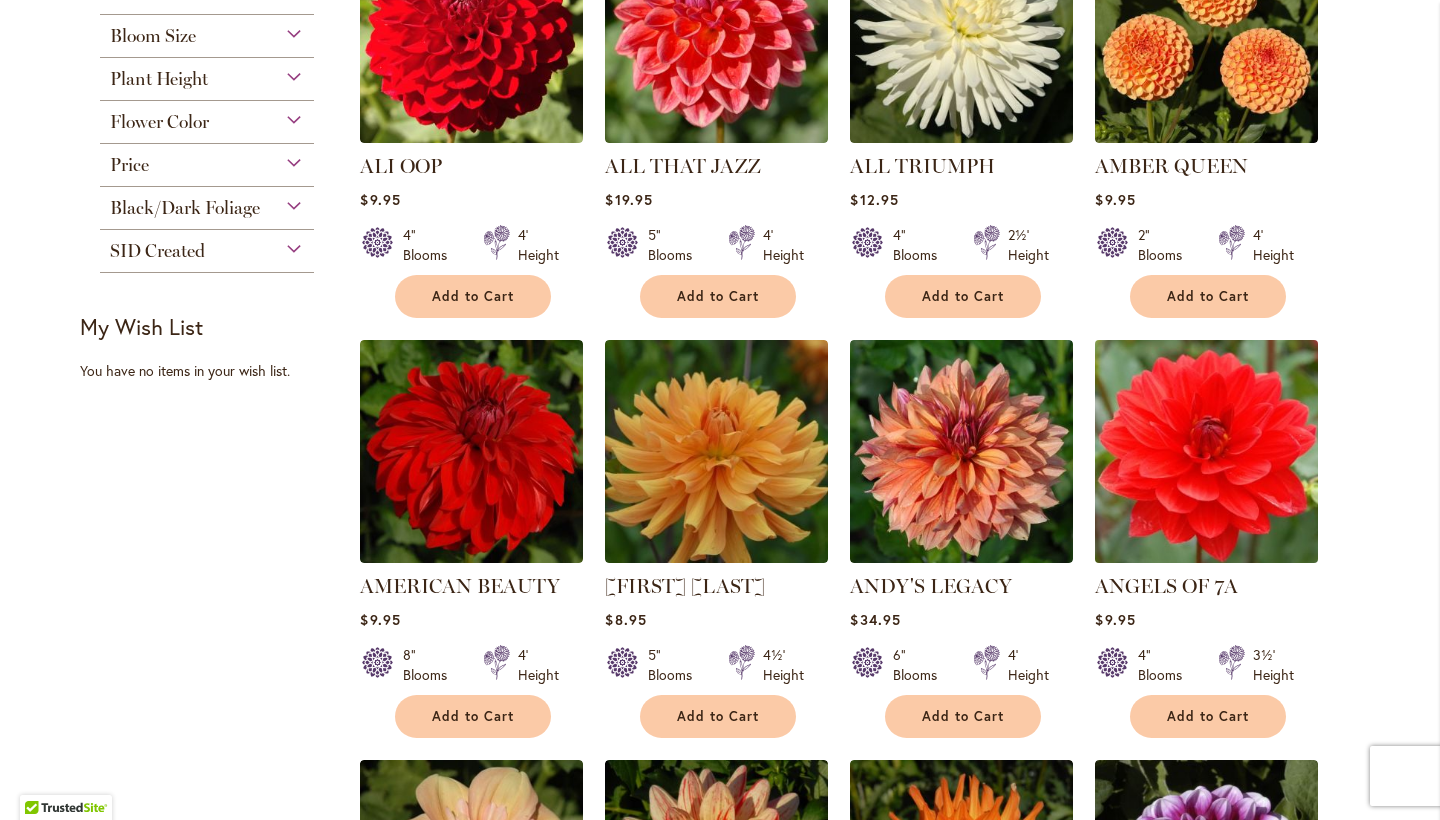 click at bounding box center [1207, 452] 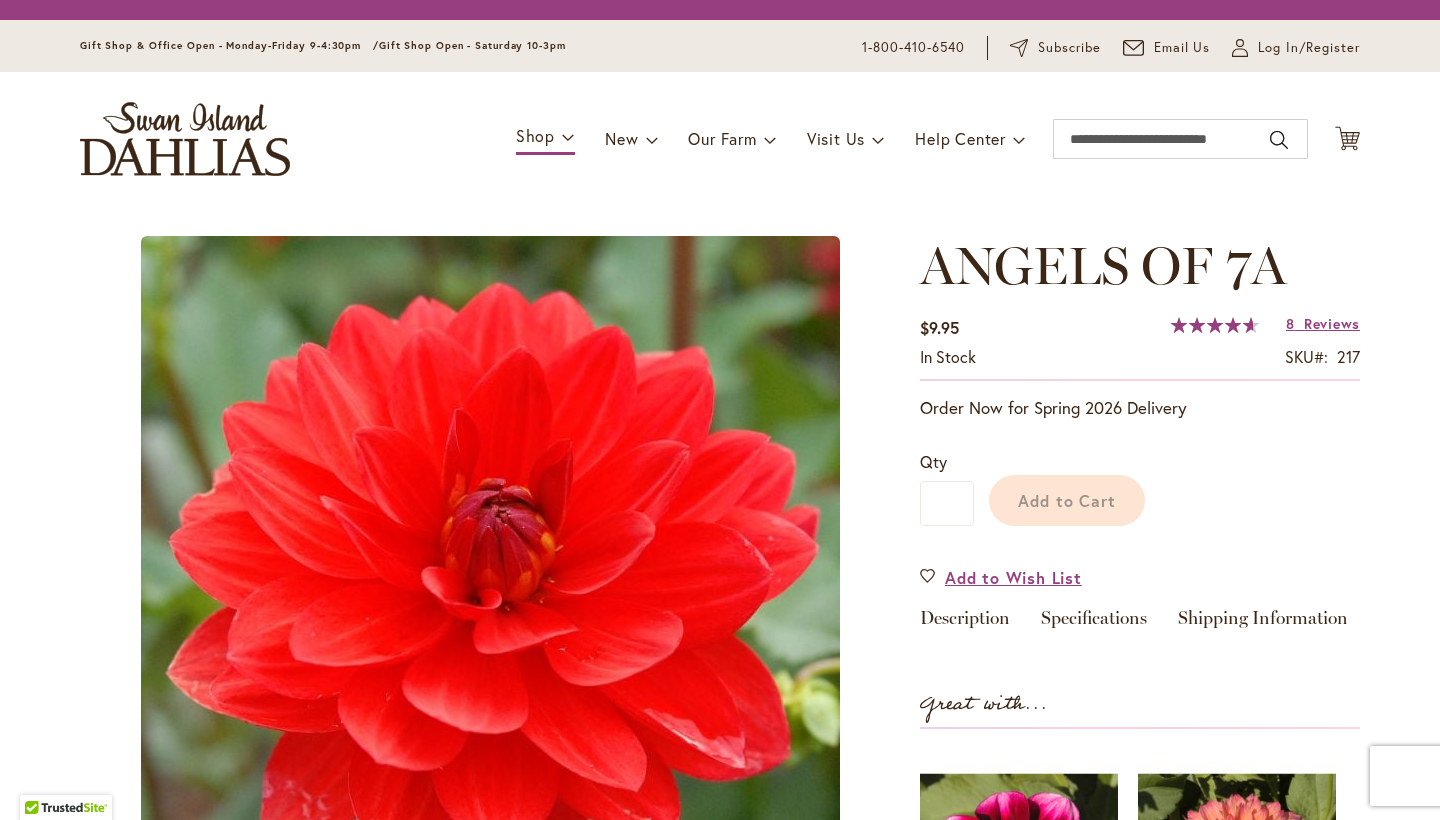 scroll, scrollTop: 0, scrollLeft: 0, axis: both 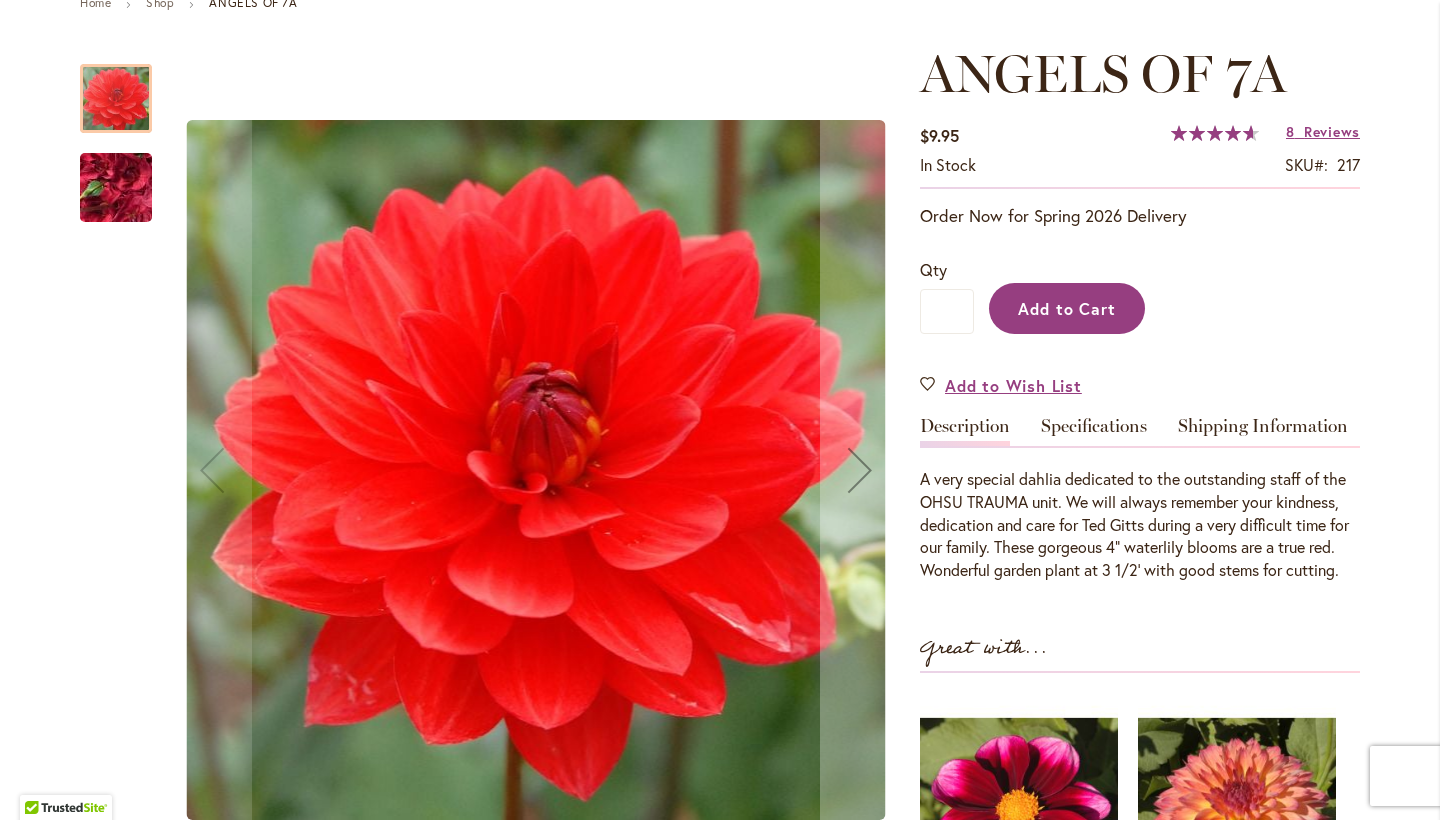 click on "Add to Cart" at bounding box center [1067, 308] 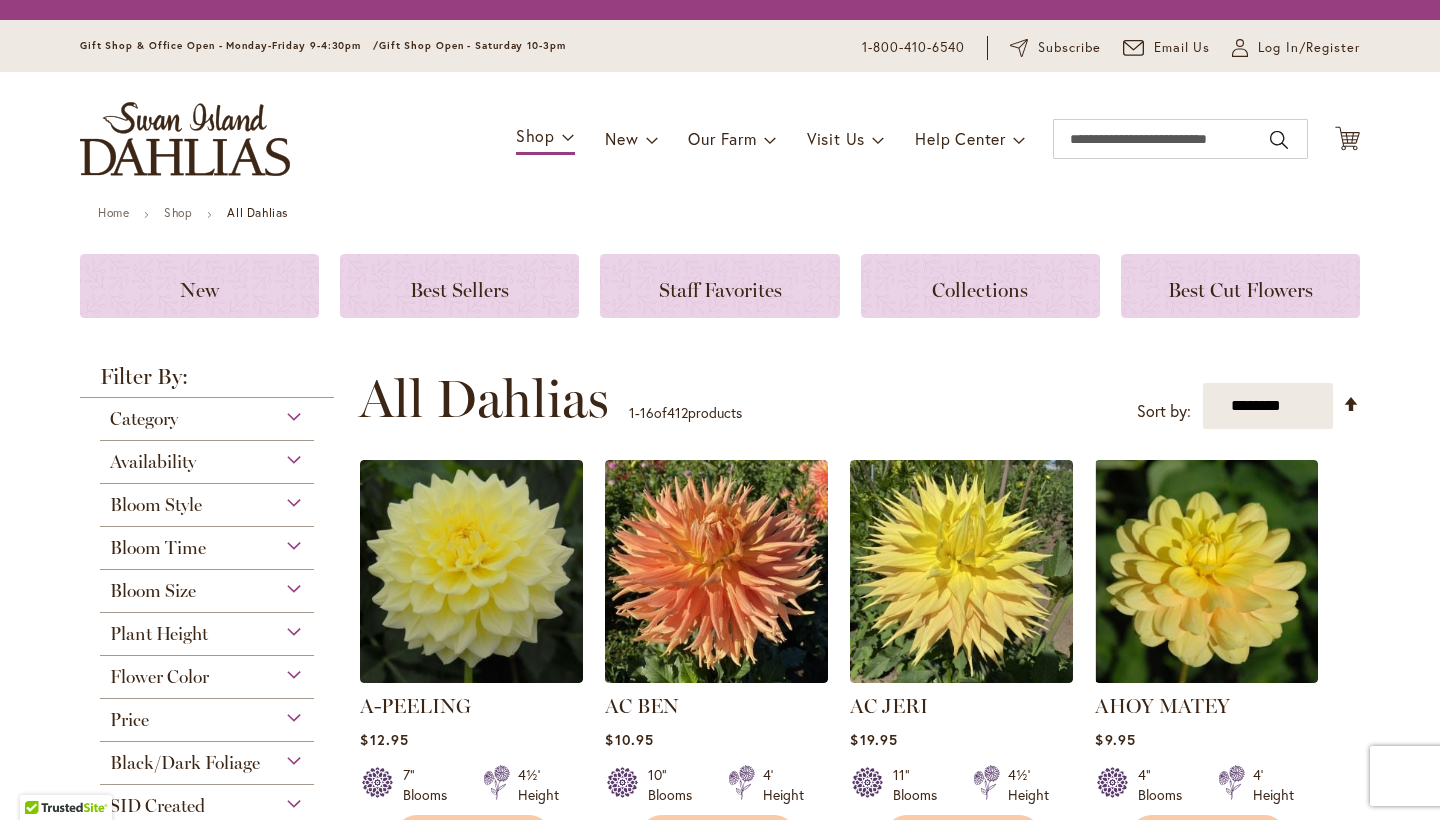 scroll, scrollTop: 0, scrollLeft: 0, axis: both 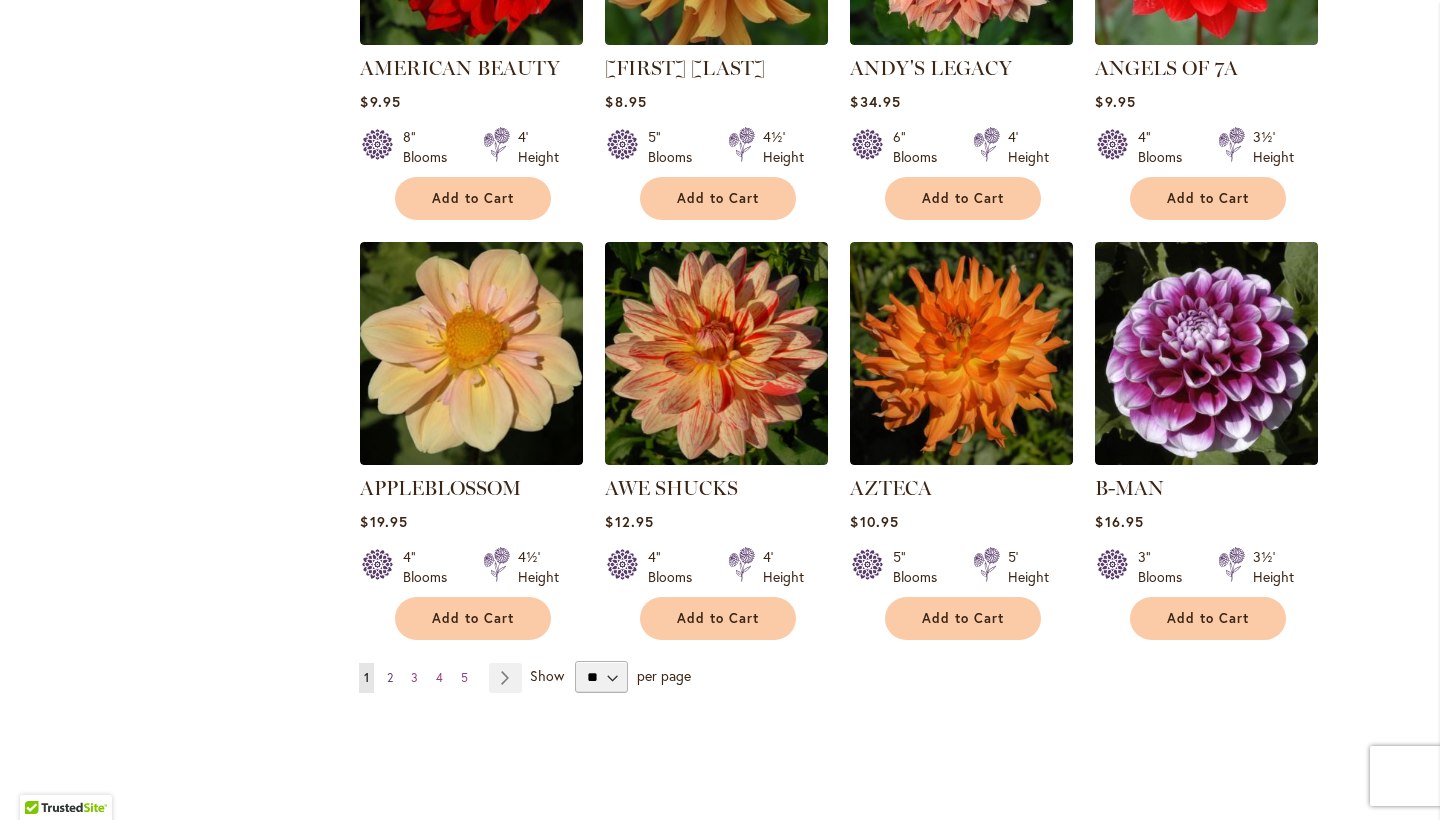 click on "2" at bounding box center [390, 677] 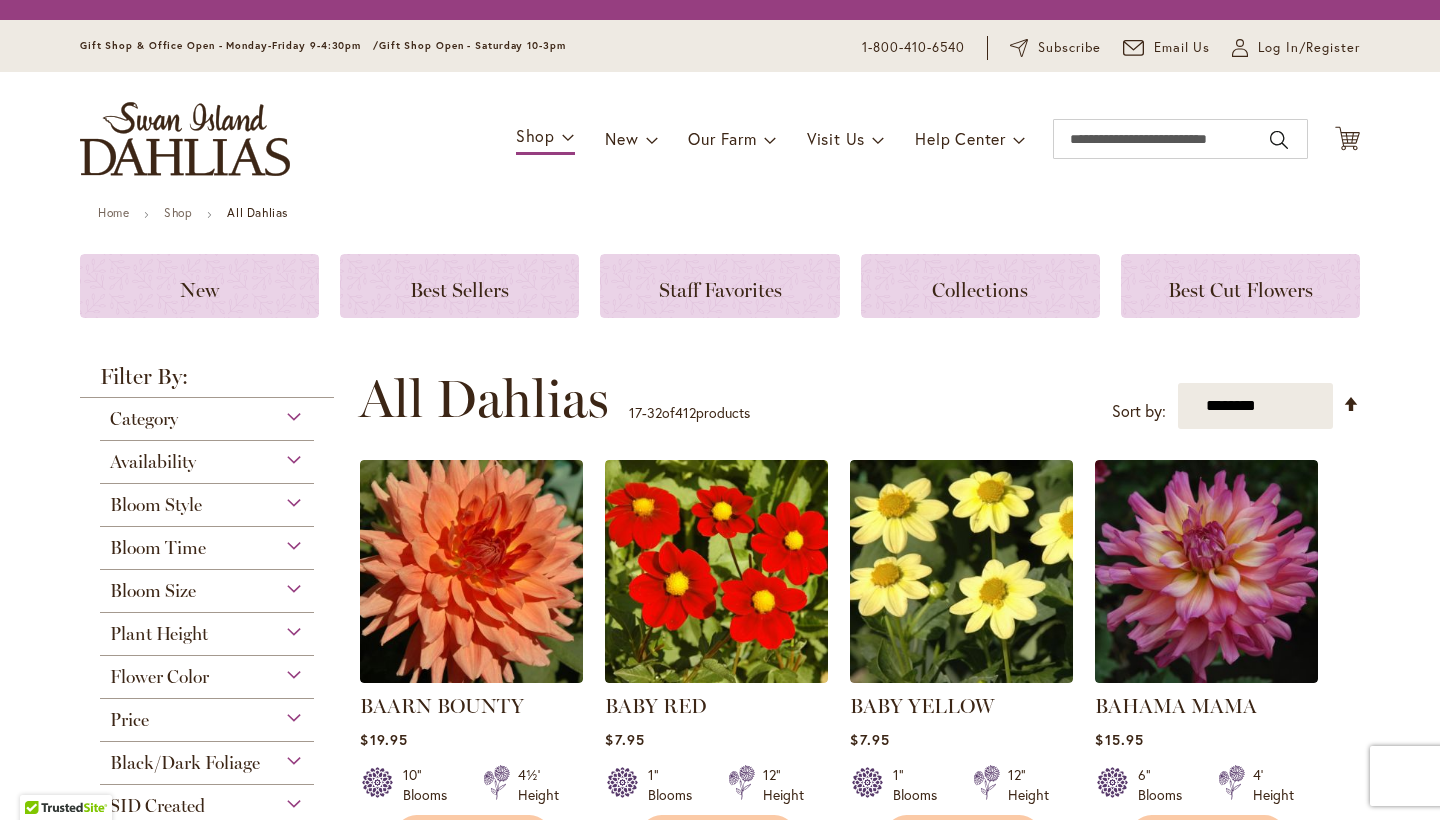 scroll, scrollTop: 0, scrollLeft: 0, axis: both 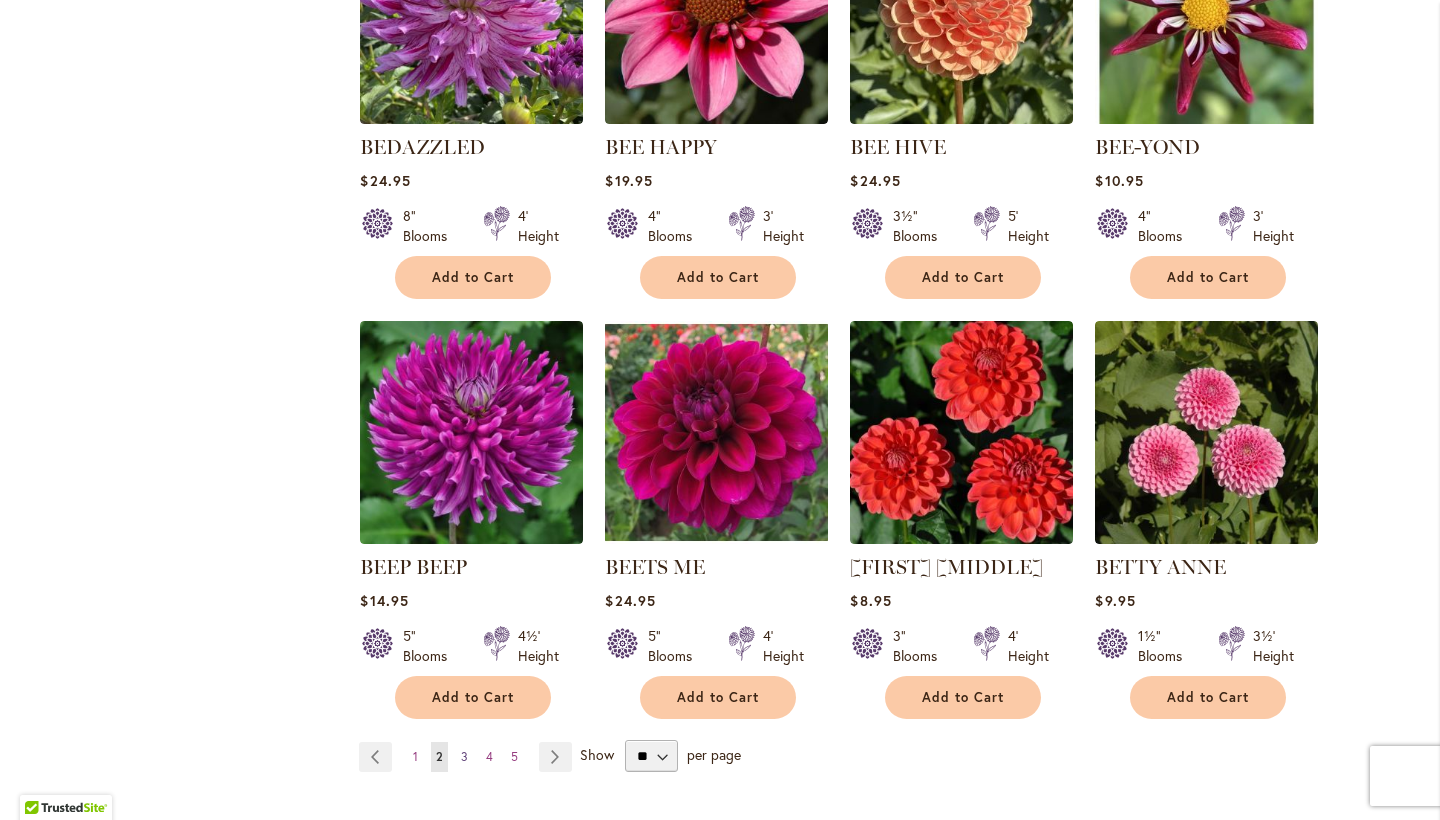 click on "3" at bounding box center [464, 756] 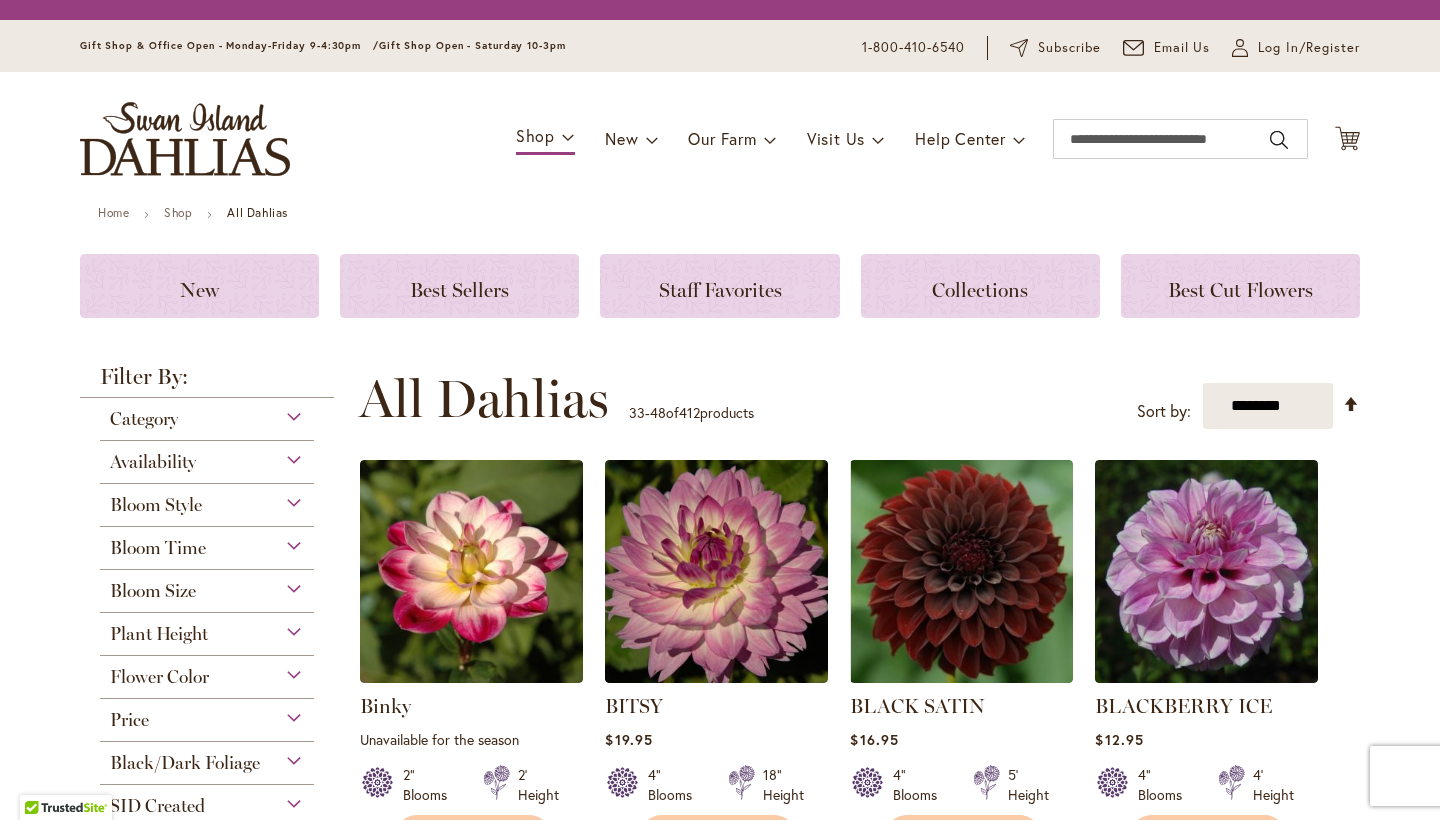 scroll, scrollTop: 0, scrollLeft: 0, axis: both 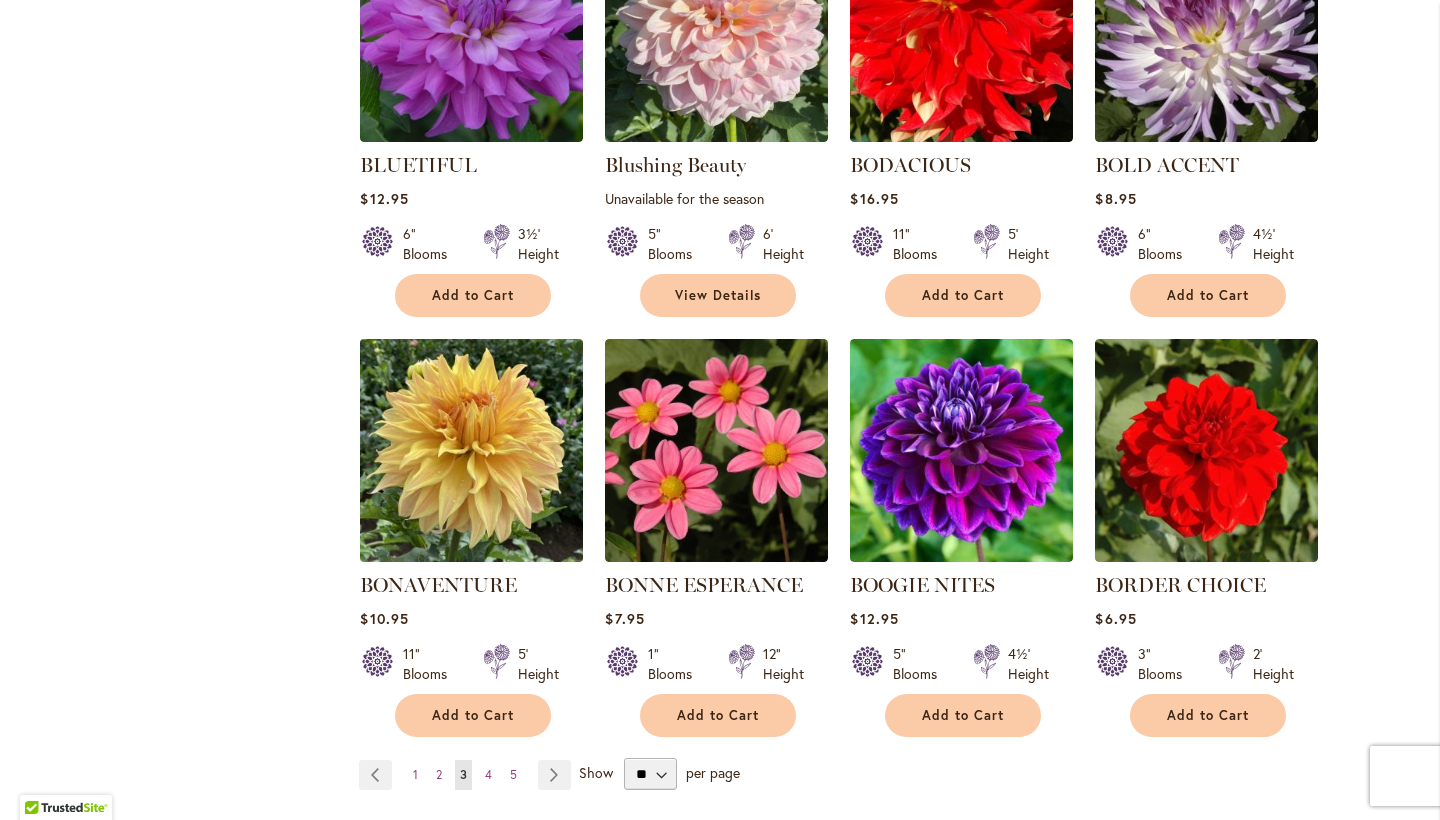 click at bounding box center (472, 451) 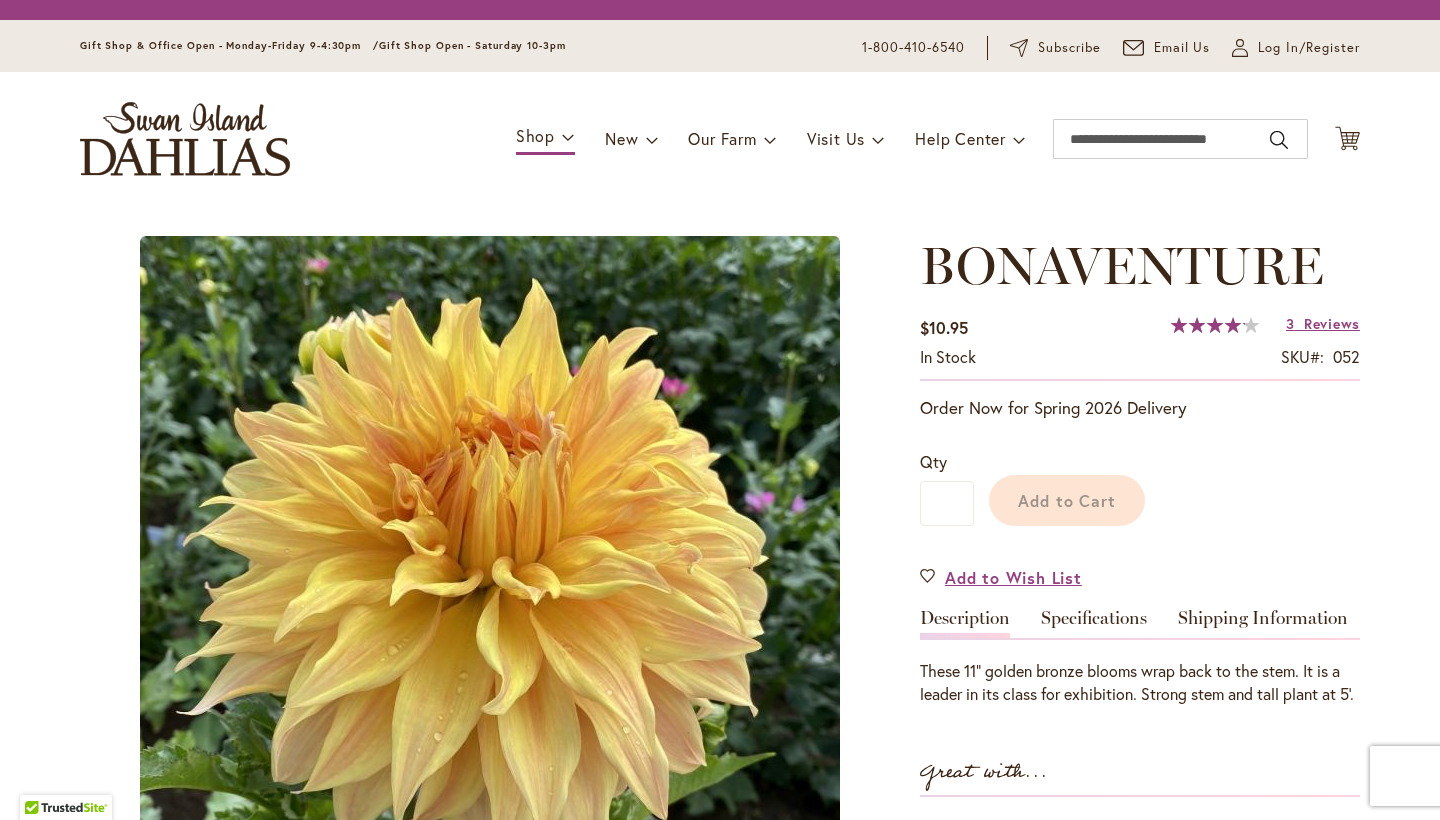 scroll, scrollTop: 0, scrollLeft: 0, axis: both 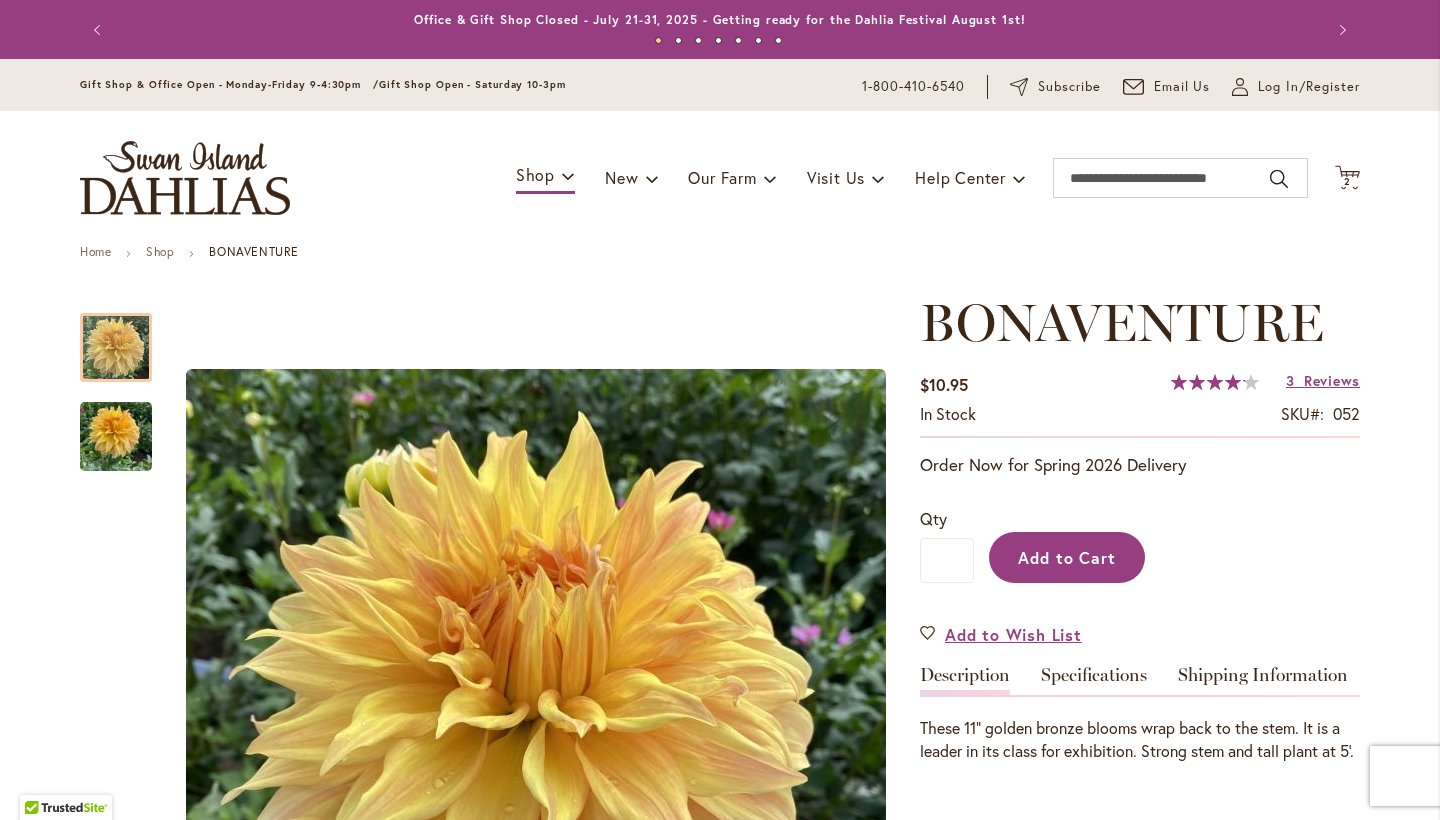 click on "Add to Cart" at bounding box center (1067, 557) 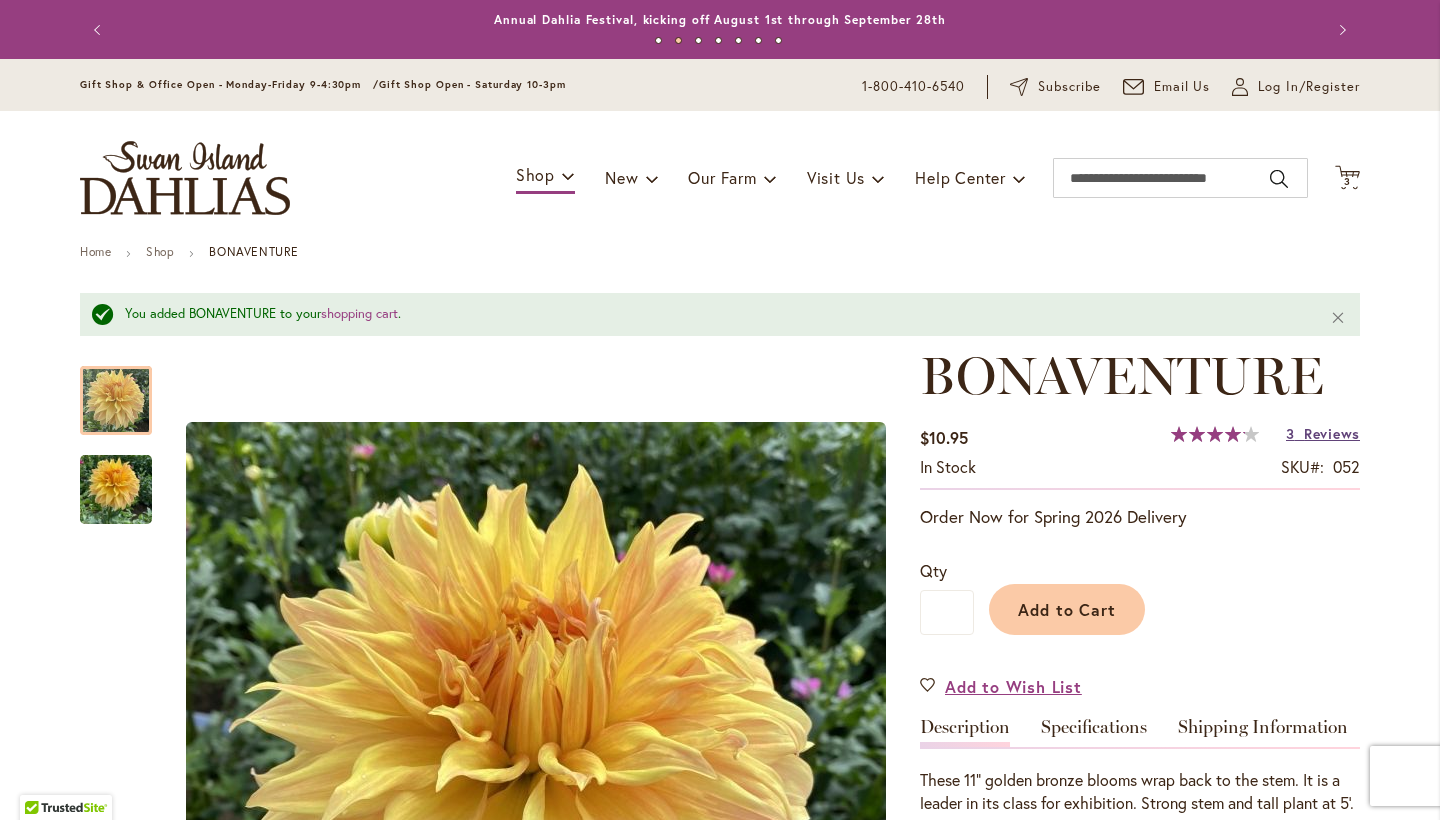 click on "Reviews" at bounding box center [1332, 433] 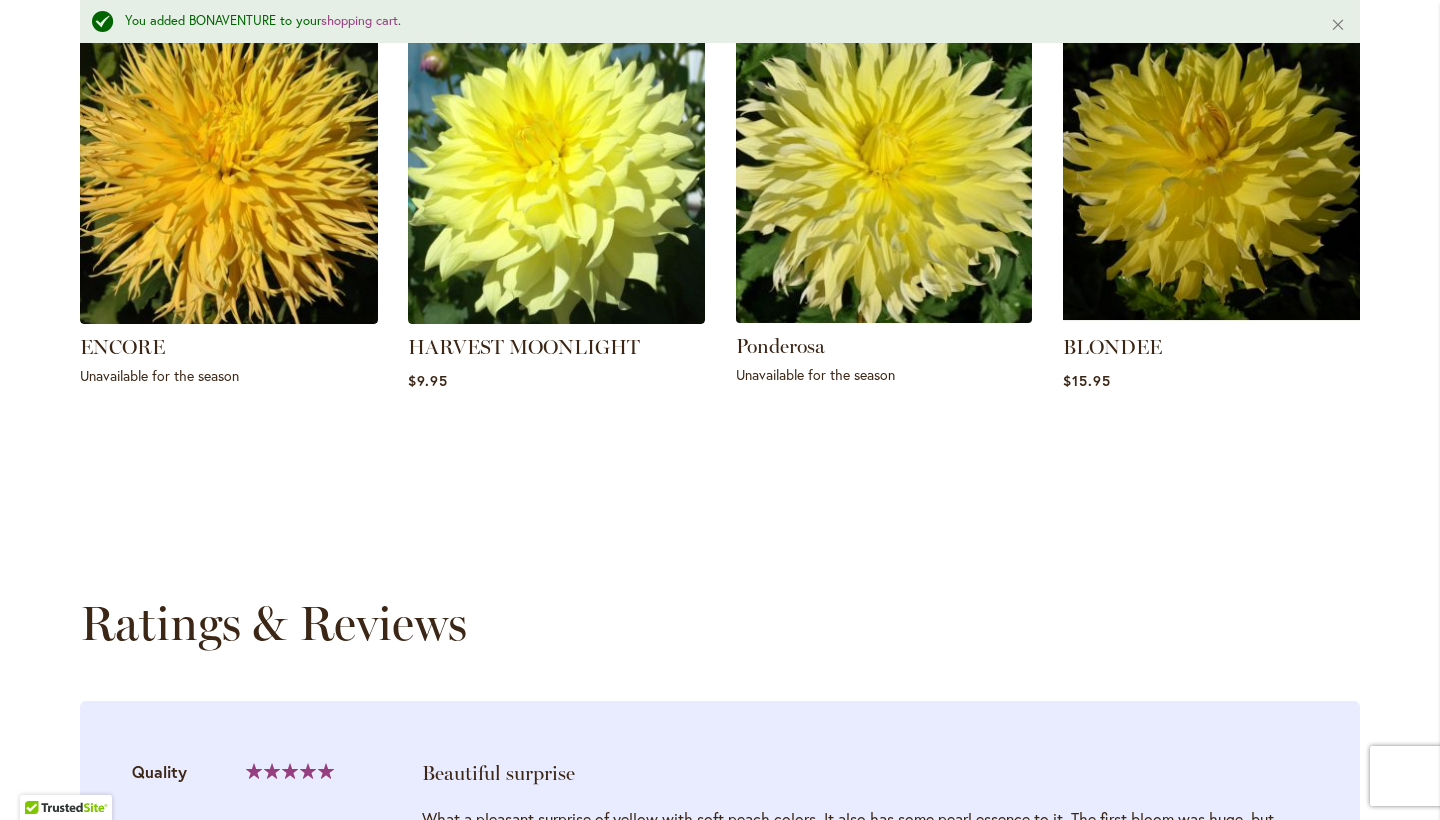 scroll, scrollTop: 1488, scrollLeft: 0, axis: vertical 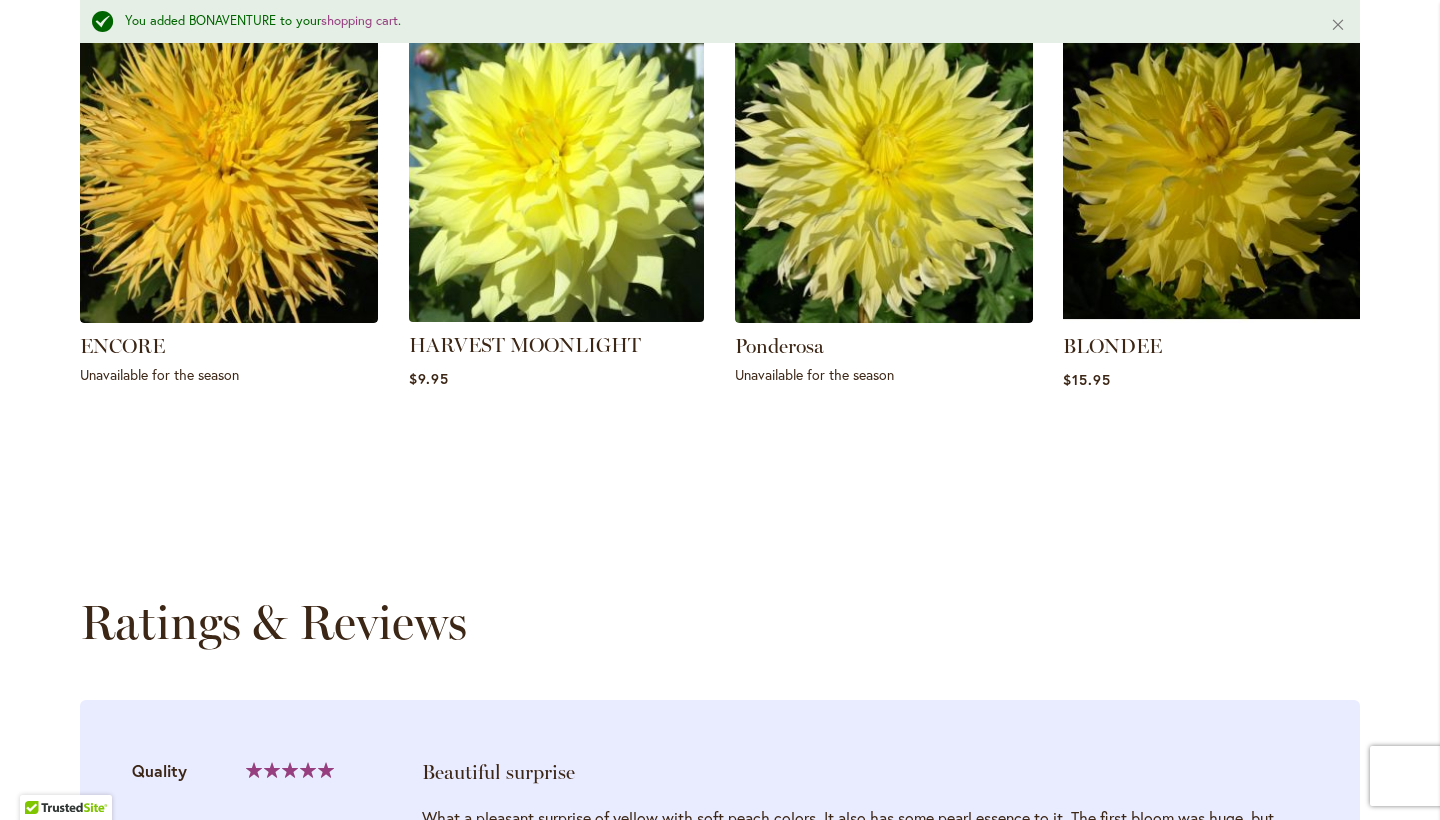 click at bounding box center [556, 174] 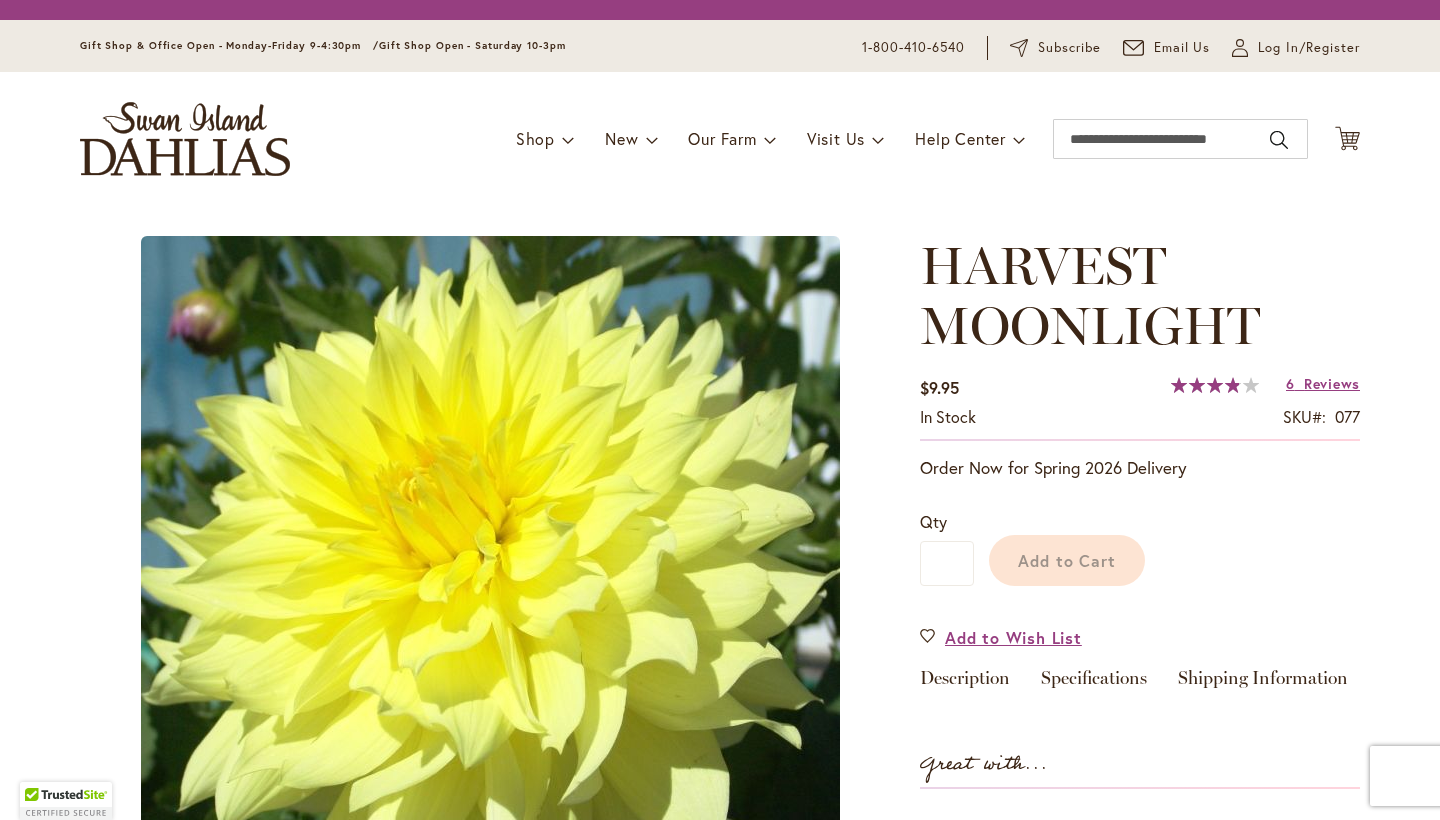 scroll, scrollTop: 0, scrollLeft: 0, axis: both 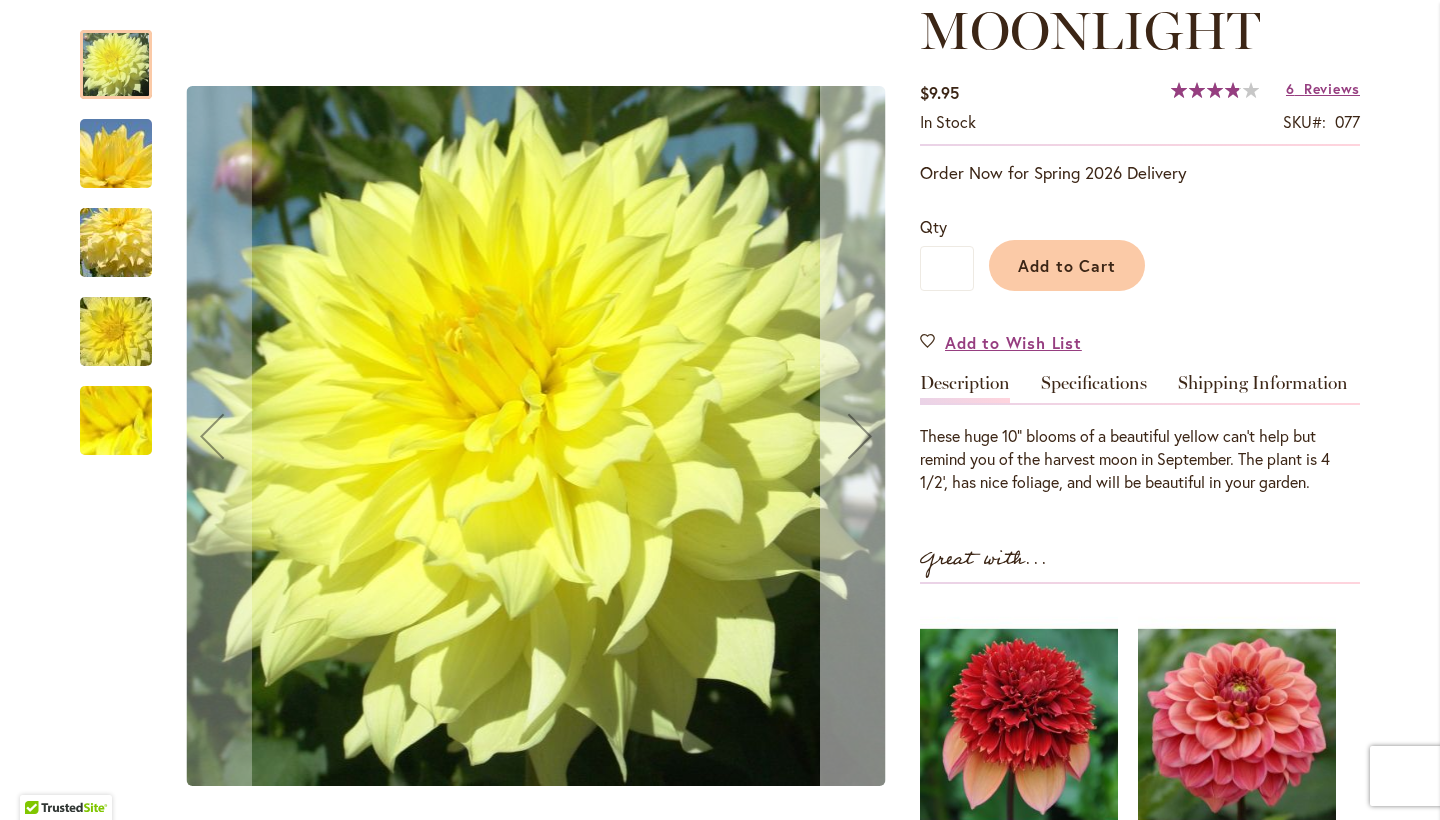 click at bounding box center (860, 436) 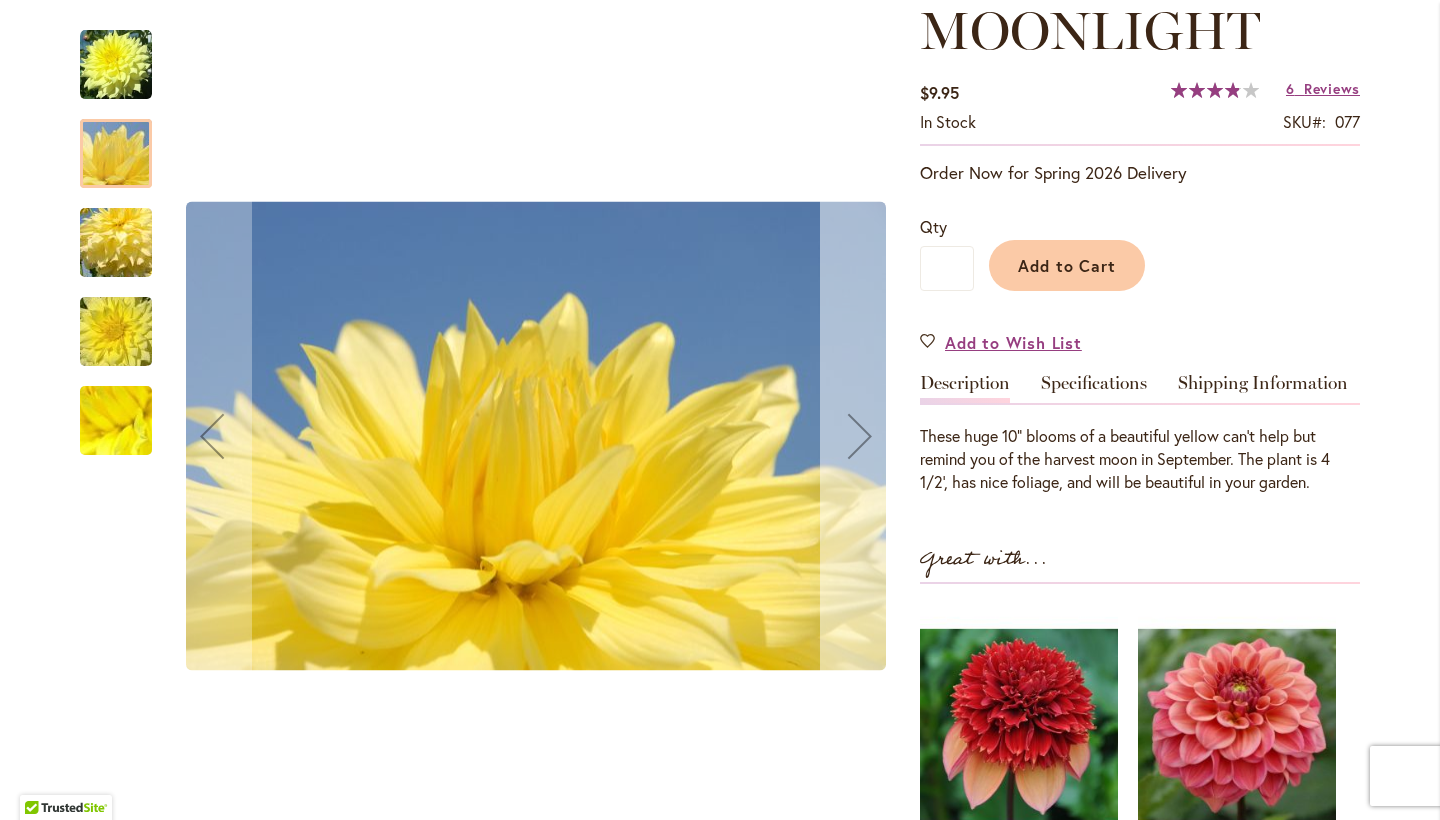 click at bounding box center (860, 436) 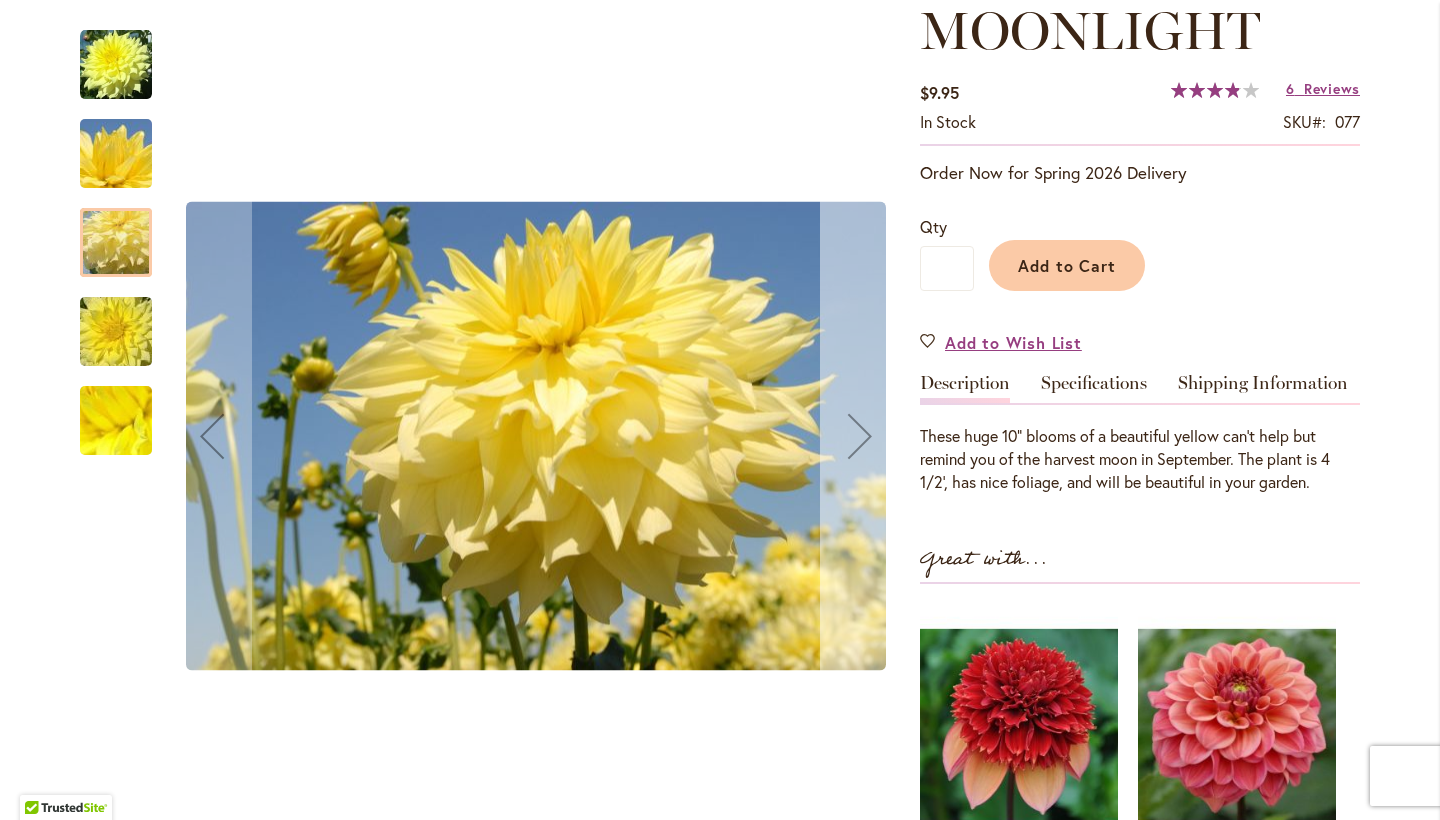 click at bounding box center (860, 436) 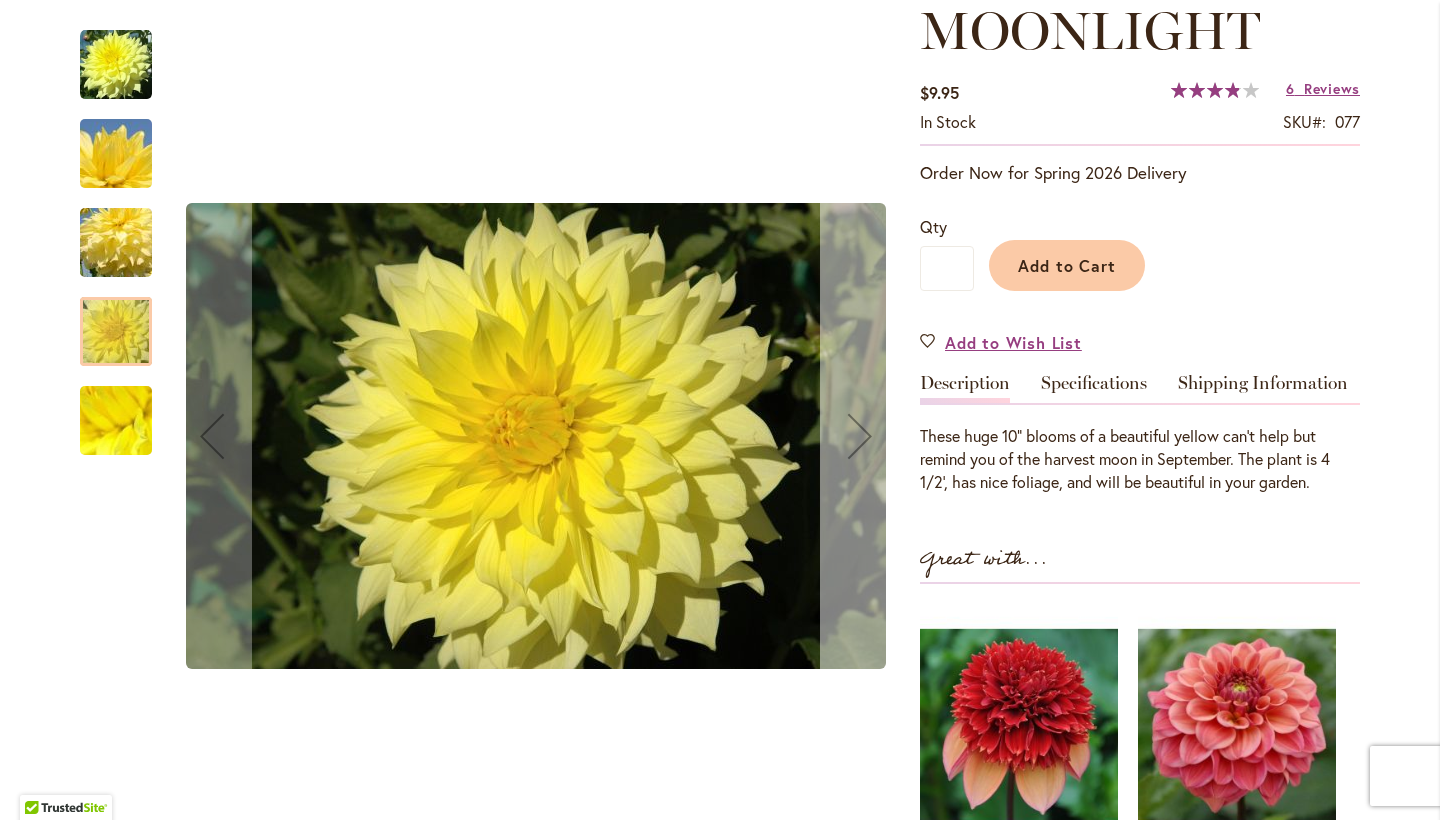 click at bounding box center (860, 436) 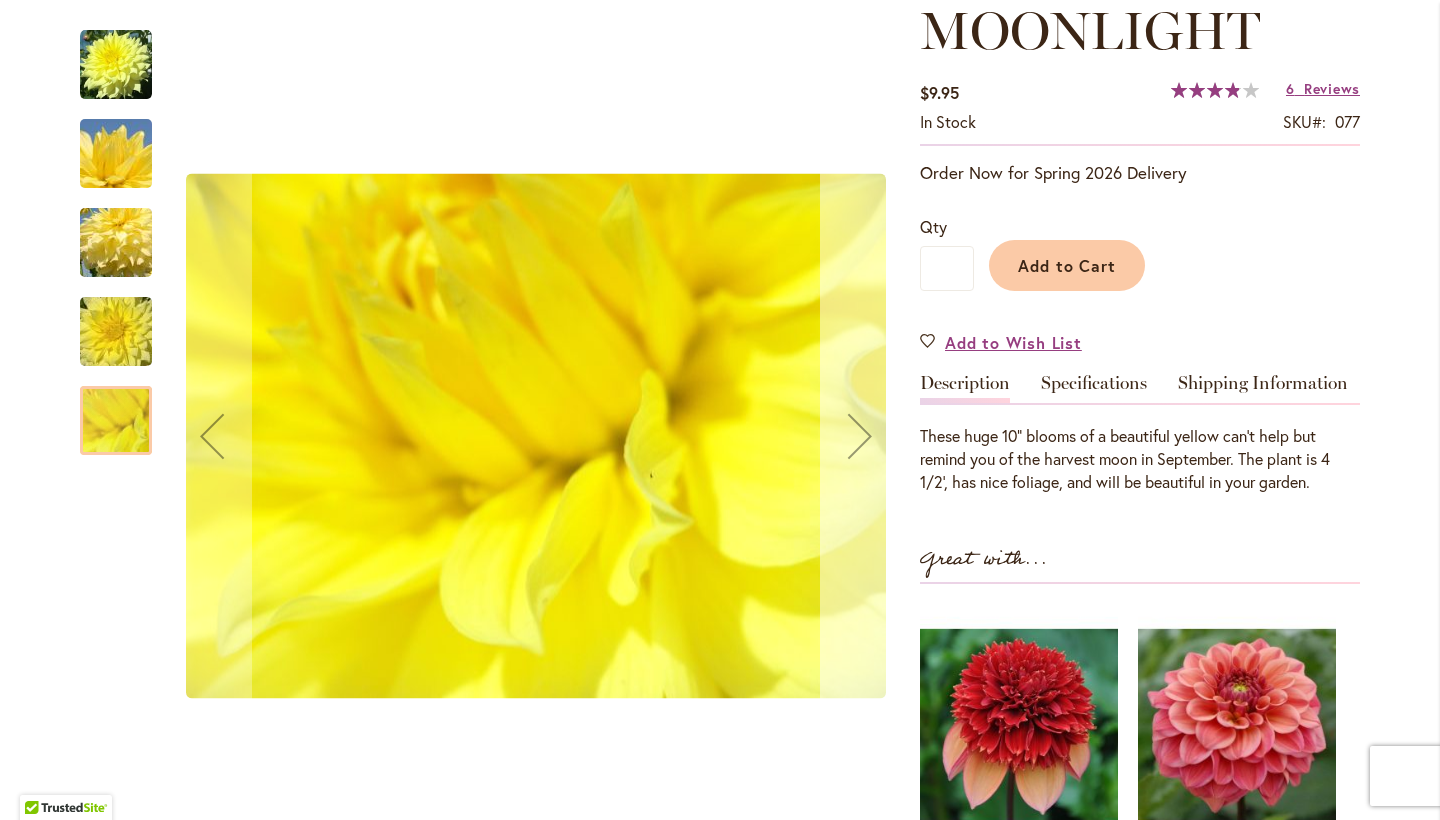 click at bounding box center (860, 436) 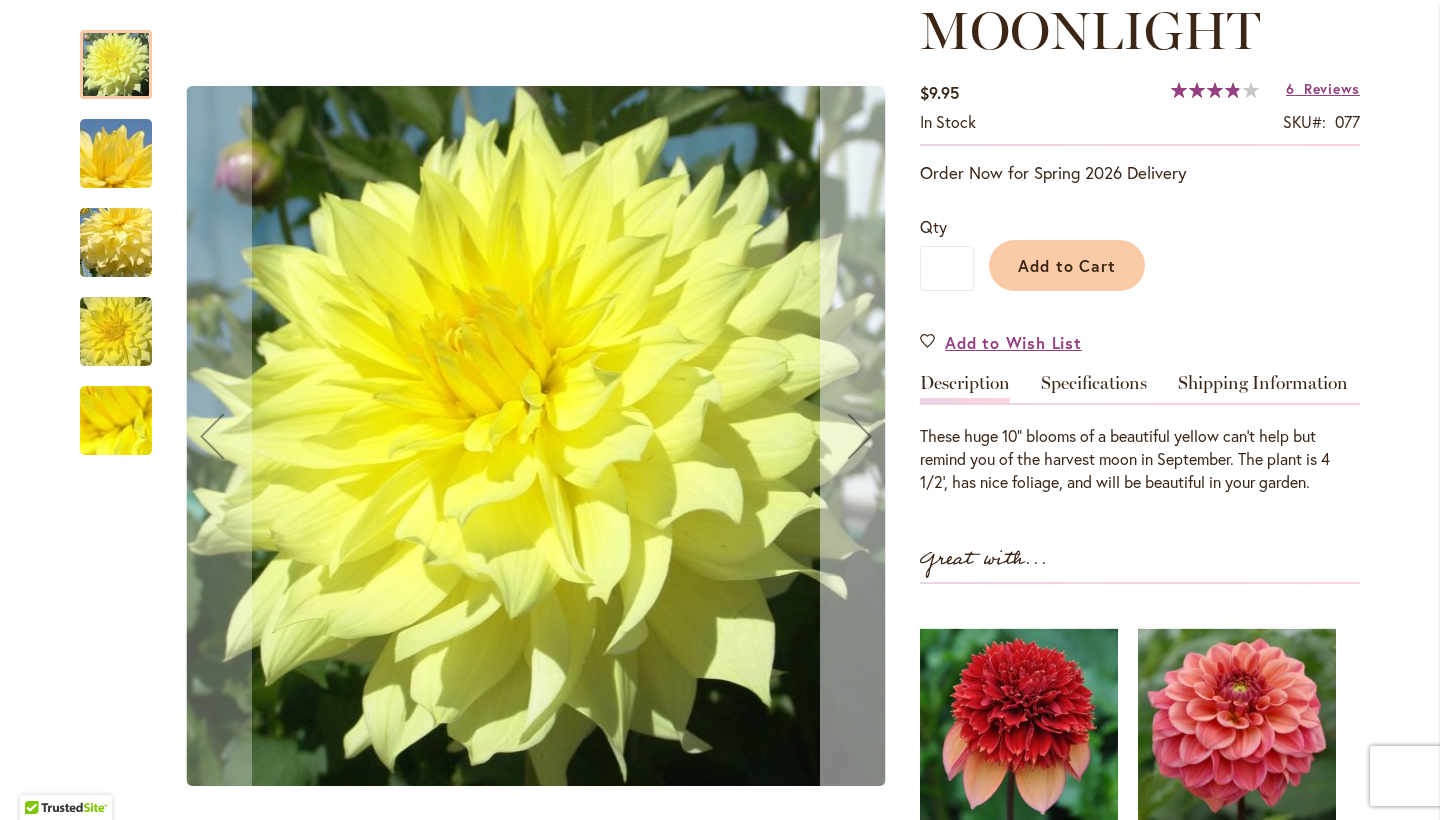 click at bounding box center [860, 436] 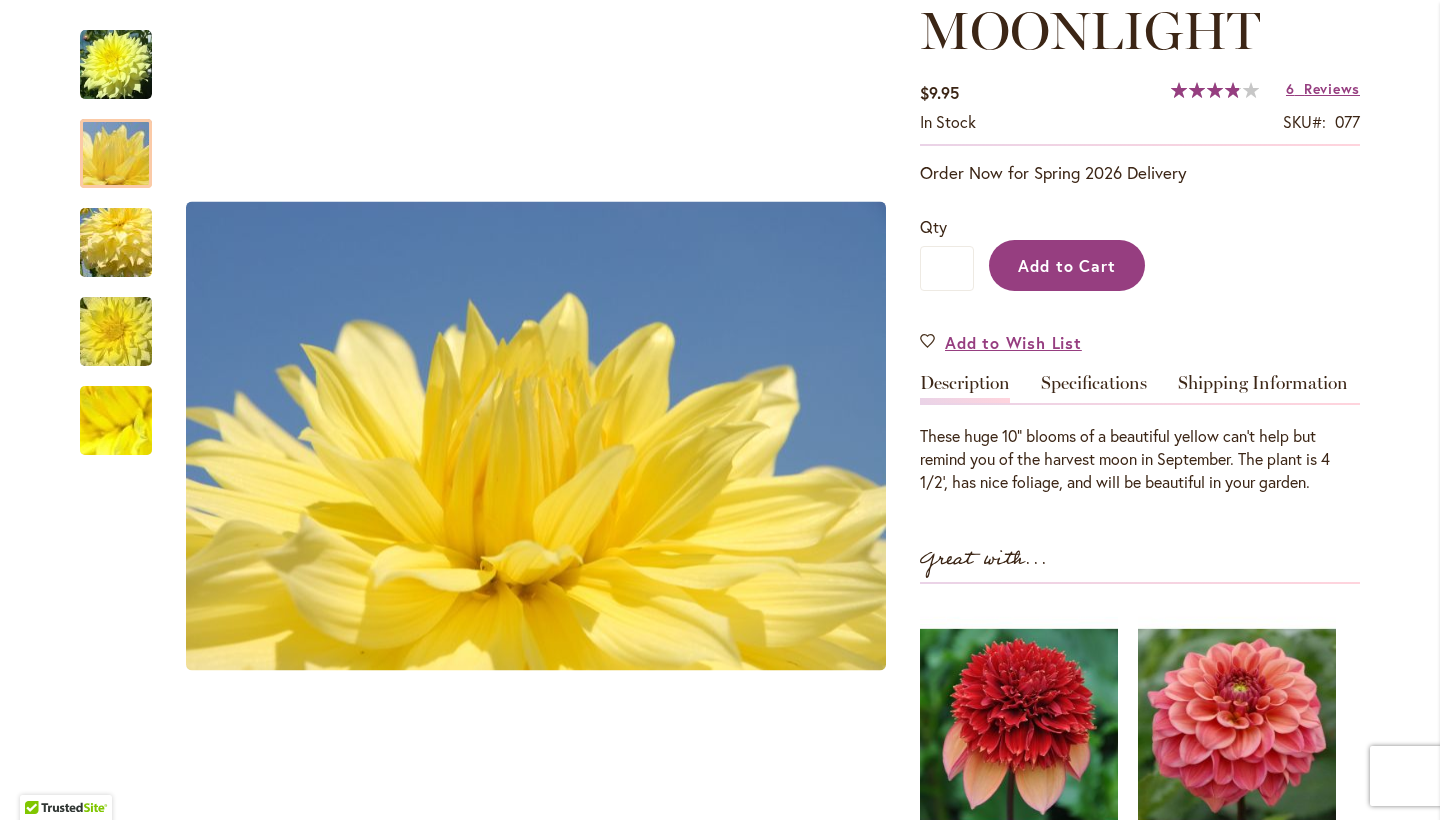 click on "Add to Cart" at bounding box center [1067, 265] 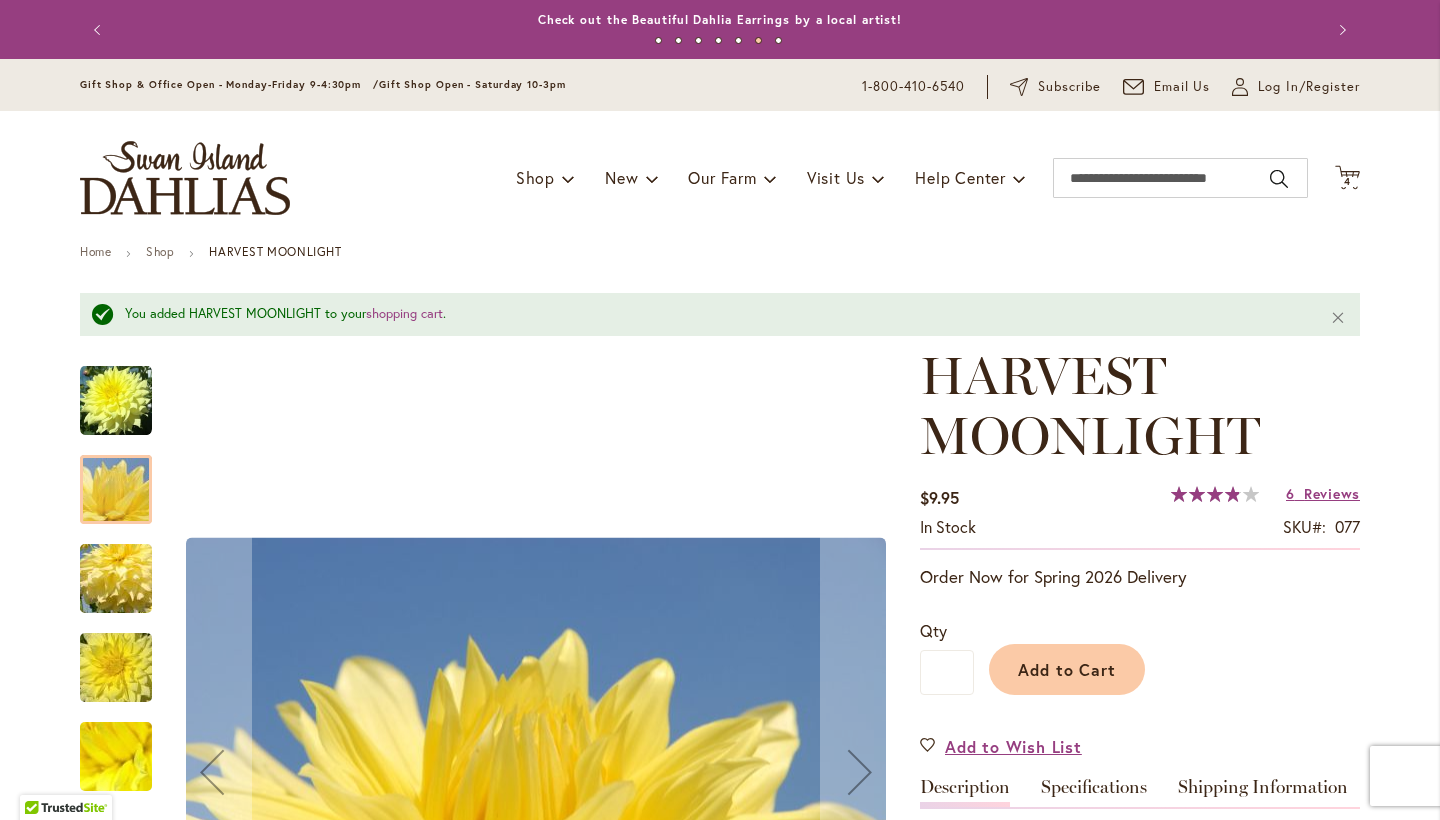 scroll, scrollTop: 0, scrollLeft: 0, axis: both 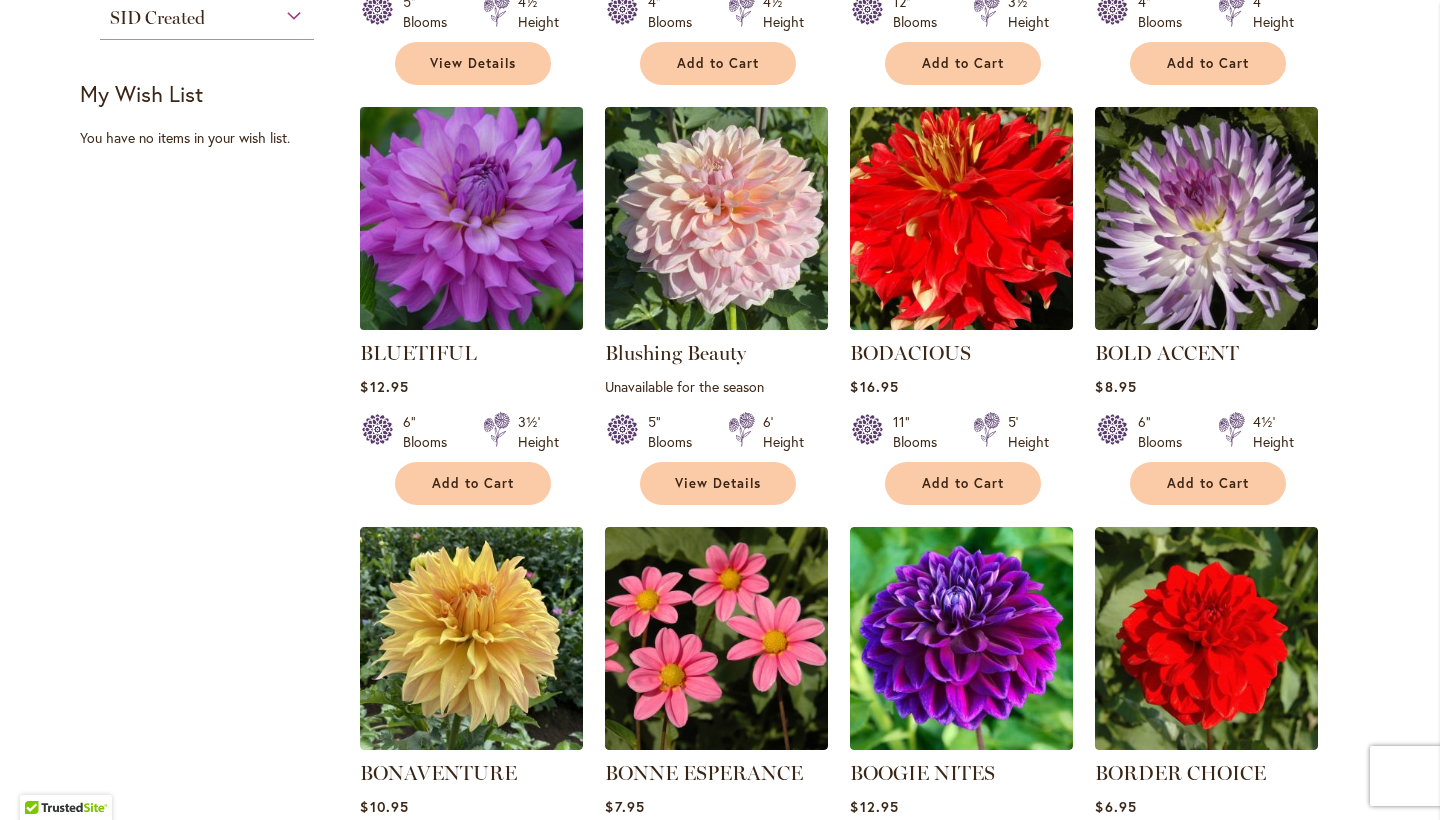 click at bounding box center [472, 219] 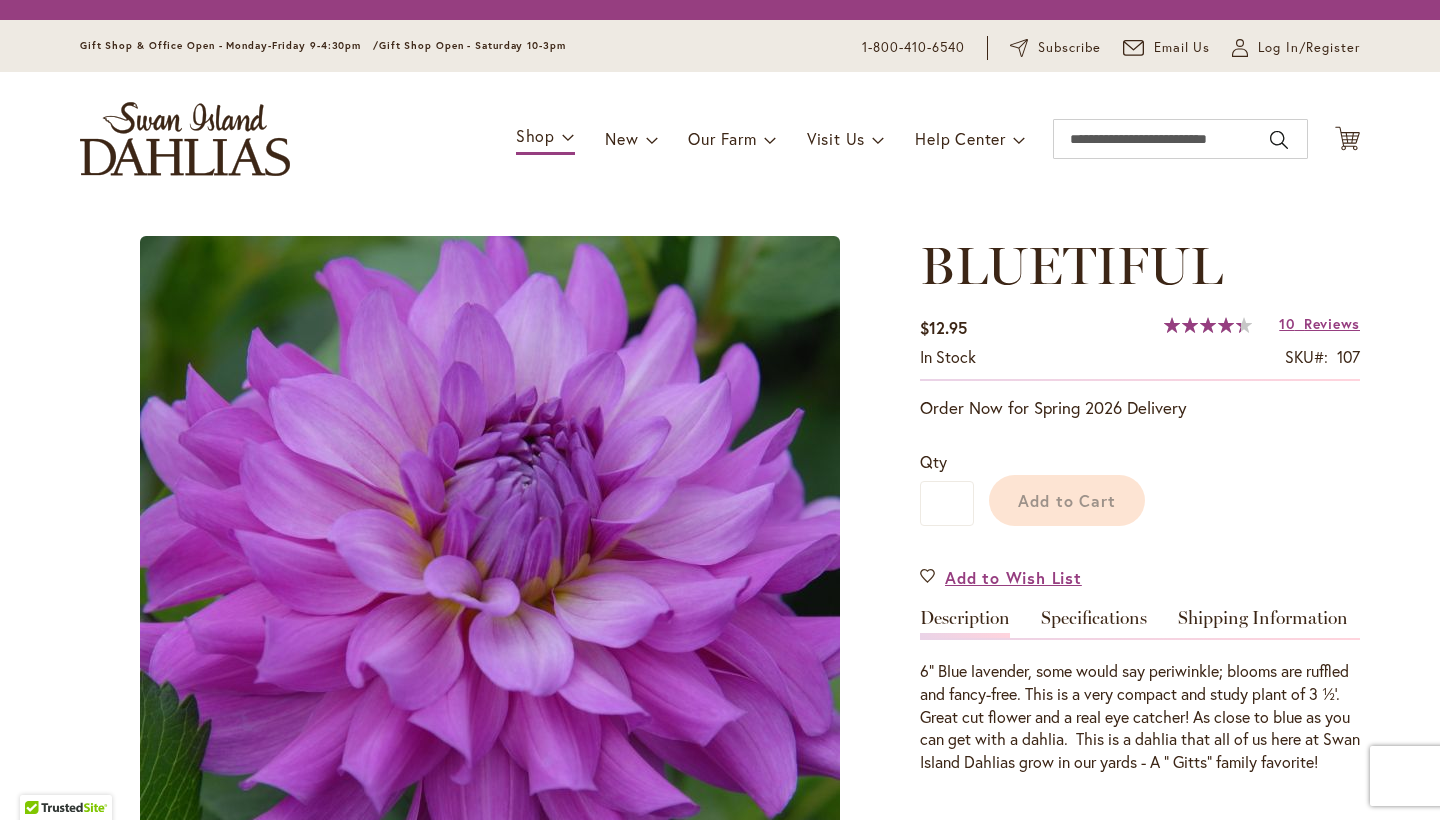 scroll, scrollTop: 0, scrollLeft: 0, axis: both 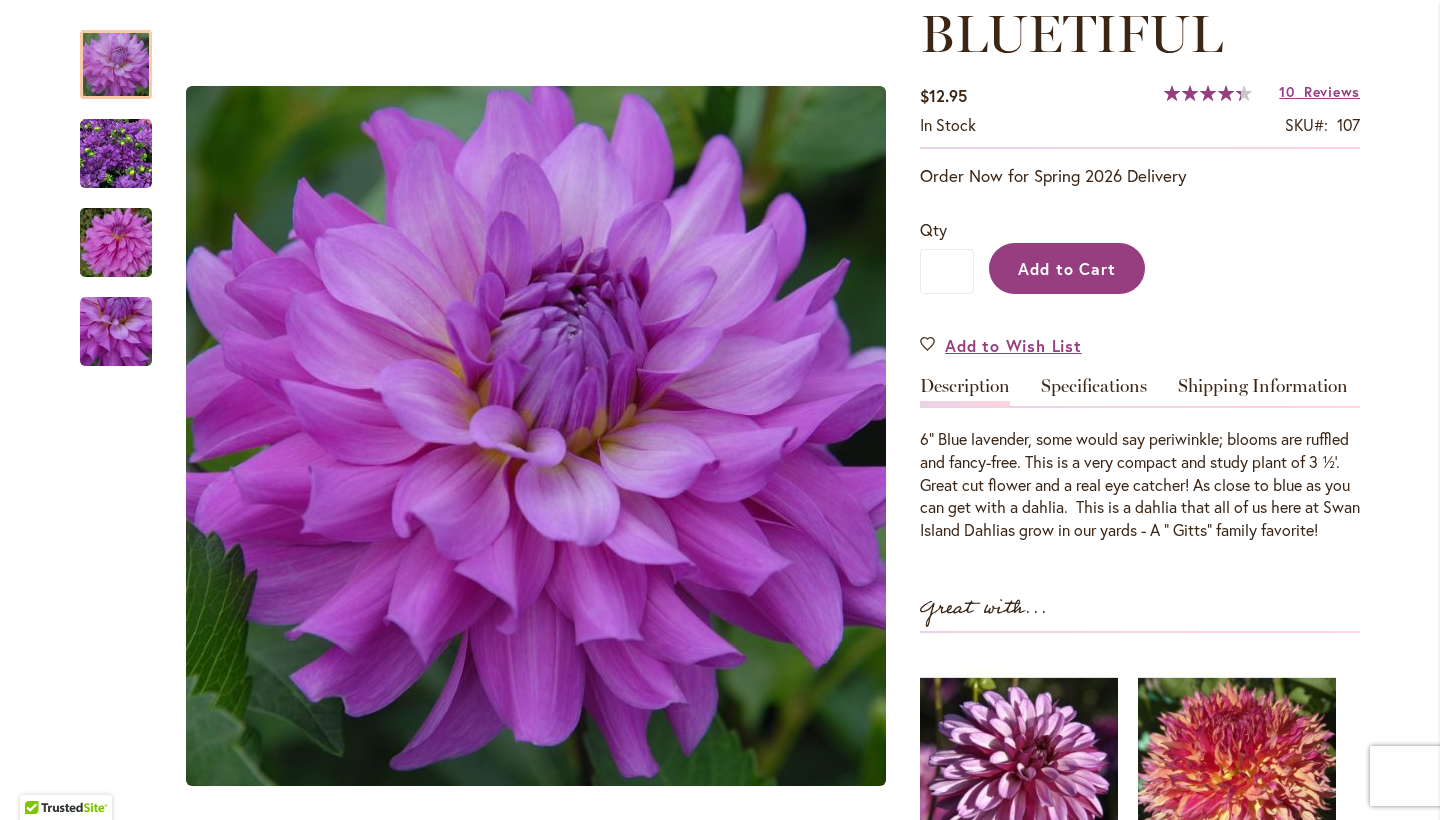 click on "Add to Cart" at bounding box center (1067, 268) 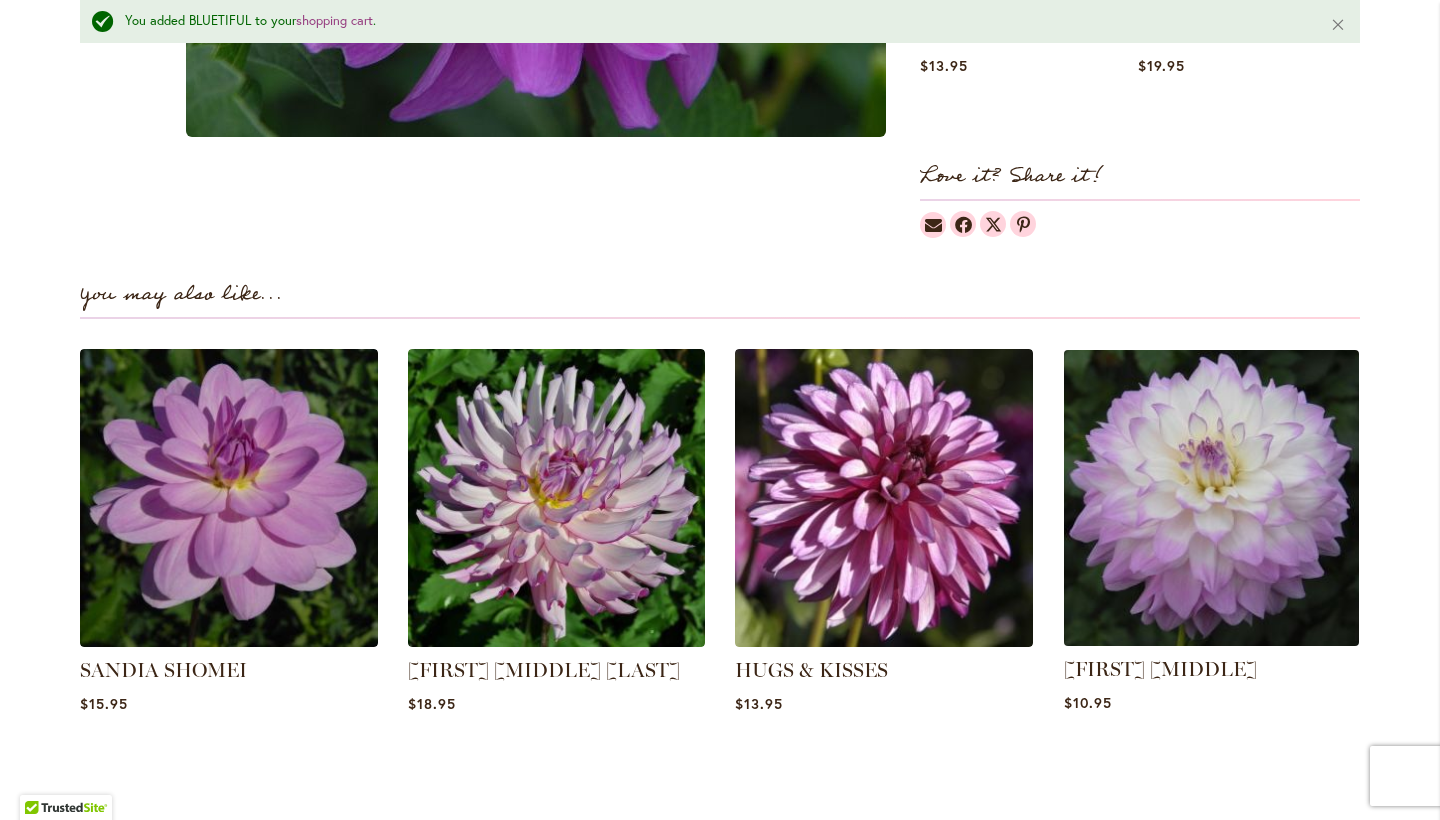 scroll, scrollTop: 1241, scrollLeft: 0, axis: vertical 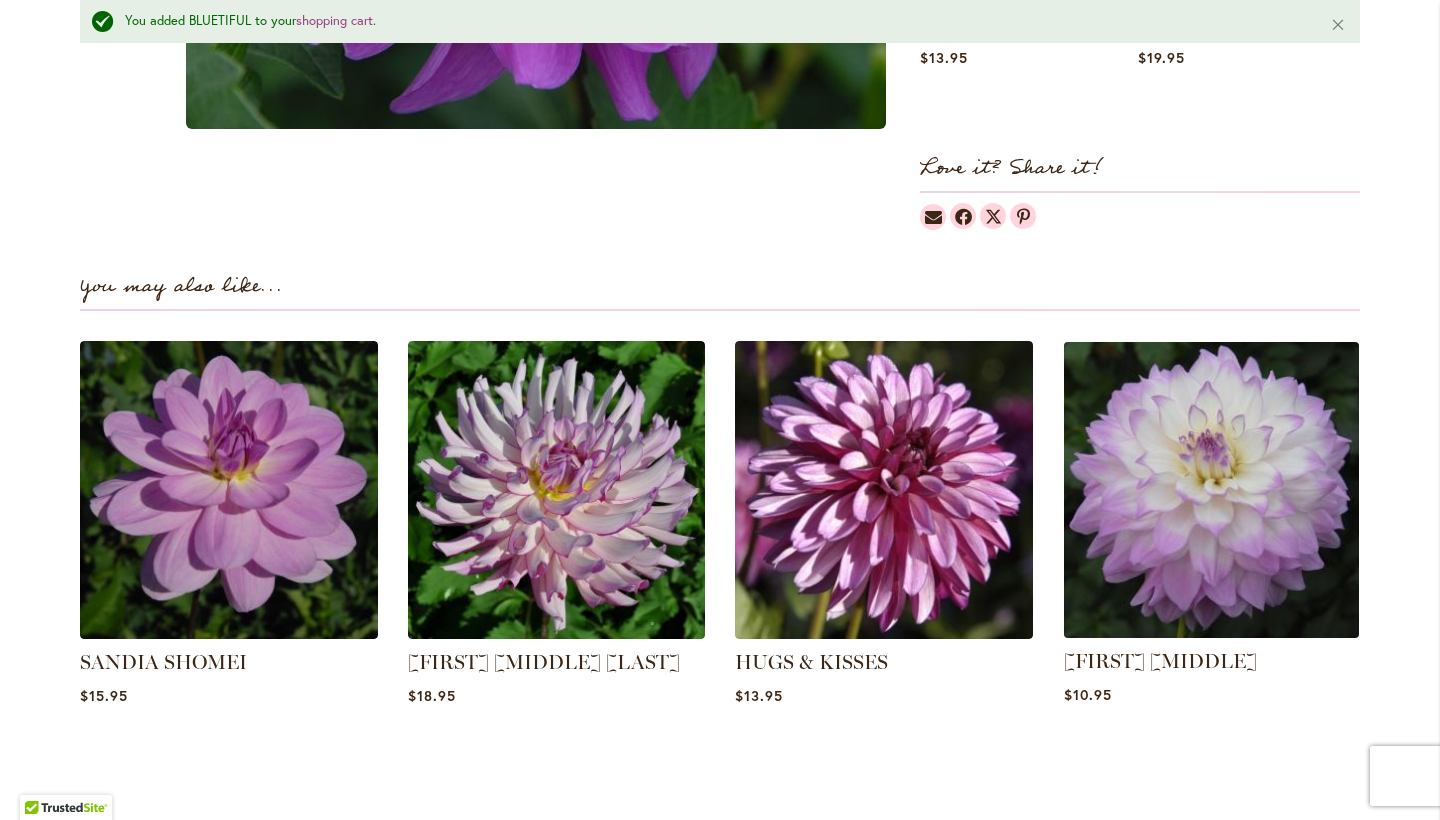 click at bounding box center [1211, 490] 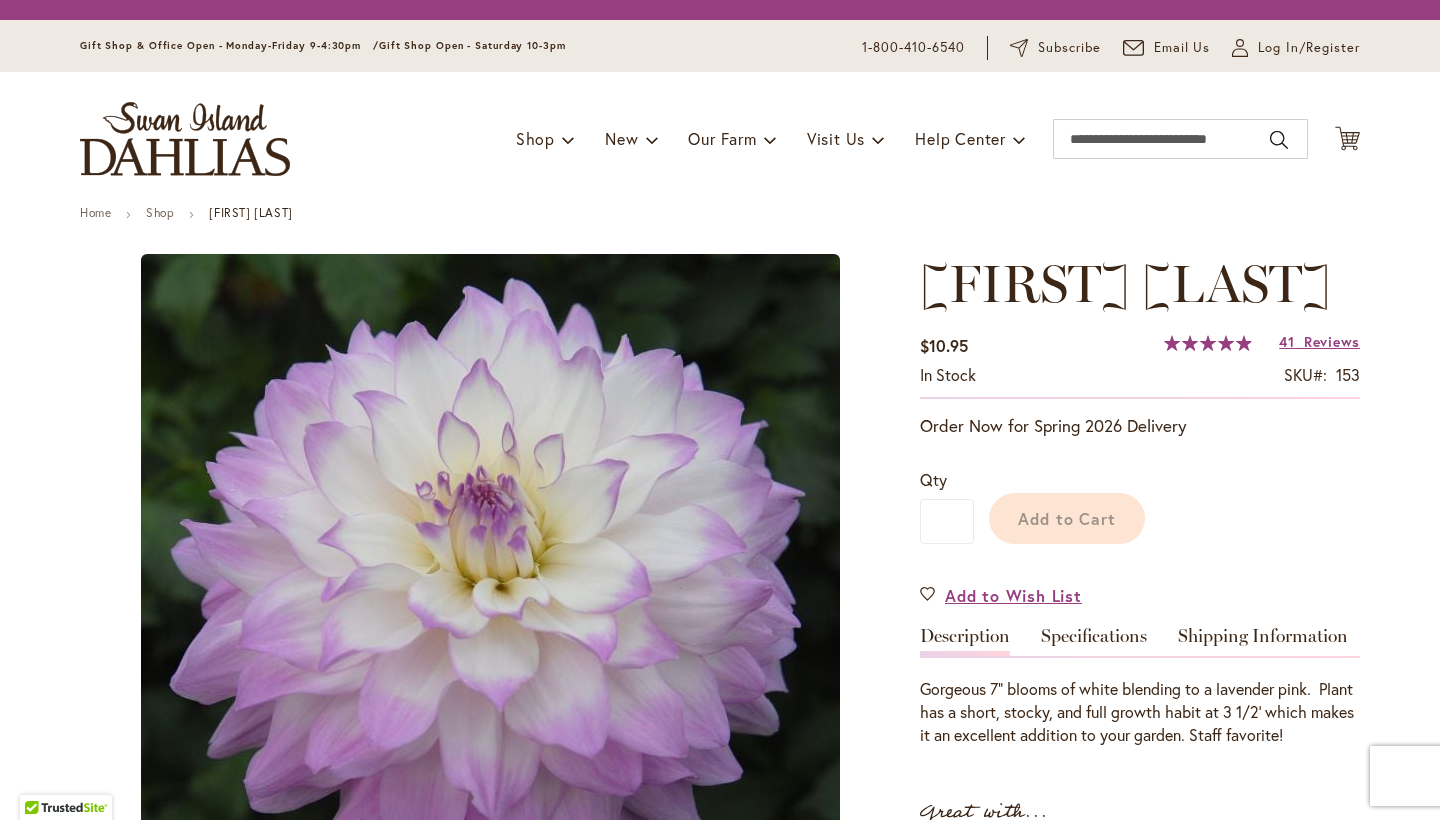 scroll, scrollTop: 0, scrollLeft: 0, axis: both 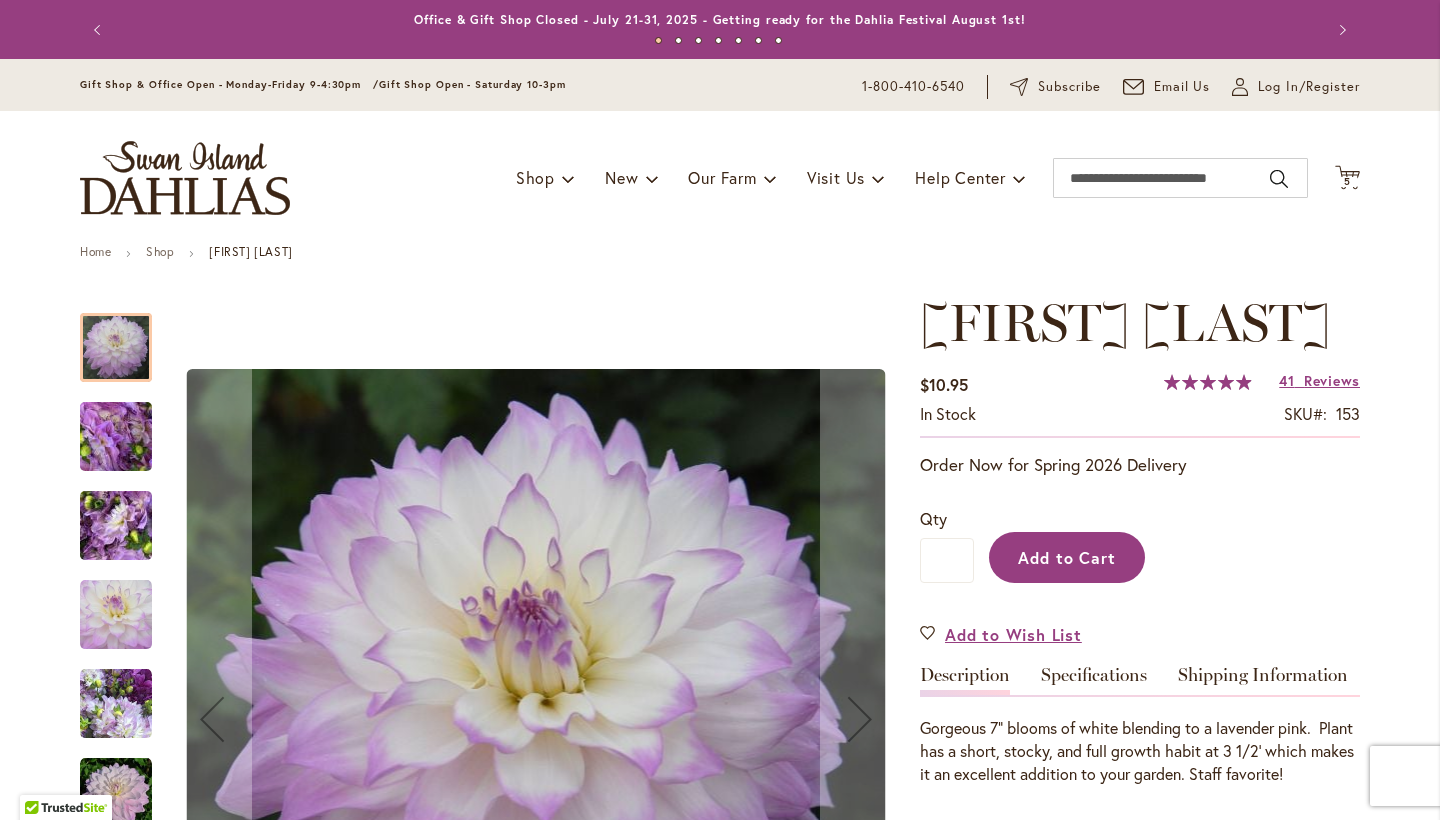 click on "Add to Cart" at bounding box center (1067, 557) 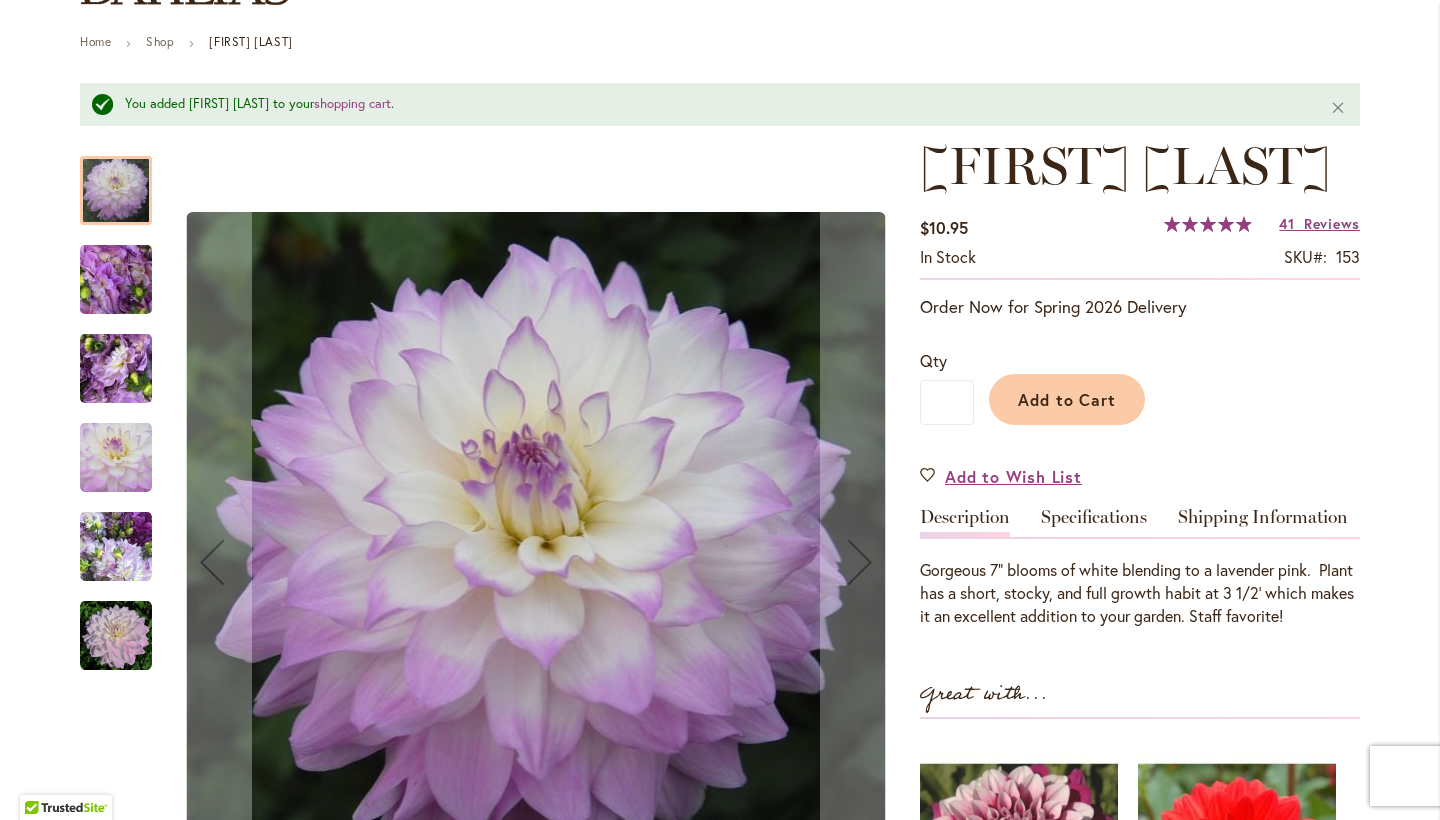 scroll, scrollTop: 245, scrollLeft: 0, axis: vertical 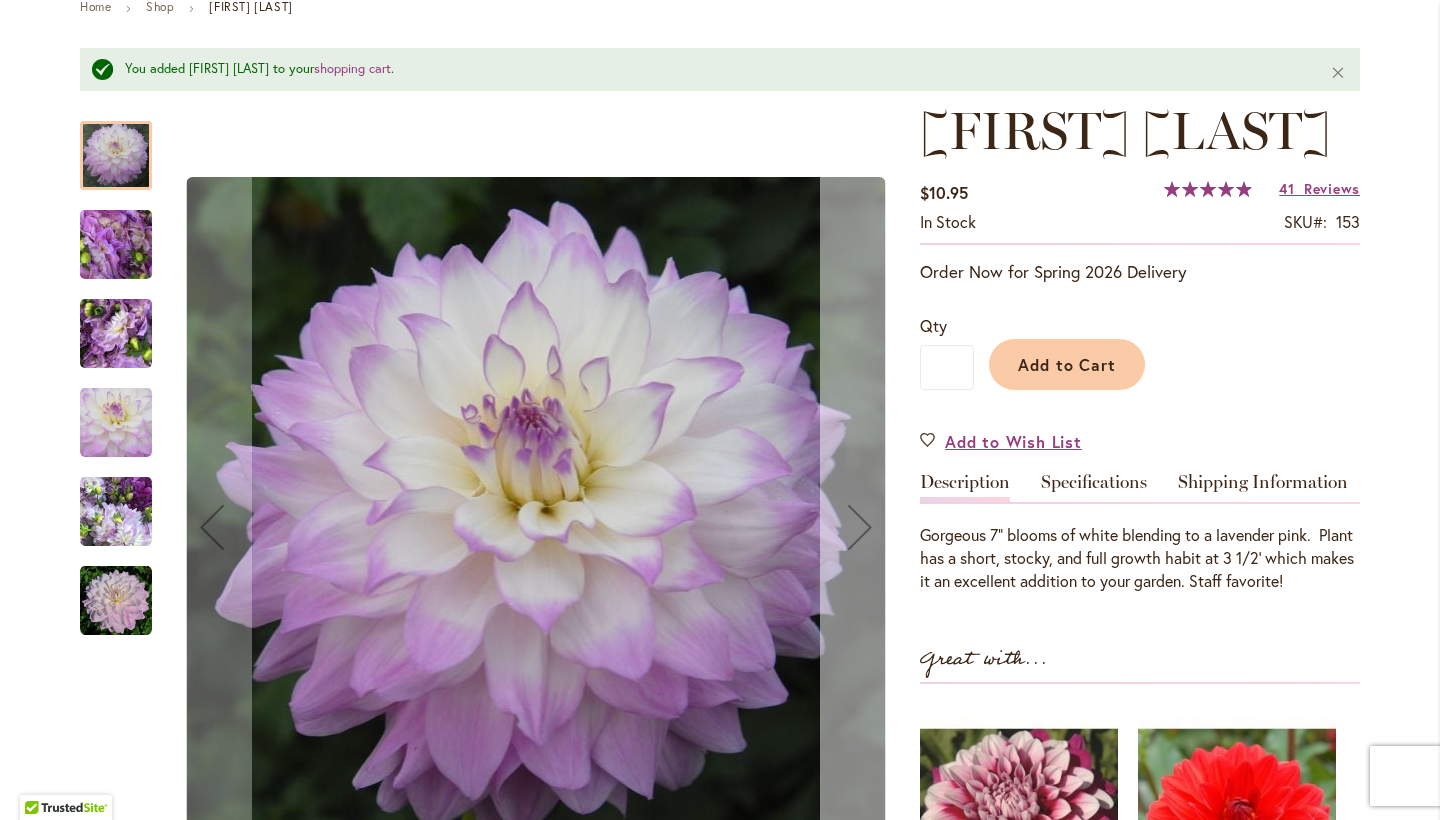 click at bounding box center (860, 527) 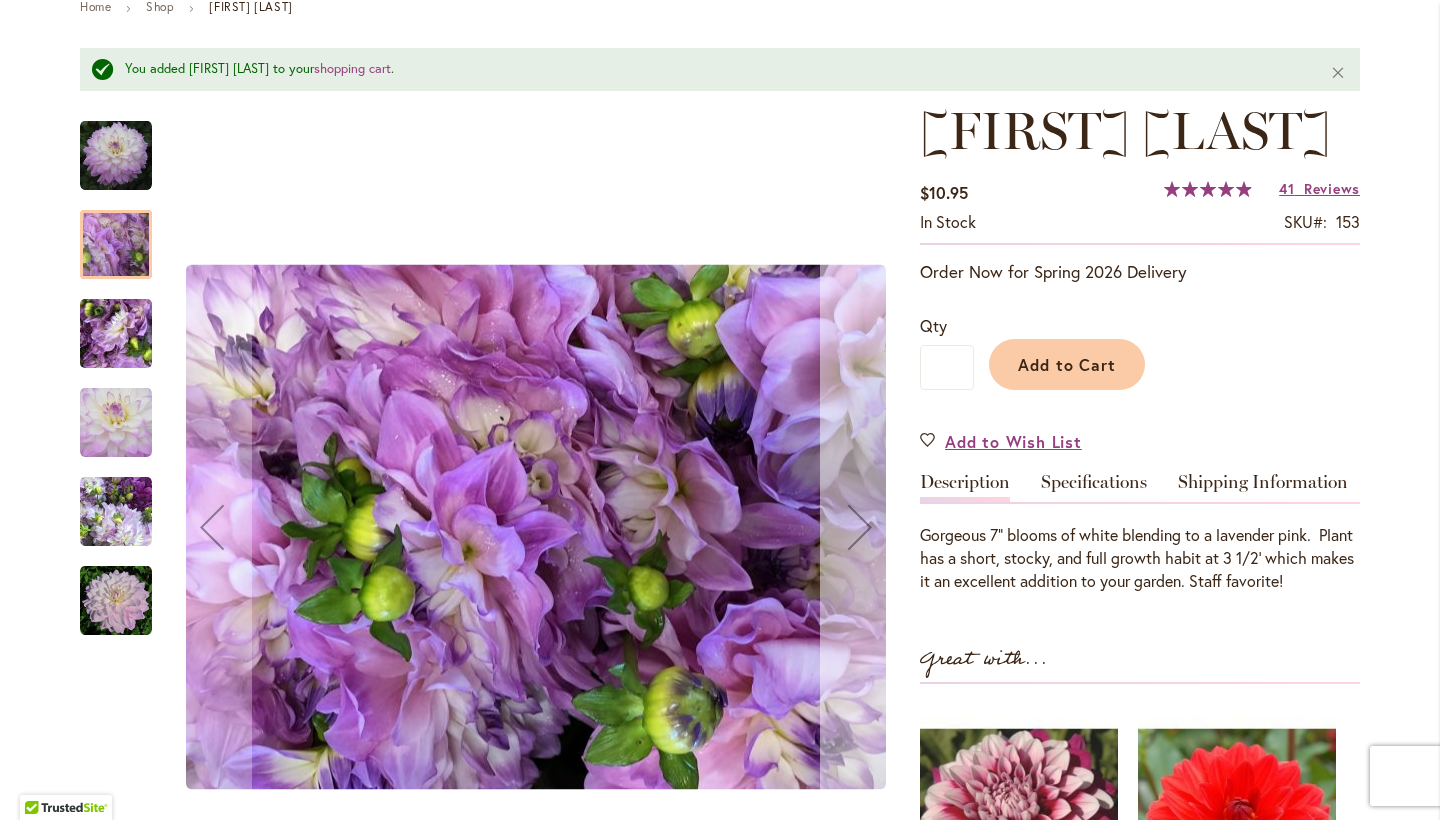 click at bounding box center (860, 527) 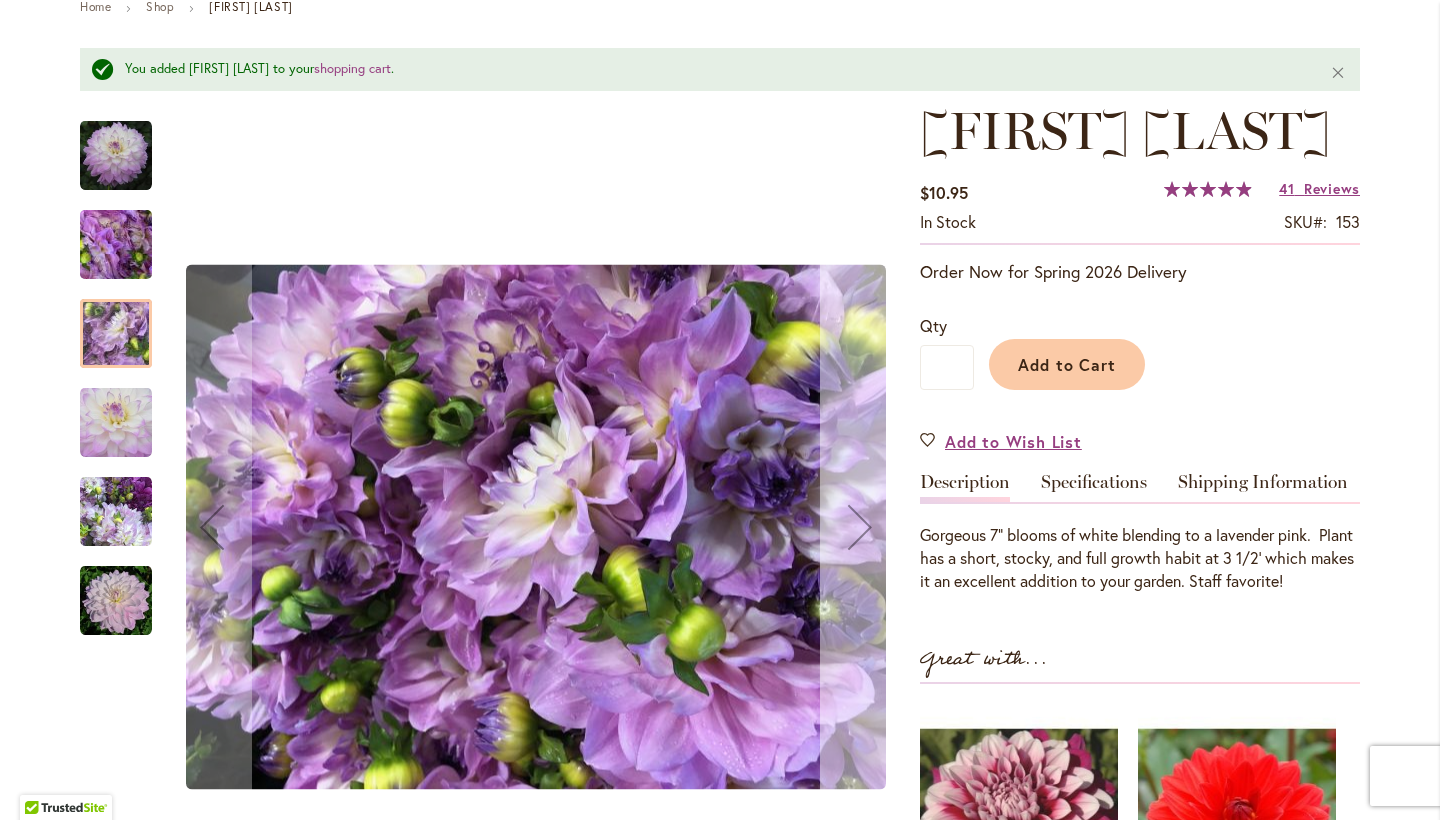 click at bounding box center [860, 527] 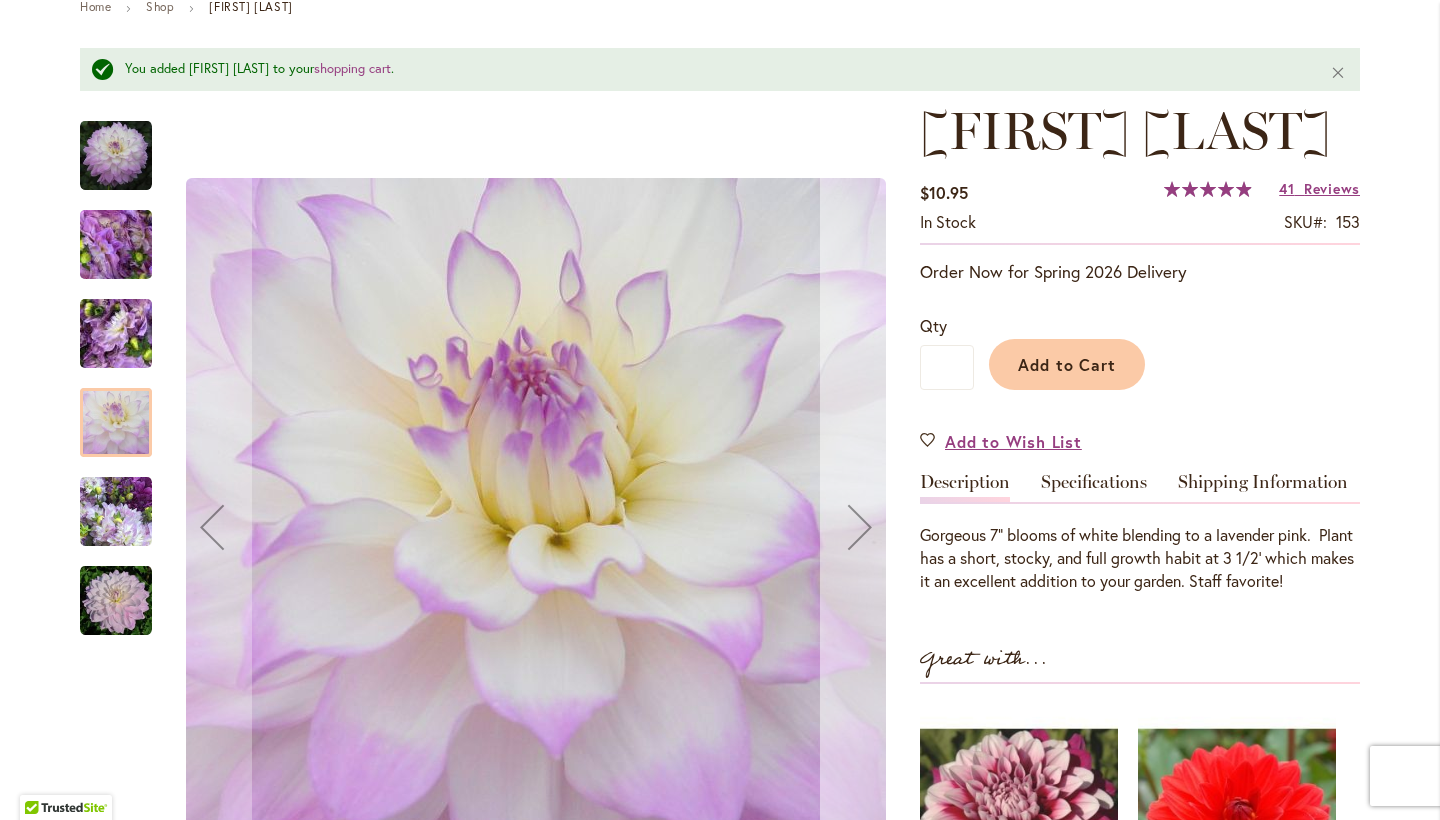 click at bounding box center (860, 527) 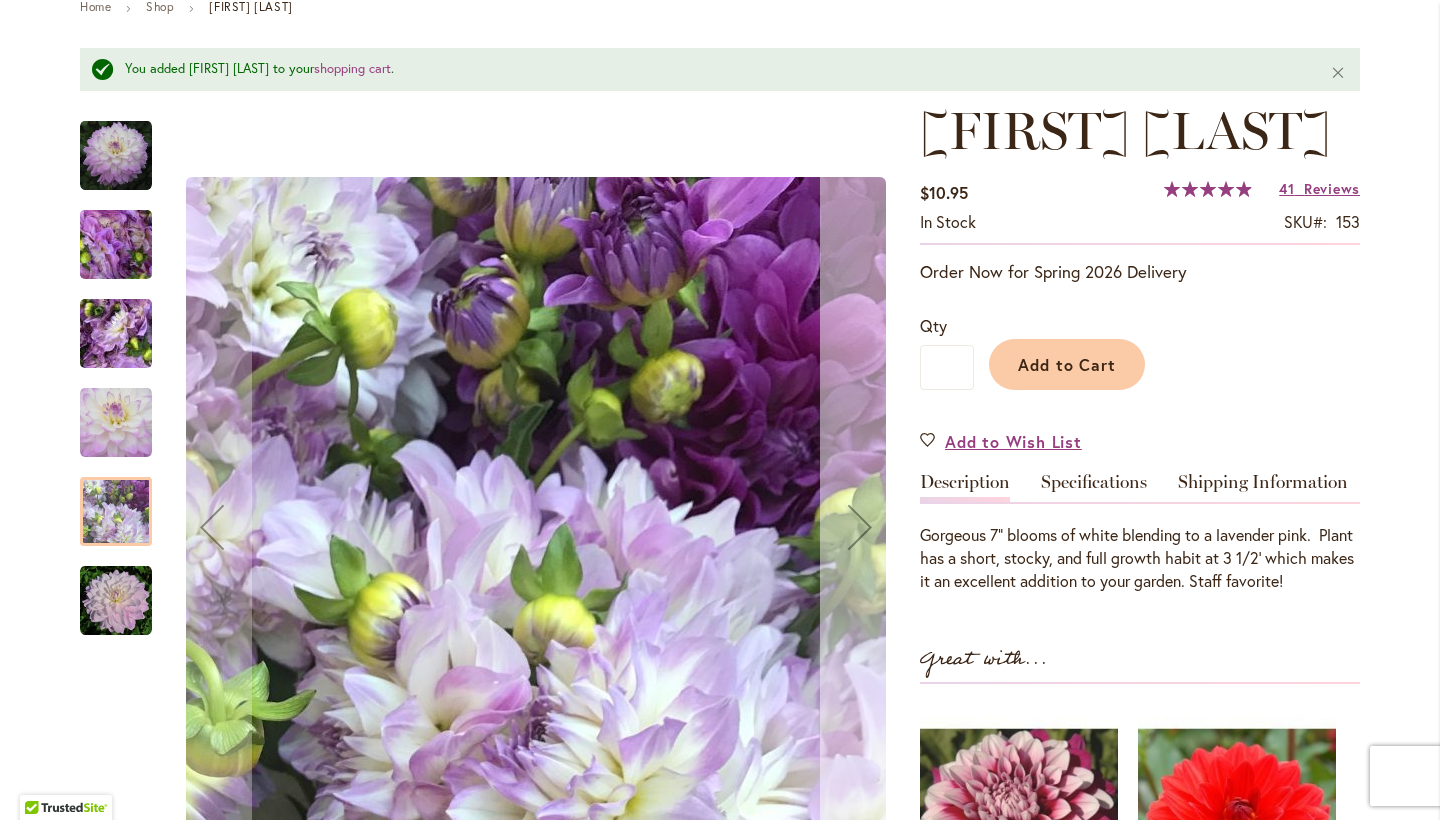 click at bounding box center (860, 527) 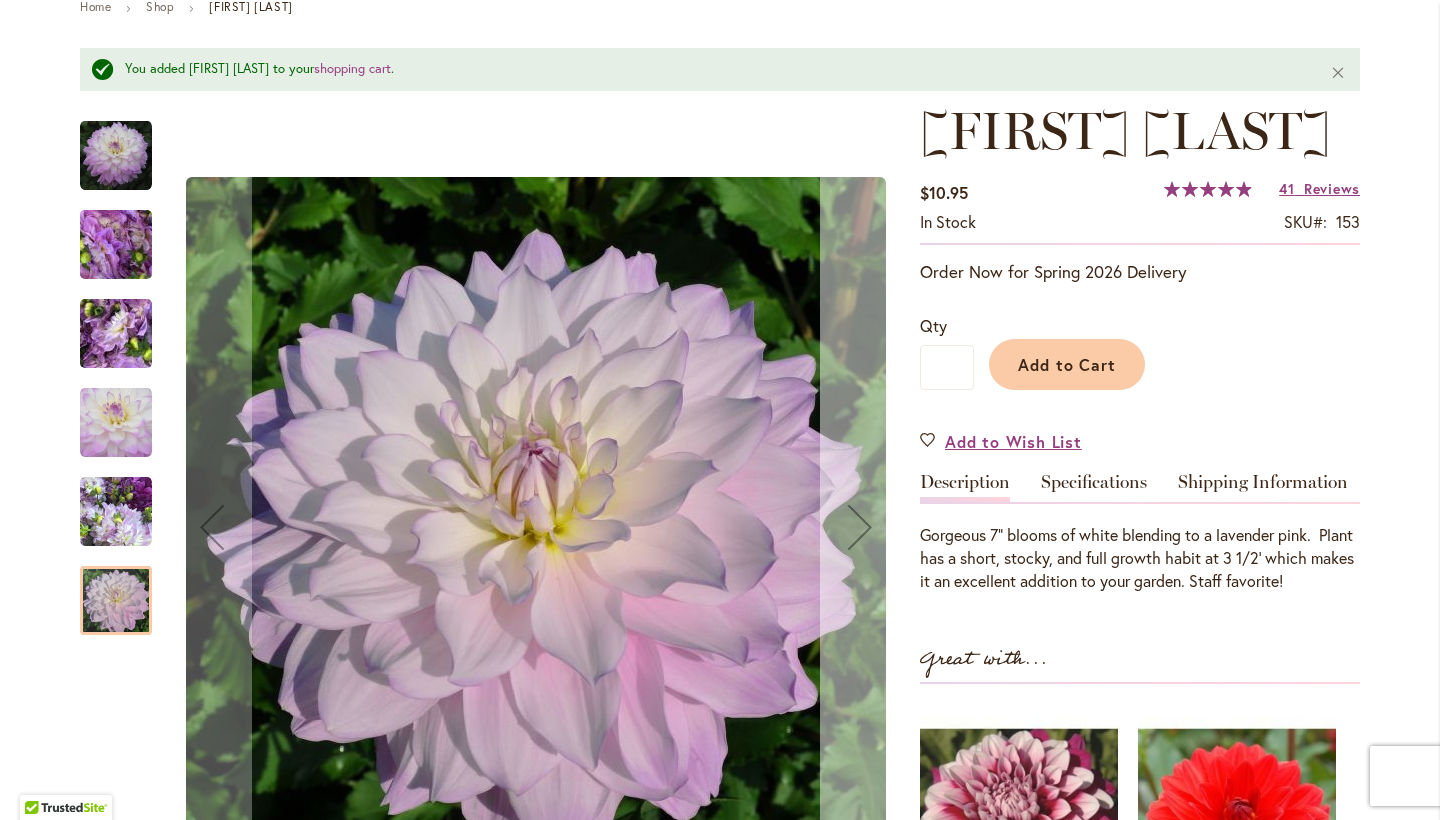 click at bounding box center [860, 527] 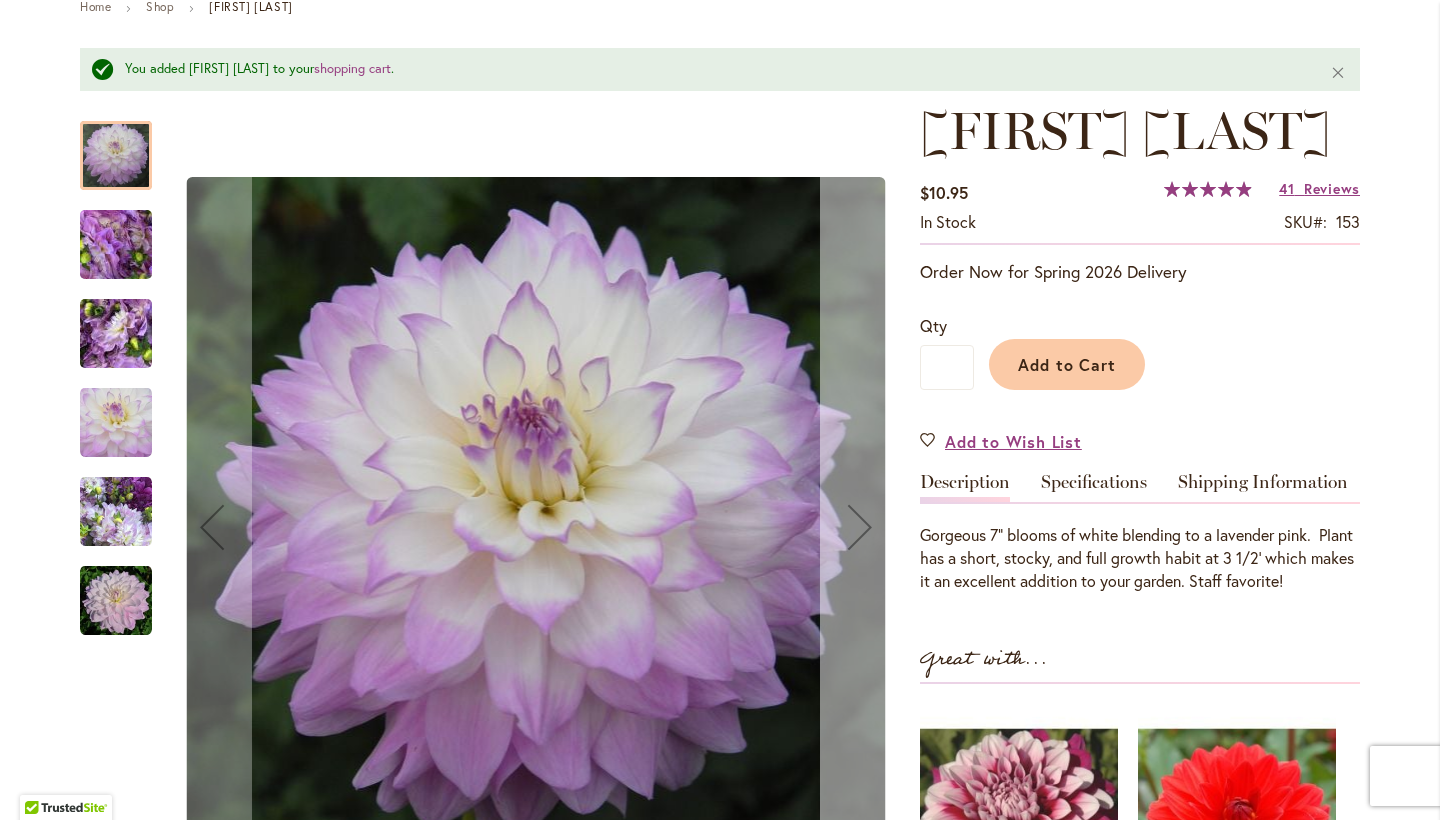 click at bounding box center (860, 527) 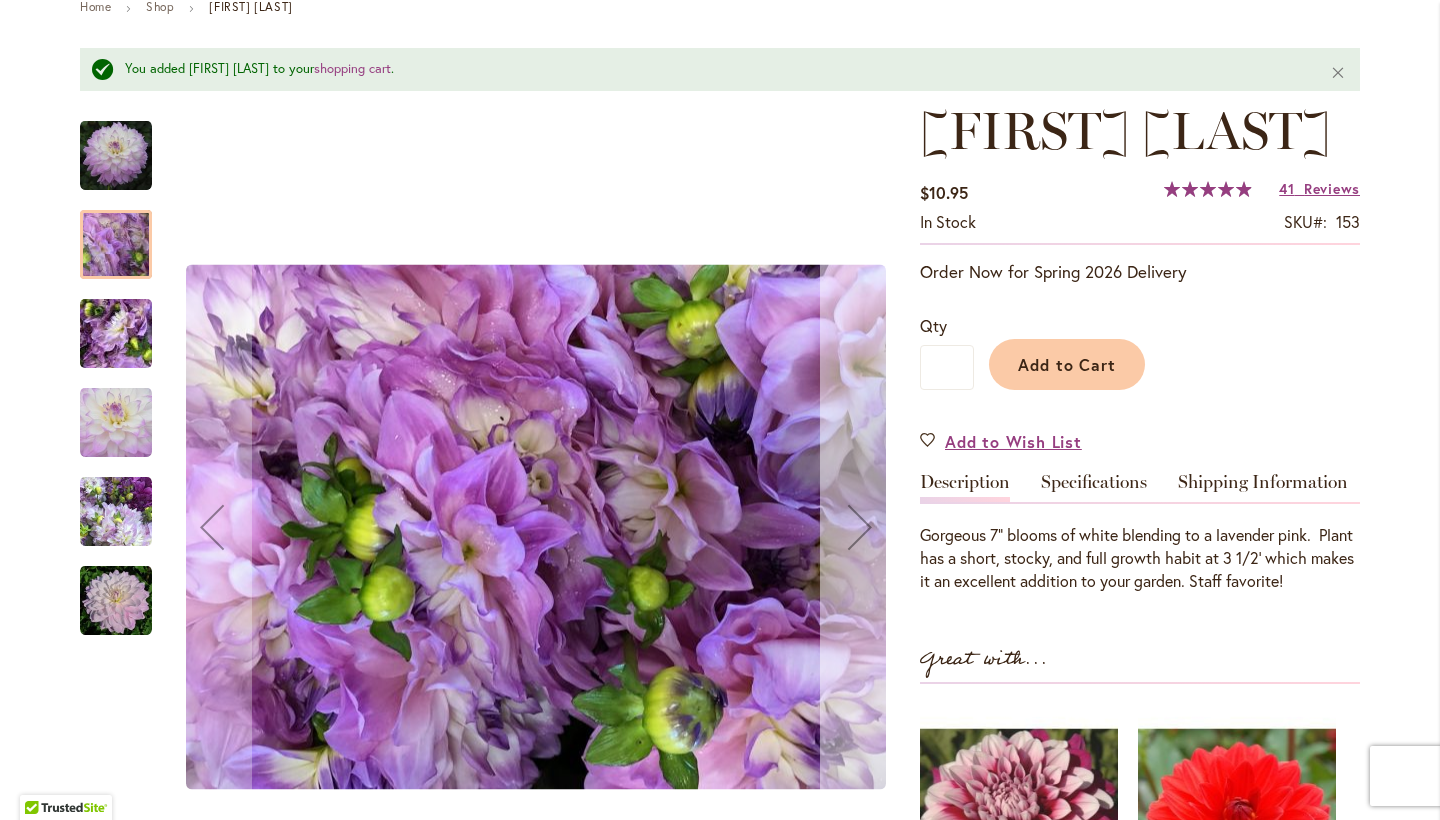 click at bounding box center (860, 527) 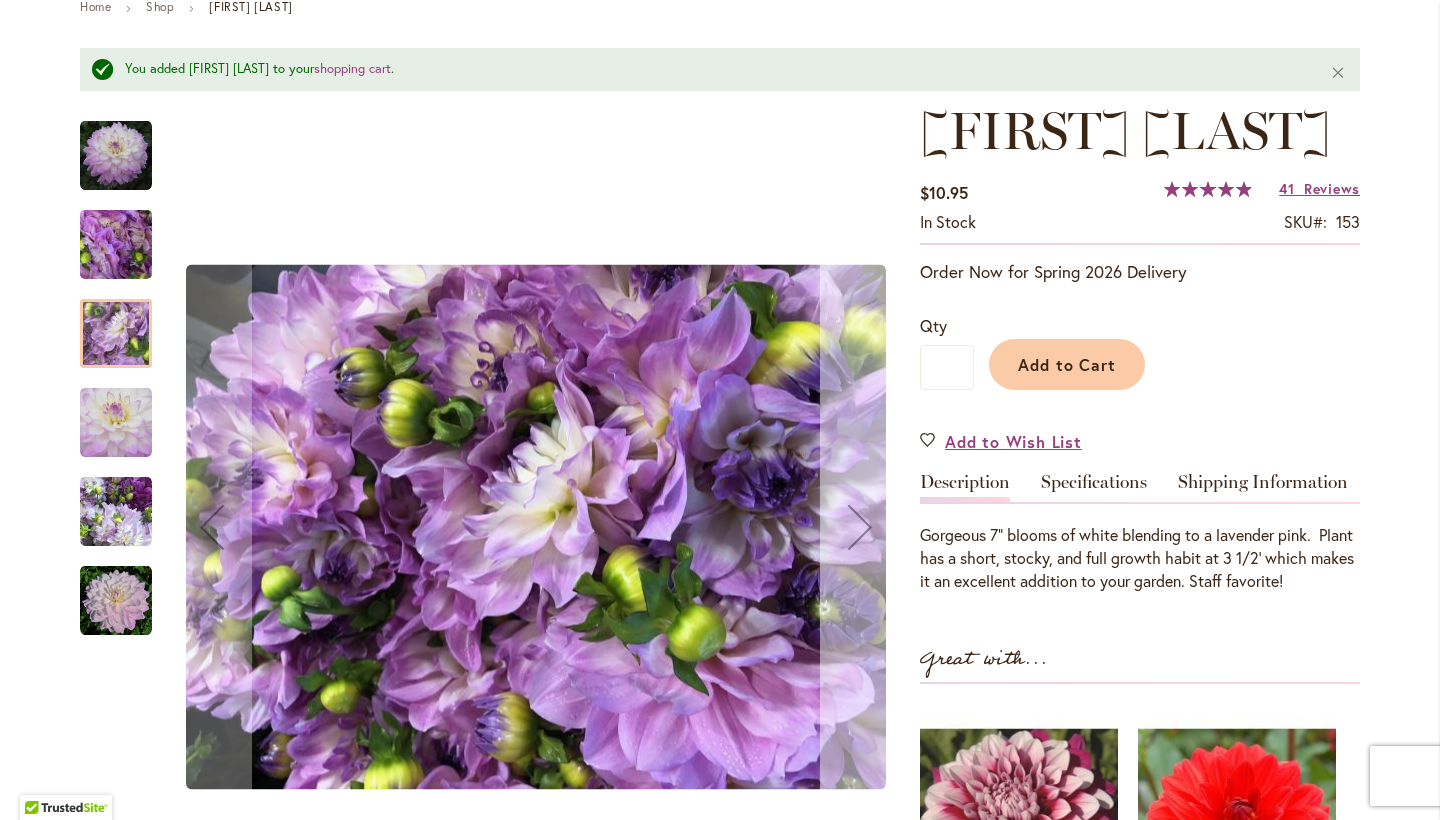 click at bounding box center [860, 527] 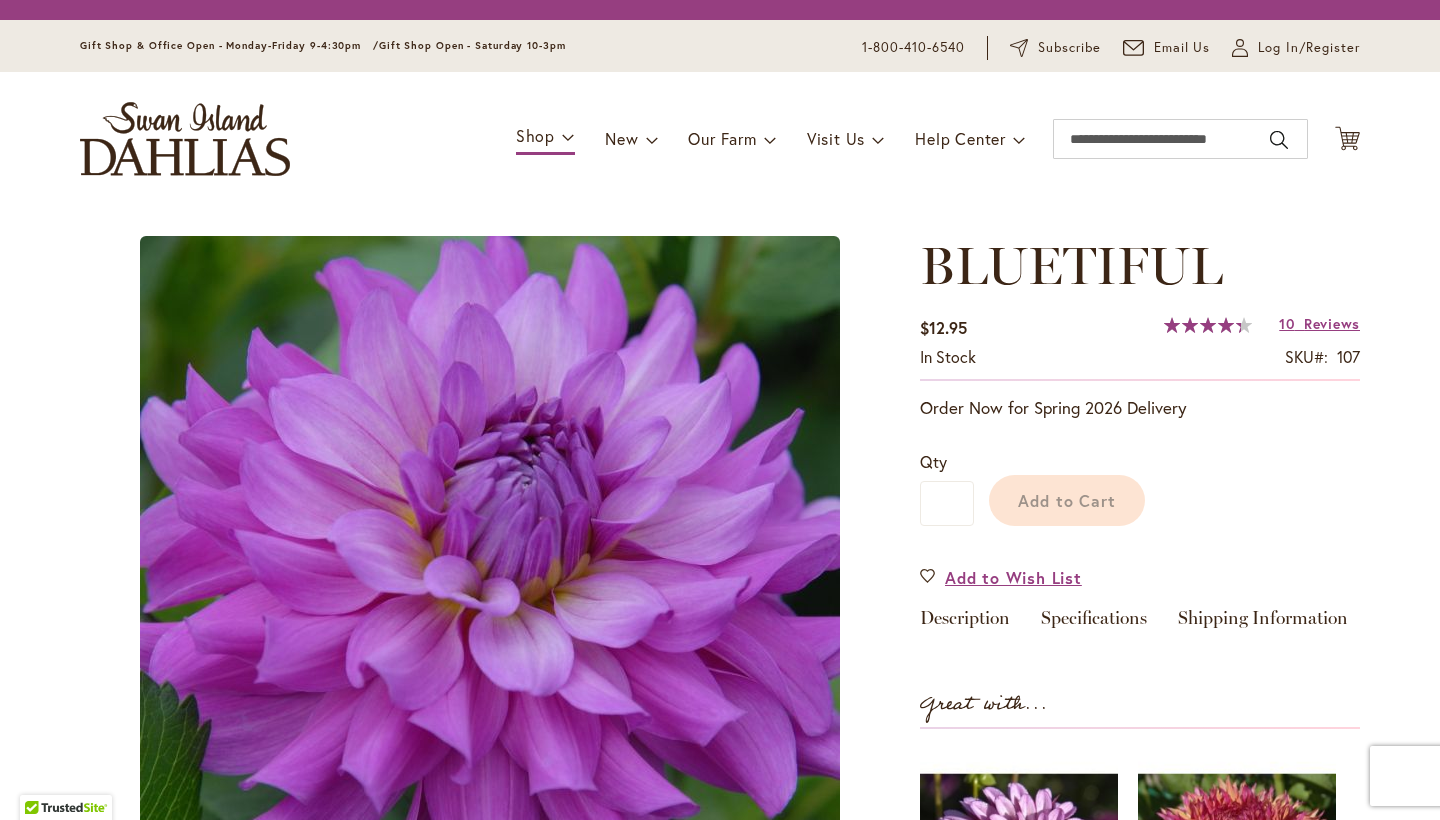 scroll, scrollTop: 0, scrollLeft: 0, axis: both 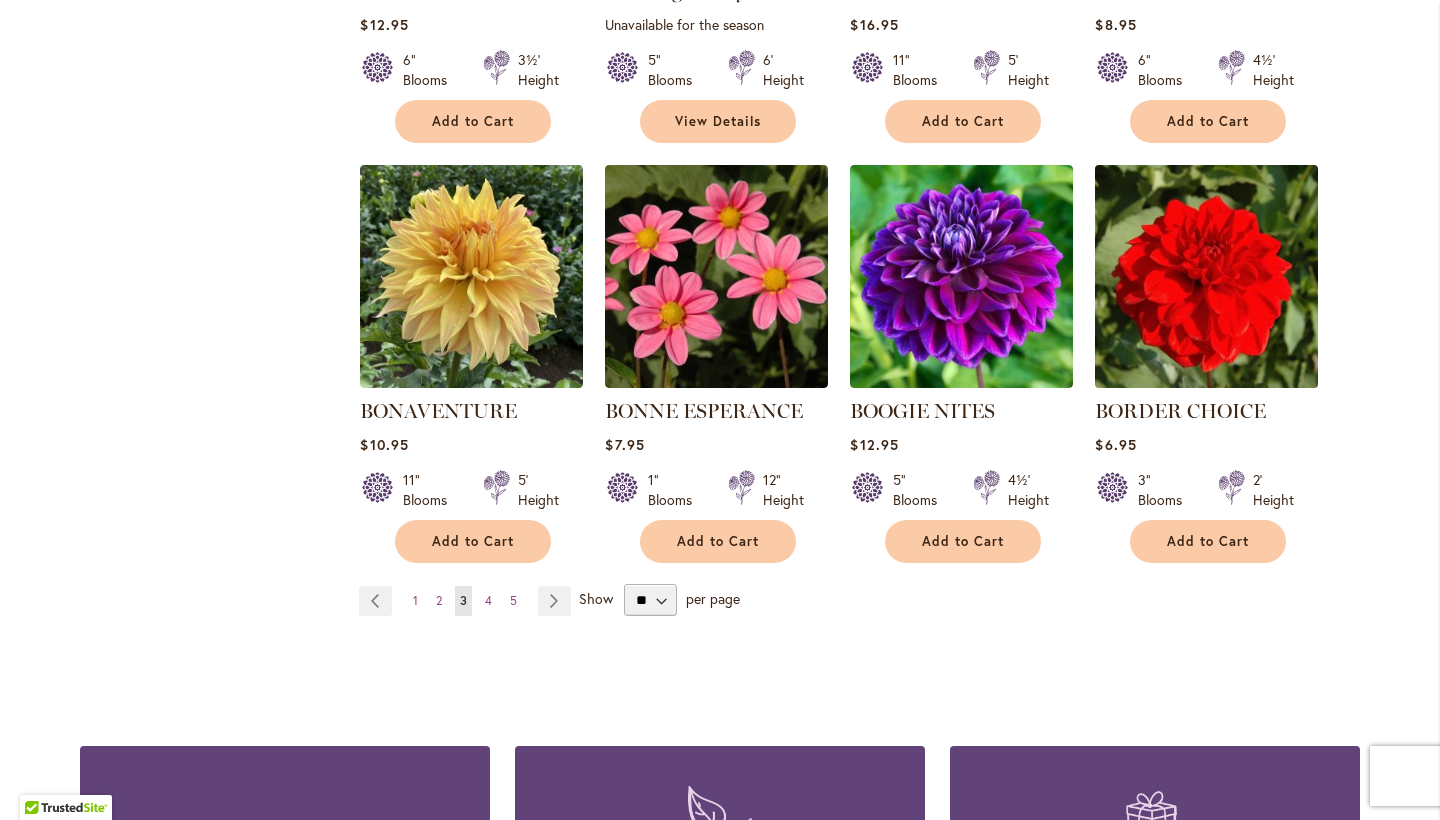 click at bounding box center [1207, 277] 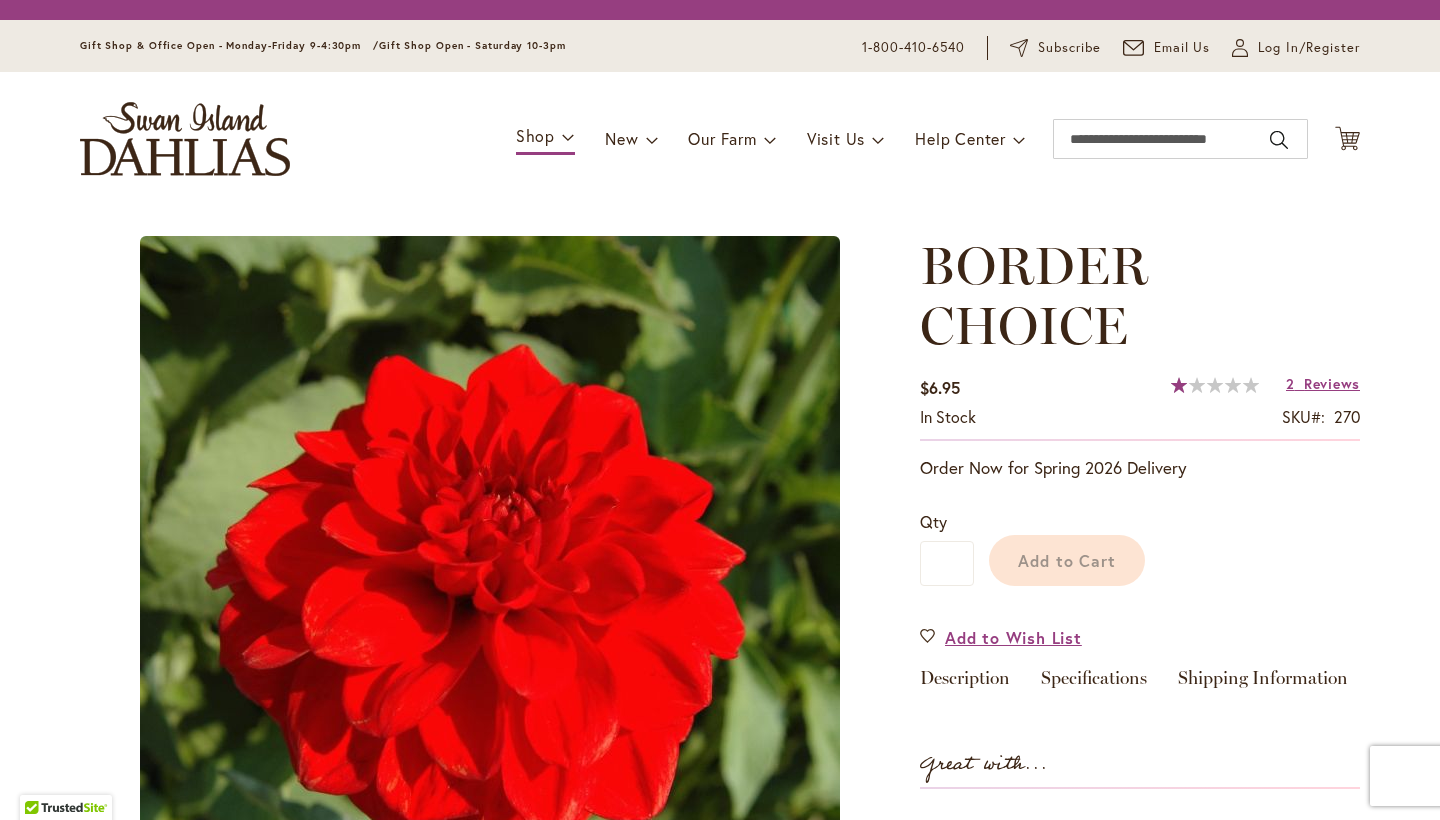 scroll, scrollTop: 0, scrollLeft: 0, axis: both 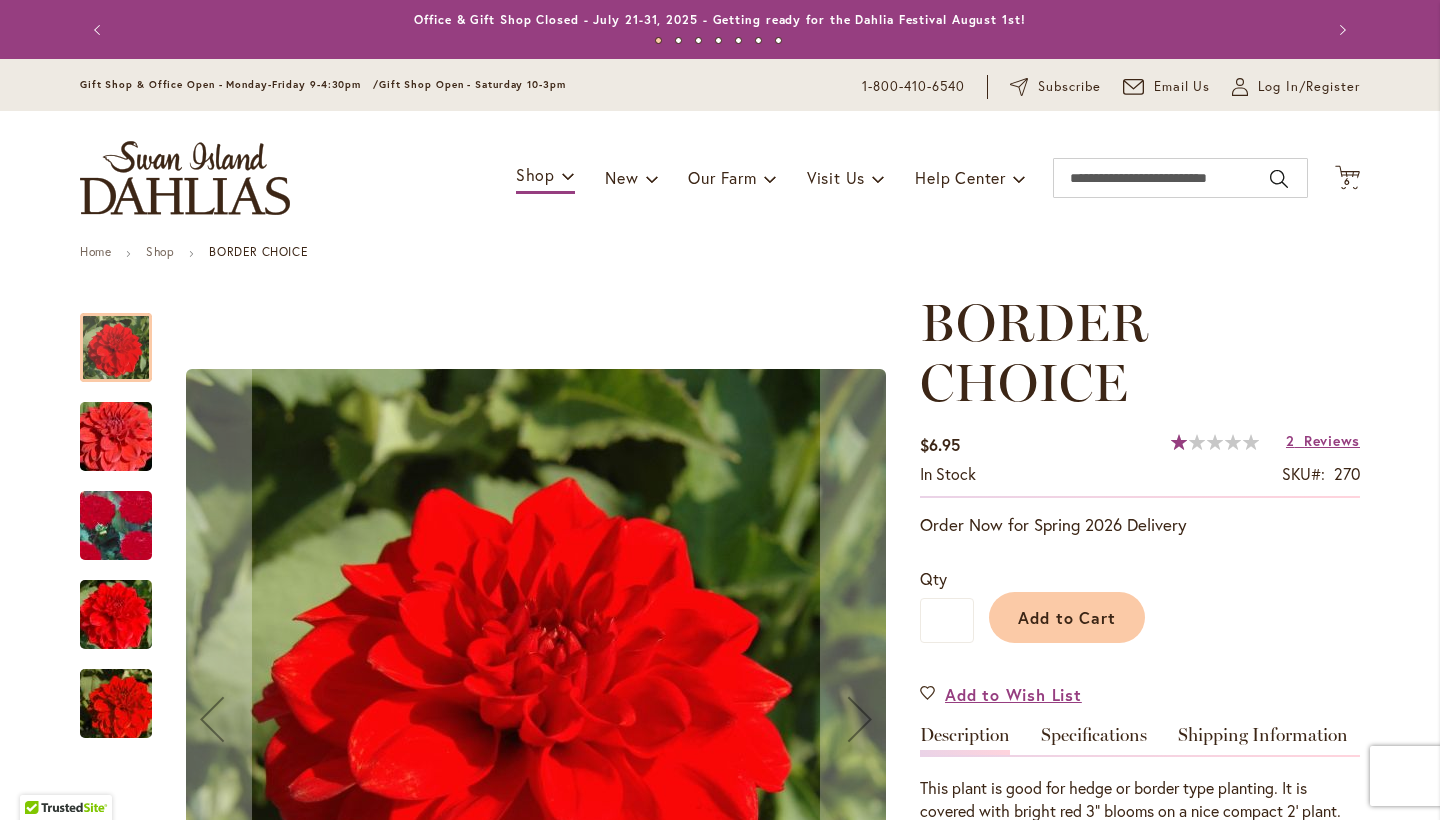 click at bounding box center (116, 437) 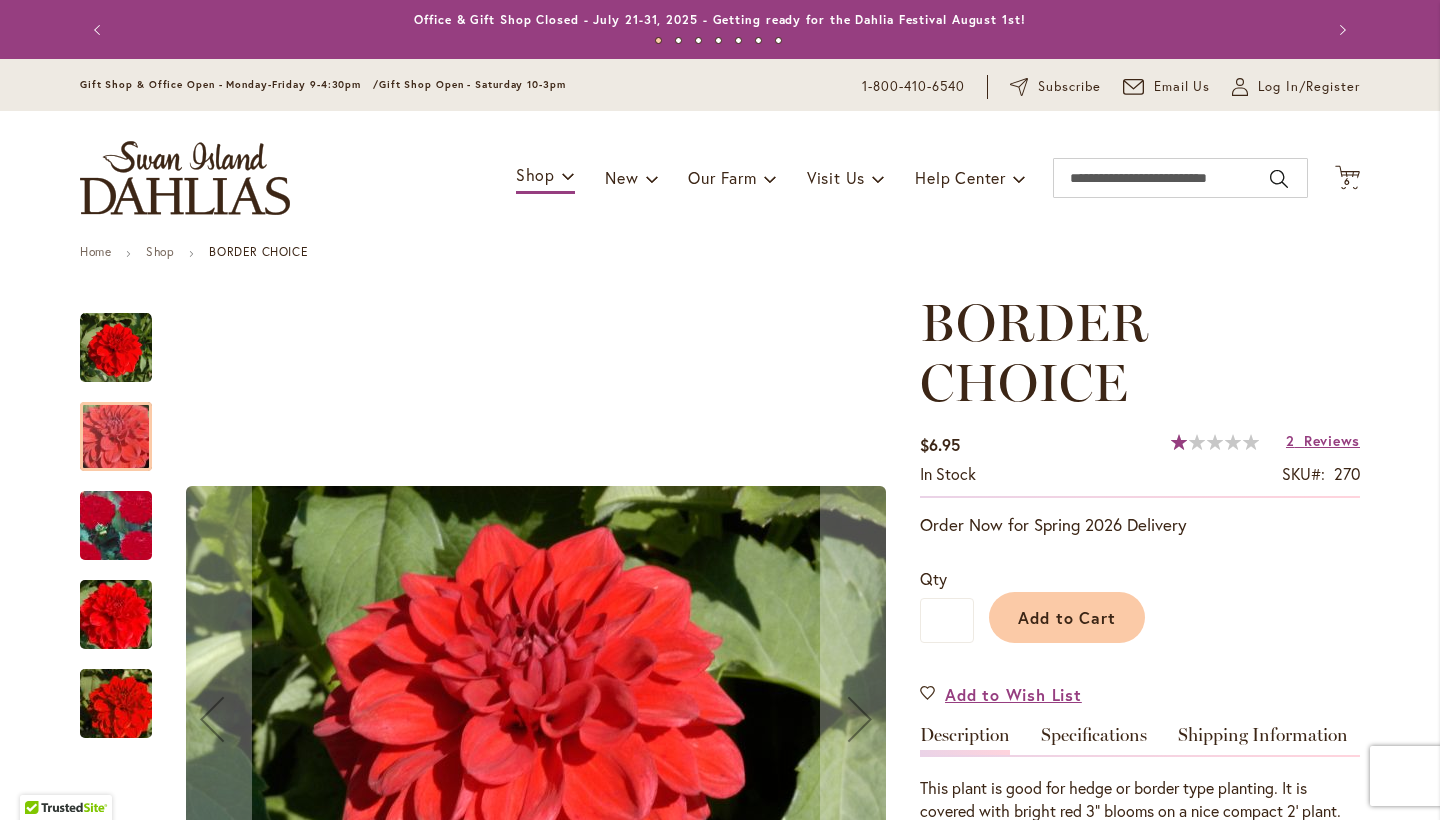 click at bounding box center (116, 526) 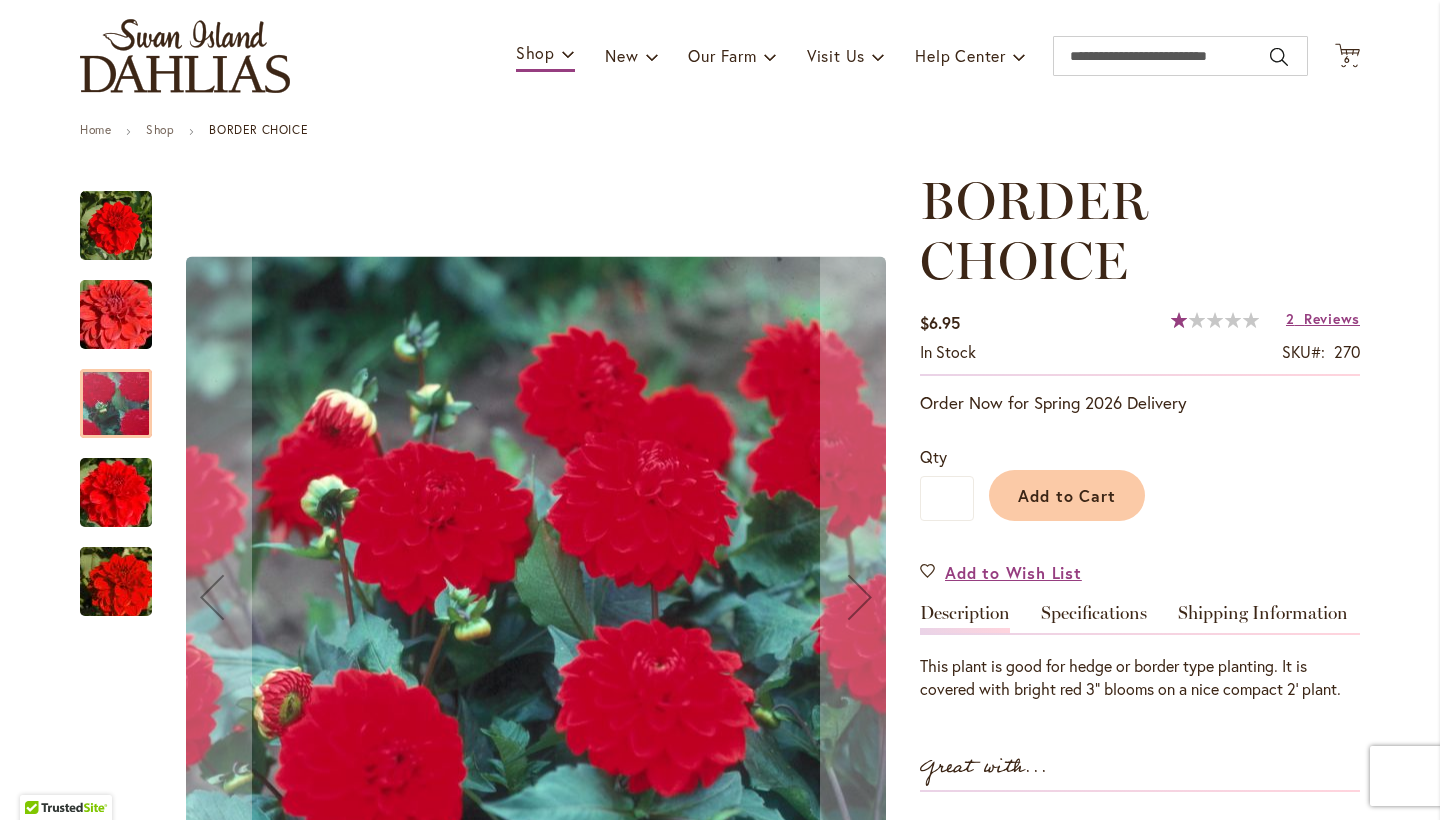 scroll, scrollTop: 149, scrollLeft: 0, axis: vertical 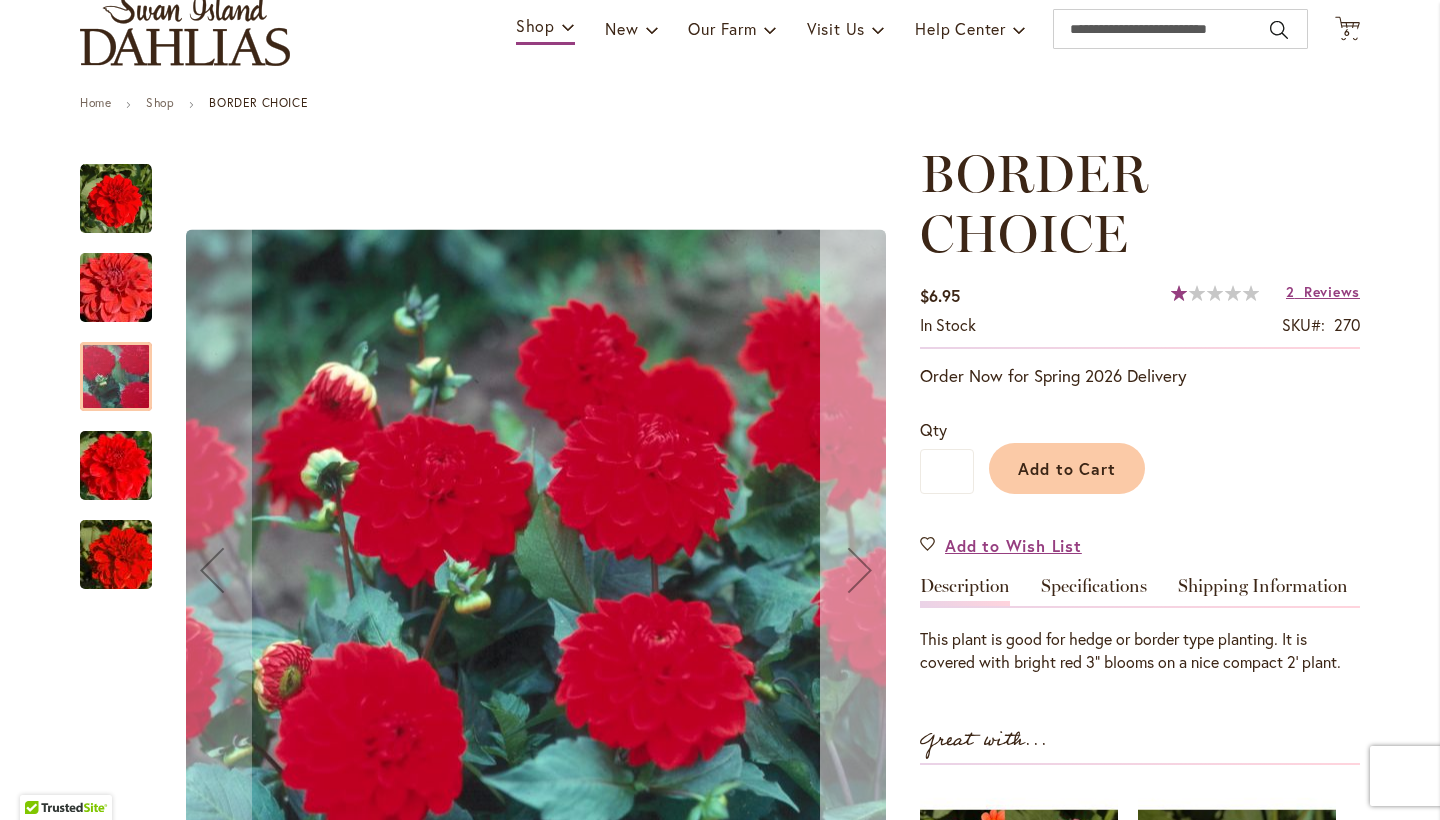 click at bounding box center (860, 570) 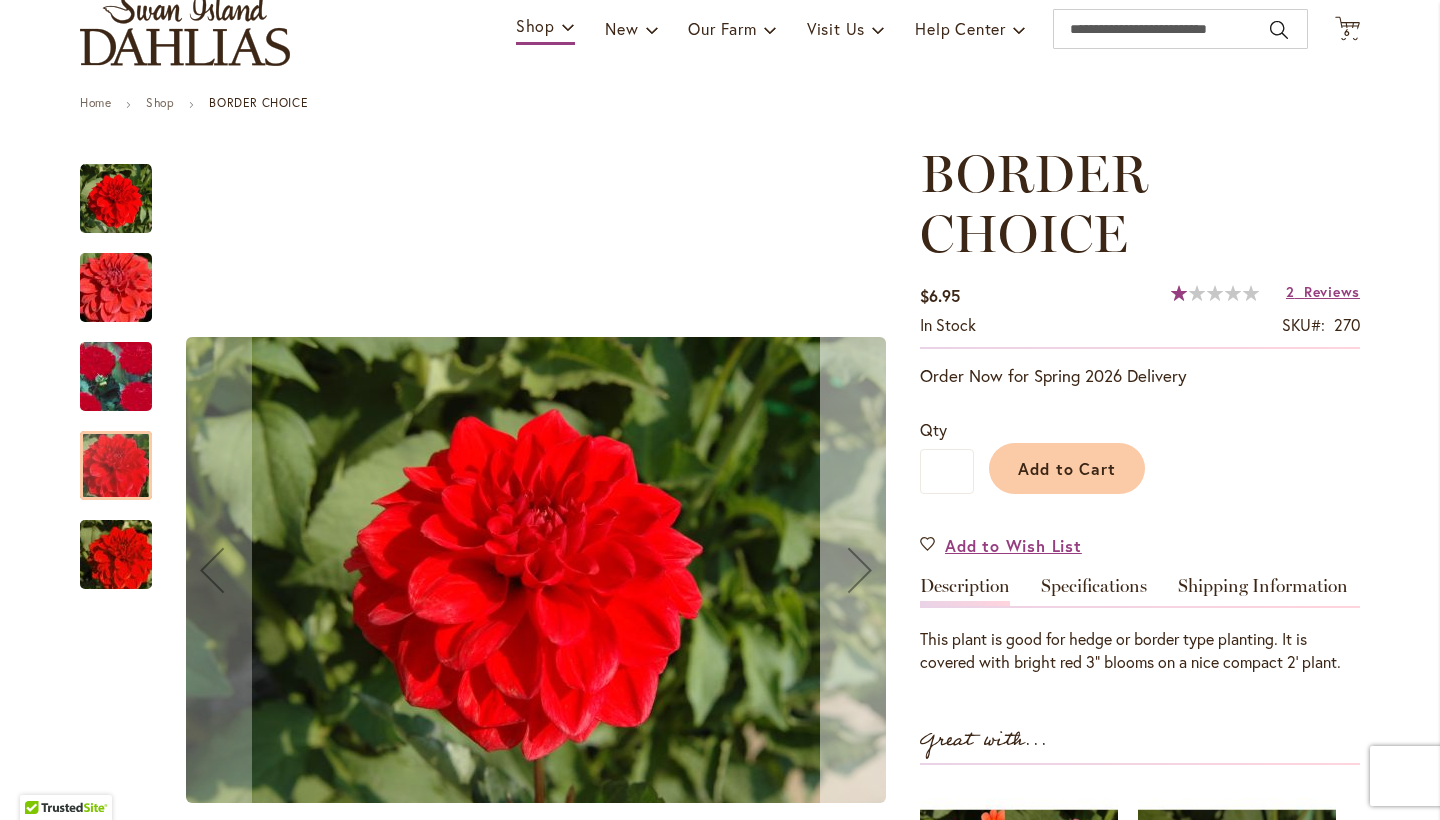 click at bounding box center [860, 570] 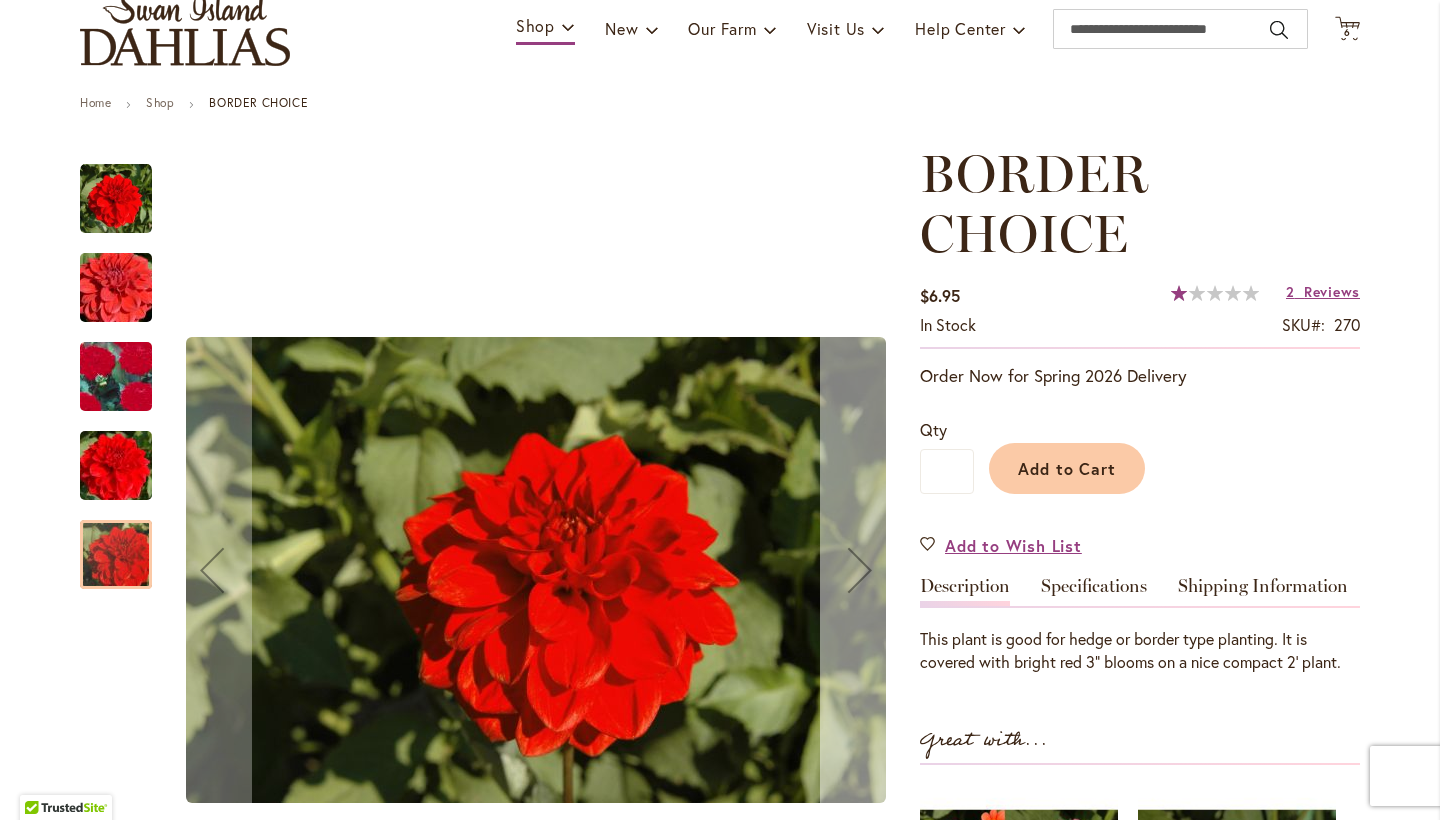 click at bounding box center [860, 570] 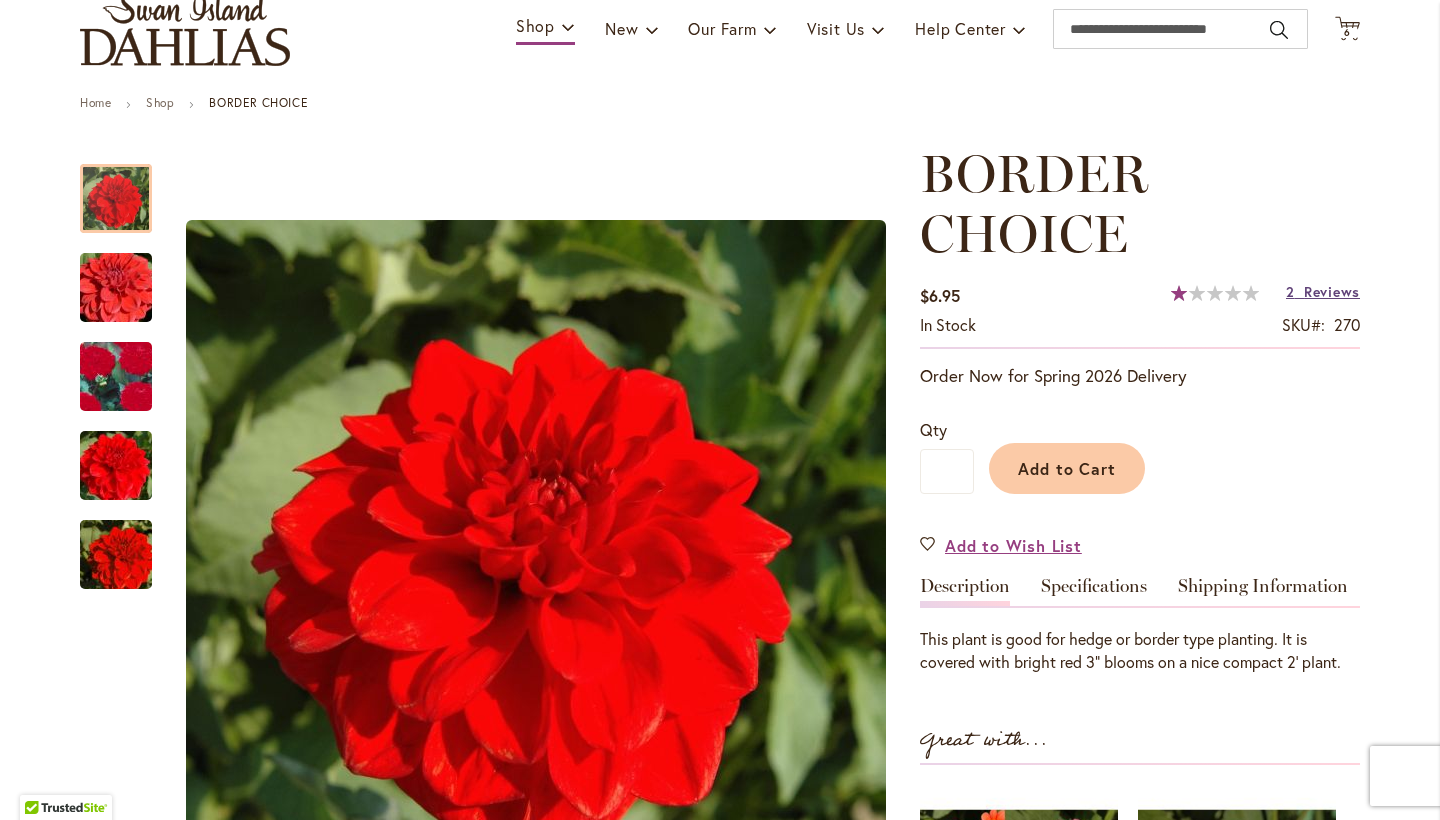 click on "Reviews" at bounding box center (1332, 291) 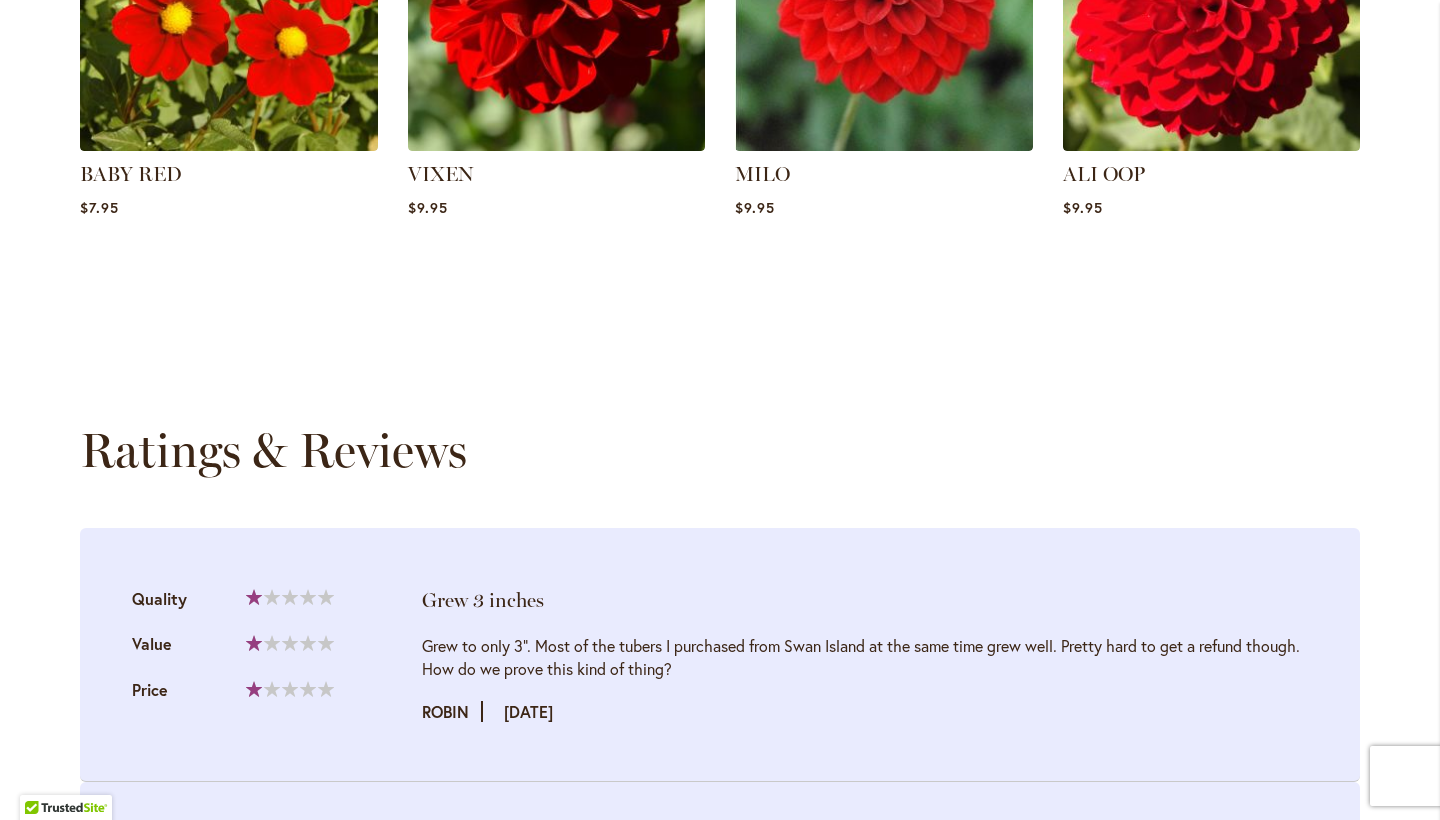 scroll, scrollTop: 1886, scrollLeft: 0, axis: vertical 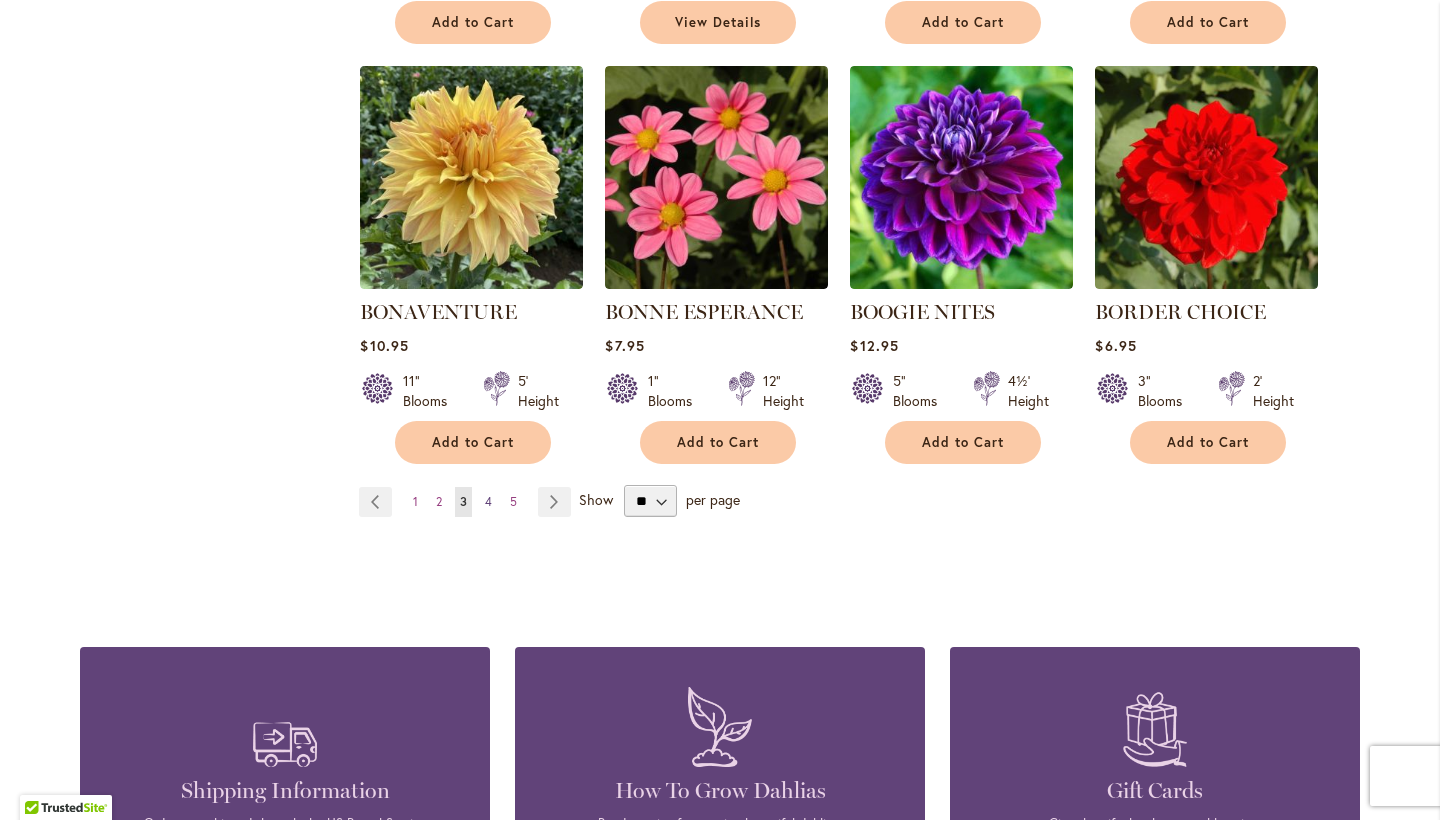 click on "4" at bounding box center (488, 501) 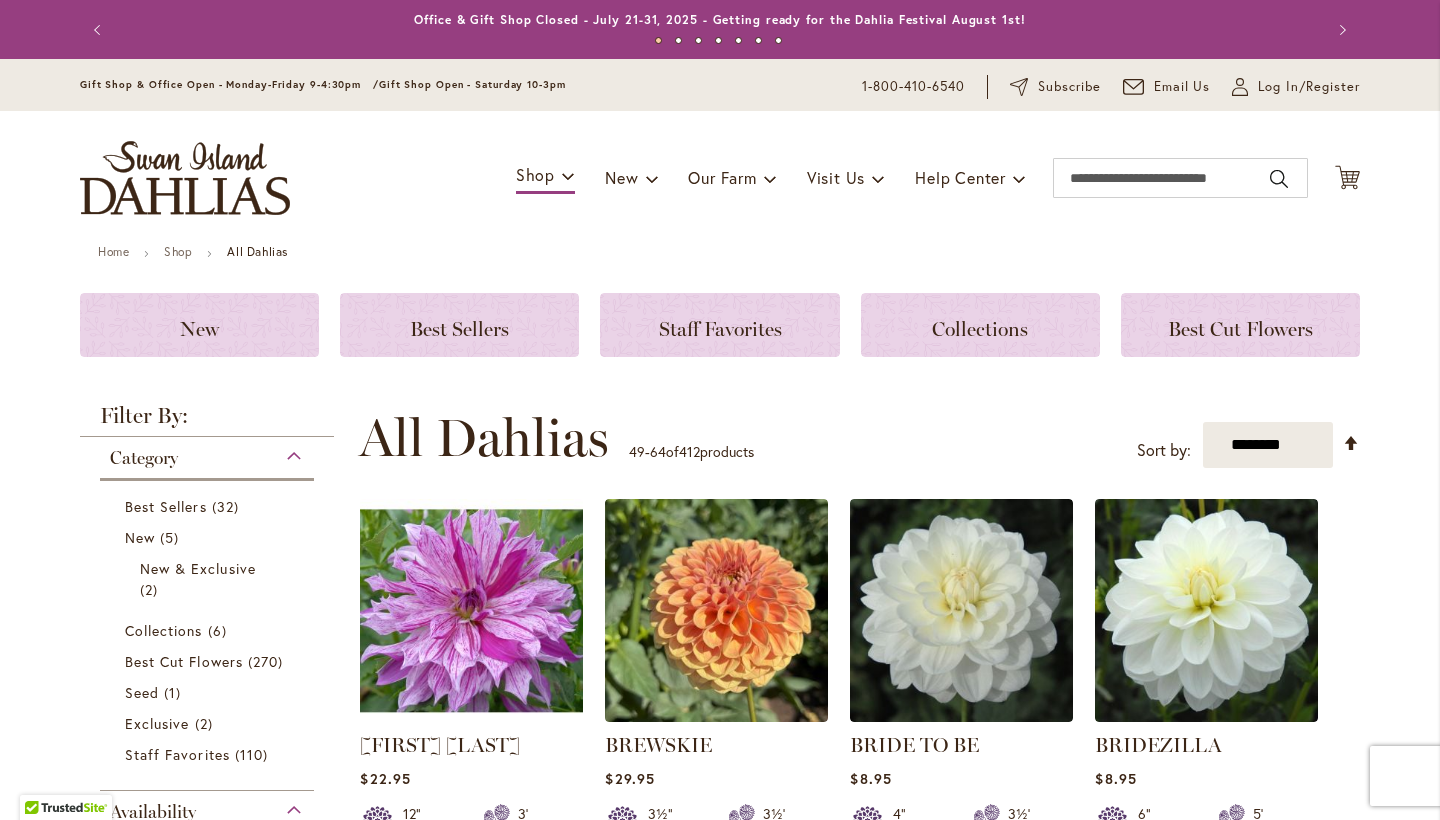 scroll, scrollTop: 0, scrollLeft: 0, axis: both 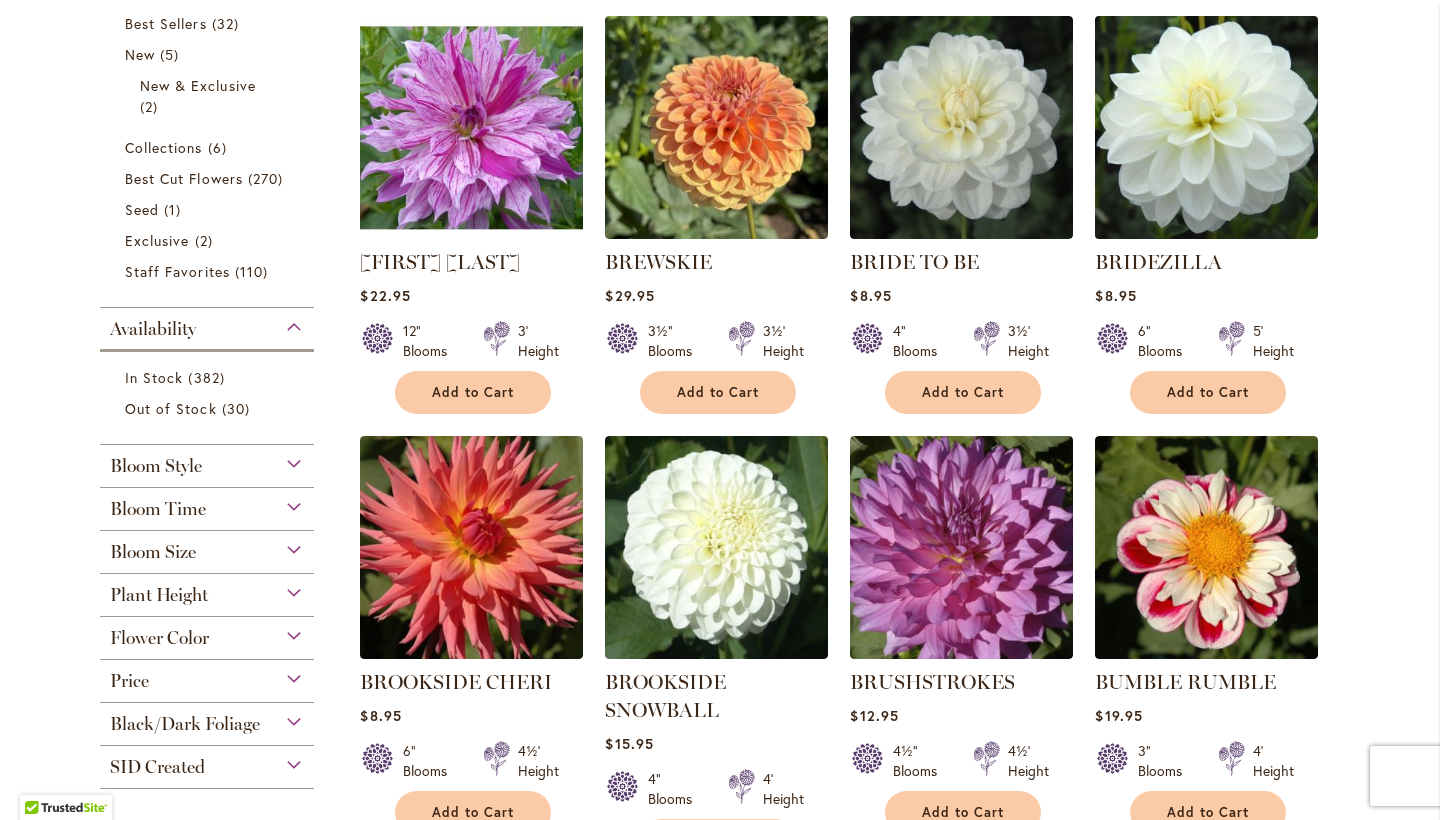 click at bounding box center (1207, 128) 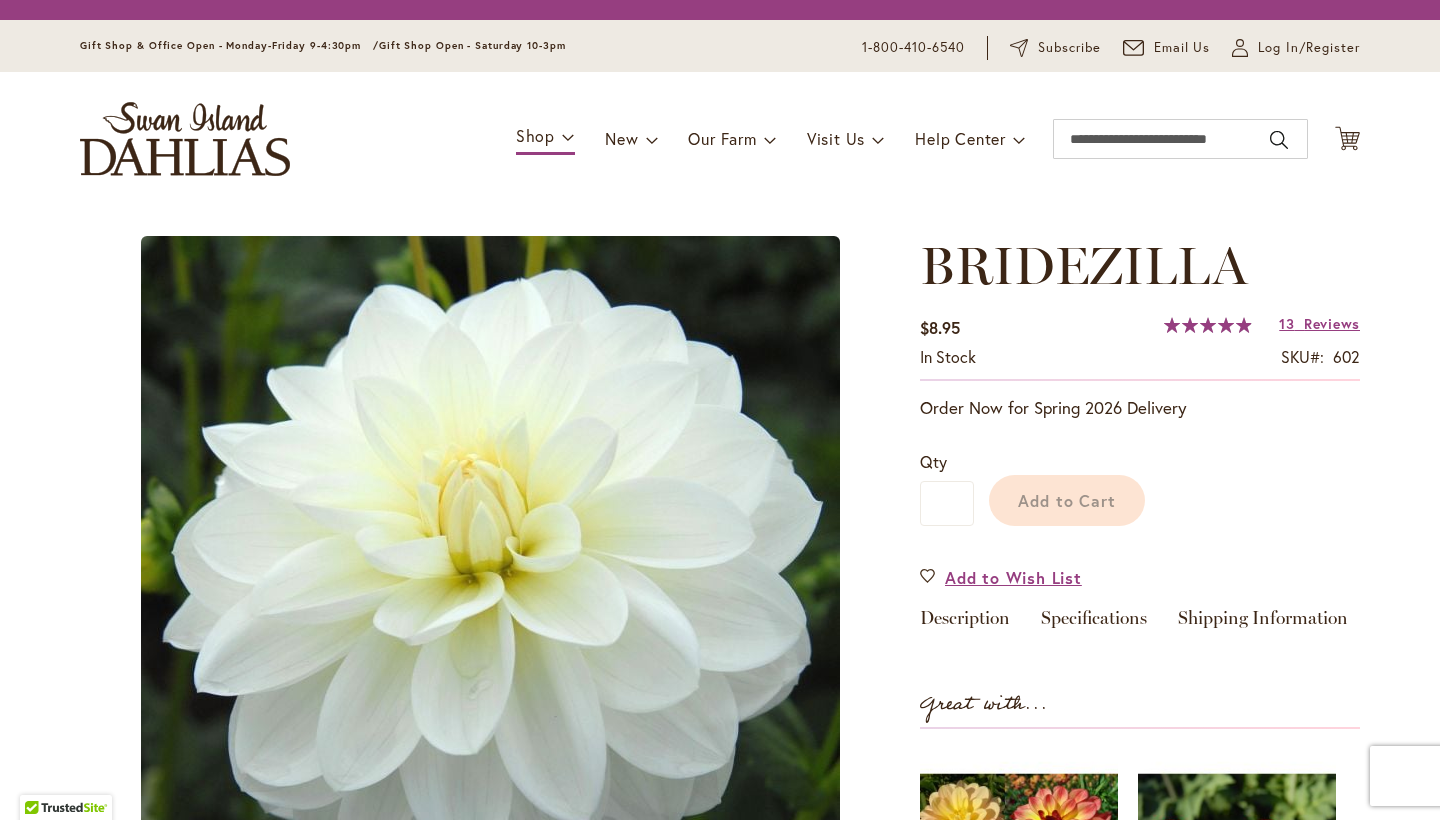 scroll, scrollTop: 0, scrollLeft: 0, axis: both 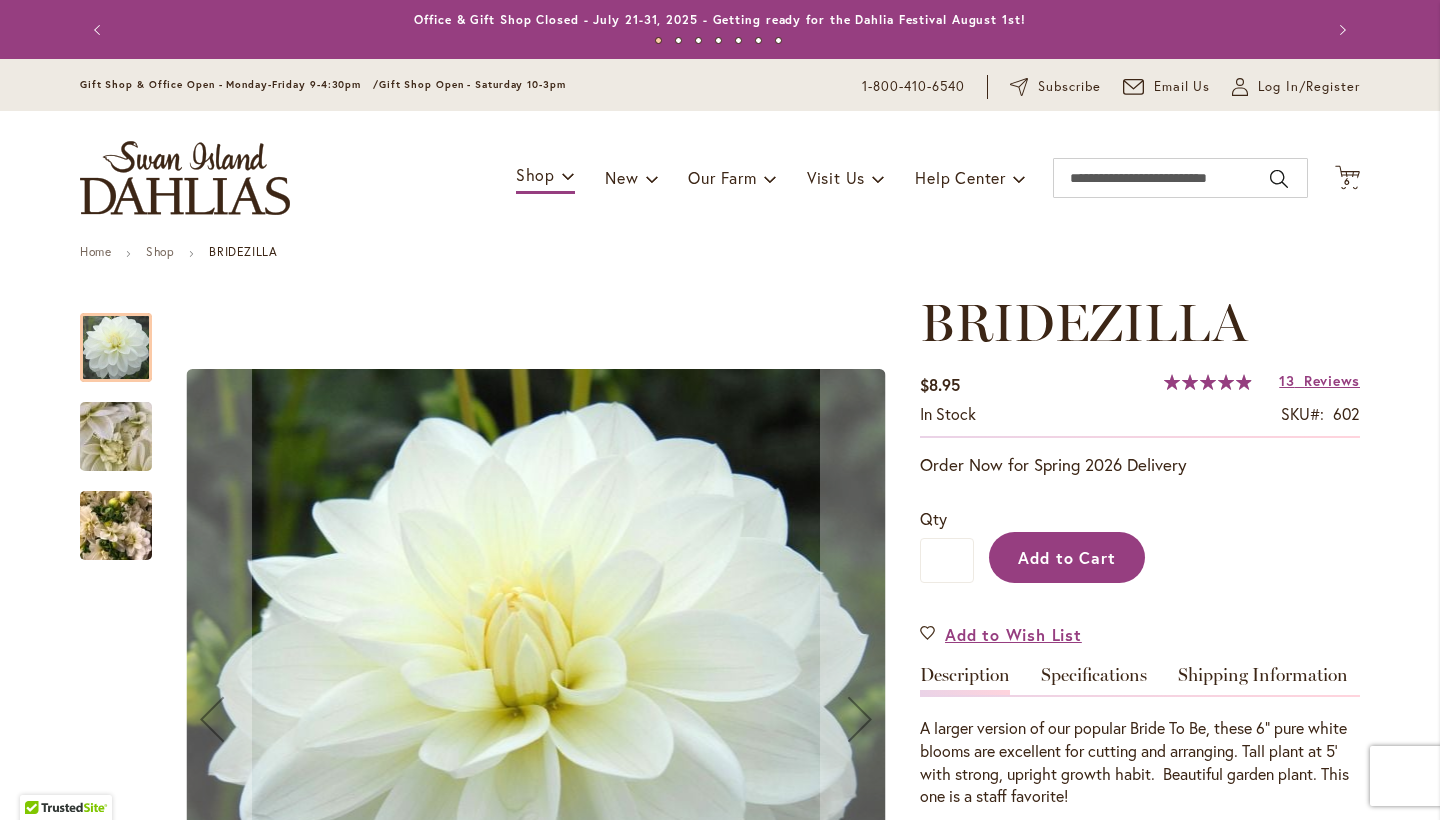 click on "Add to Cart" at bounding box center [1067, 557] 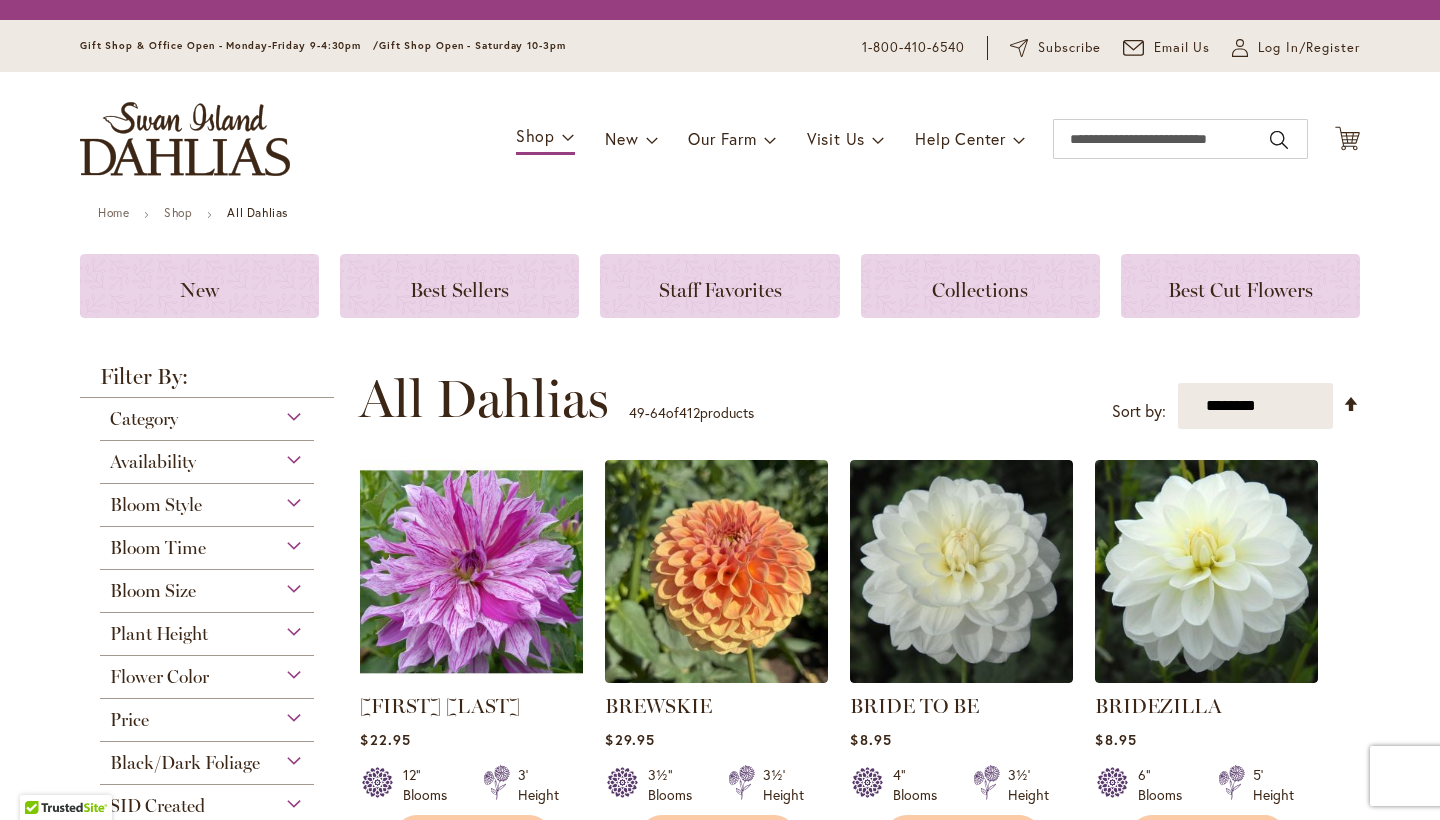 scroll, scrollTop: 0, scrollLeft: 0, axis: both 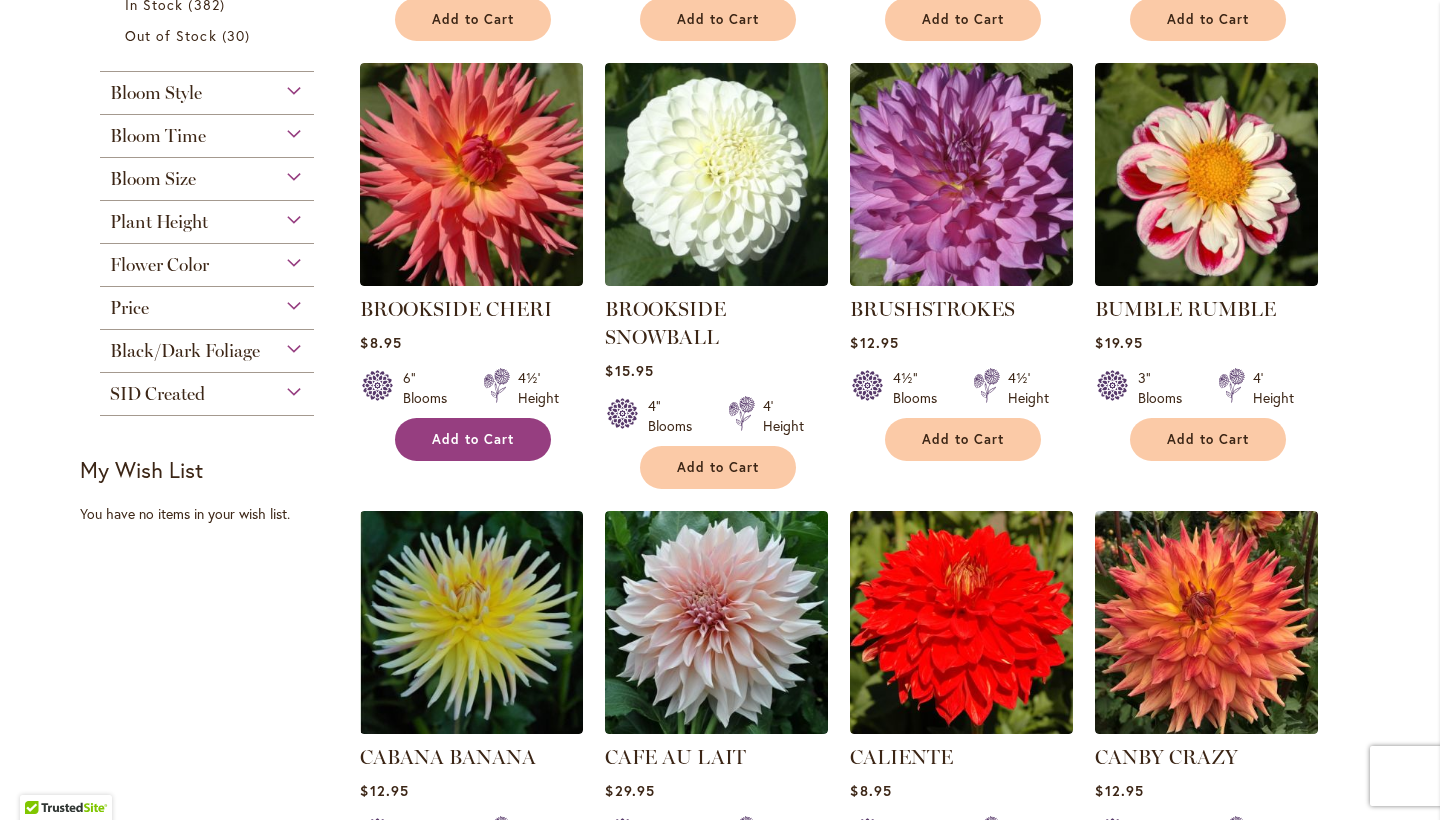 click on "Add to Cart" at bounding box center (473, 439) 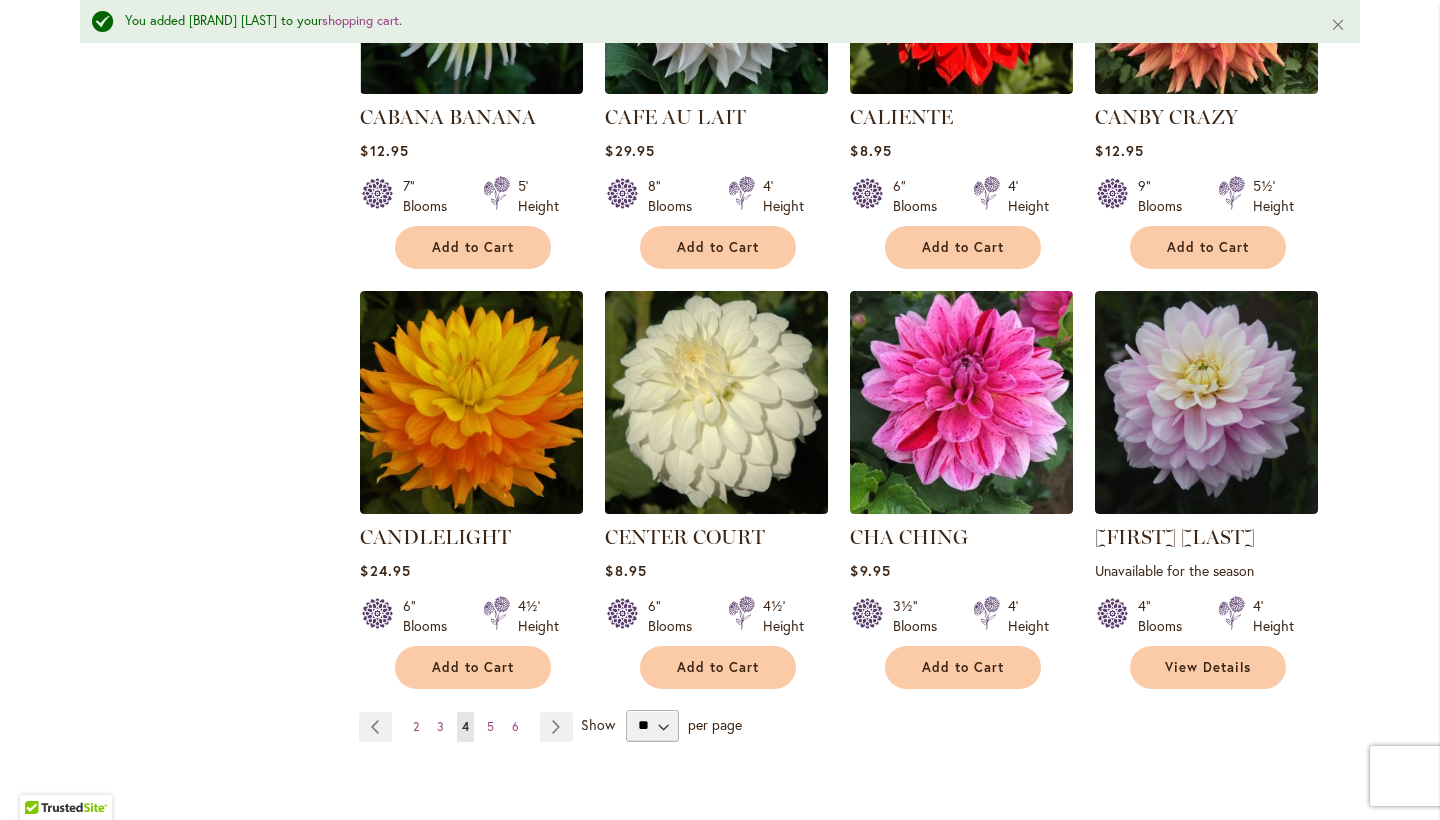 scroll, scrollTop: 1552, scrollLeft: 0, axis: vertical 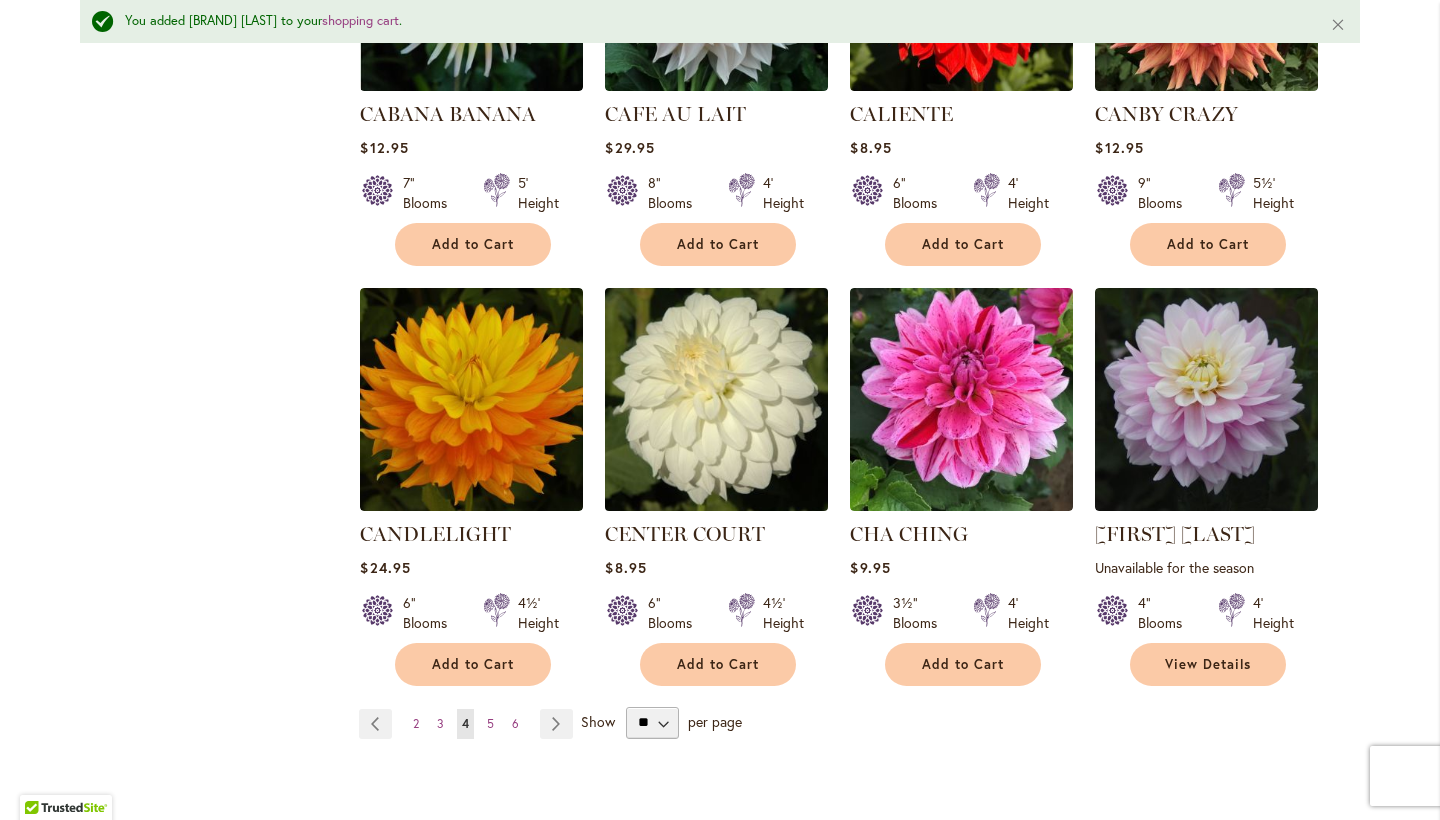 click at bounding box center (717, 399) 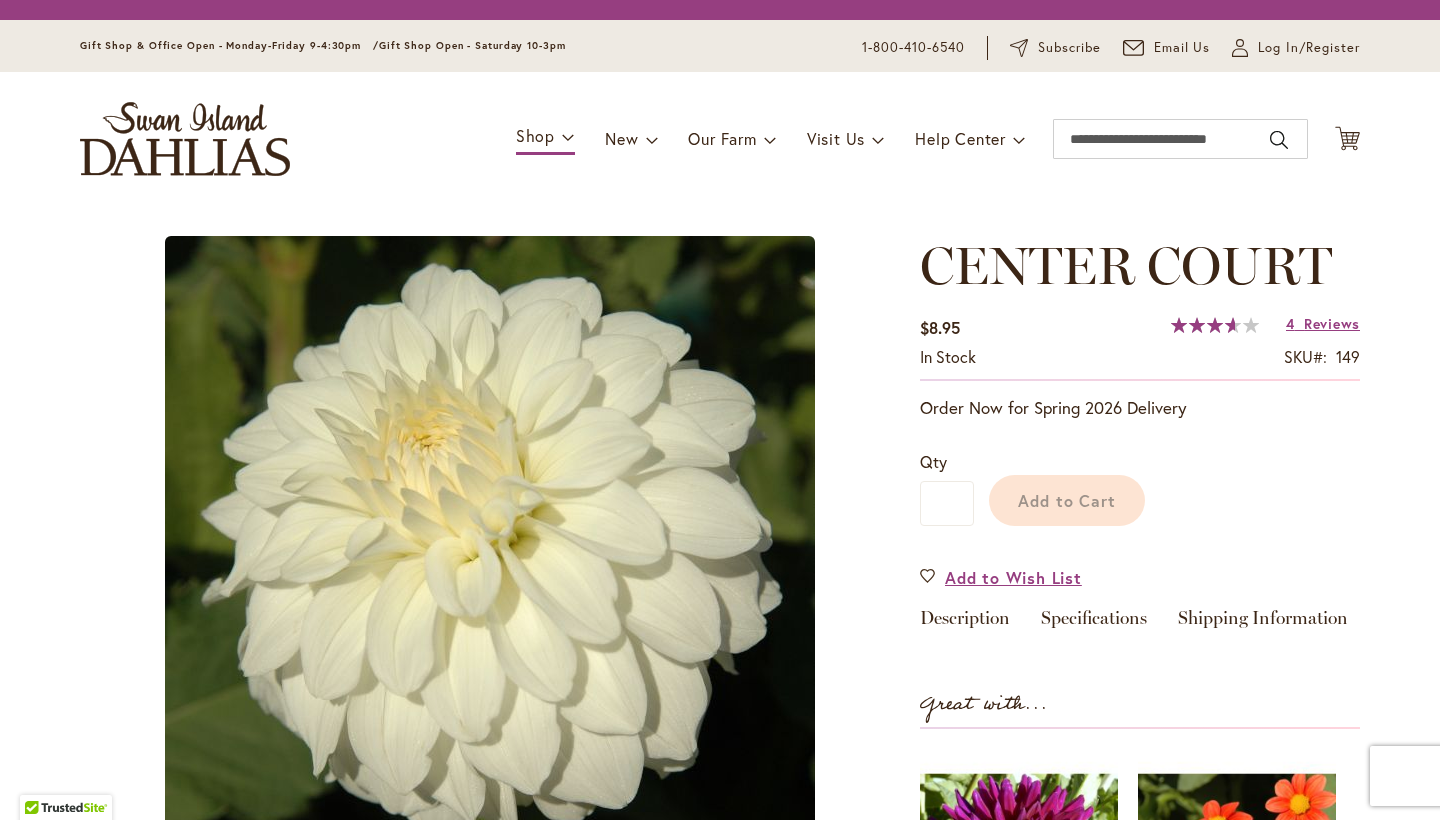 scroll, scrollTop: 0, scrollLeft: 0, axis: both 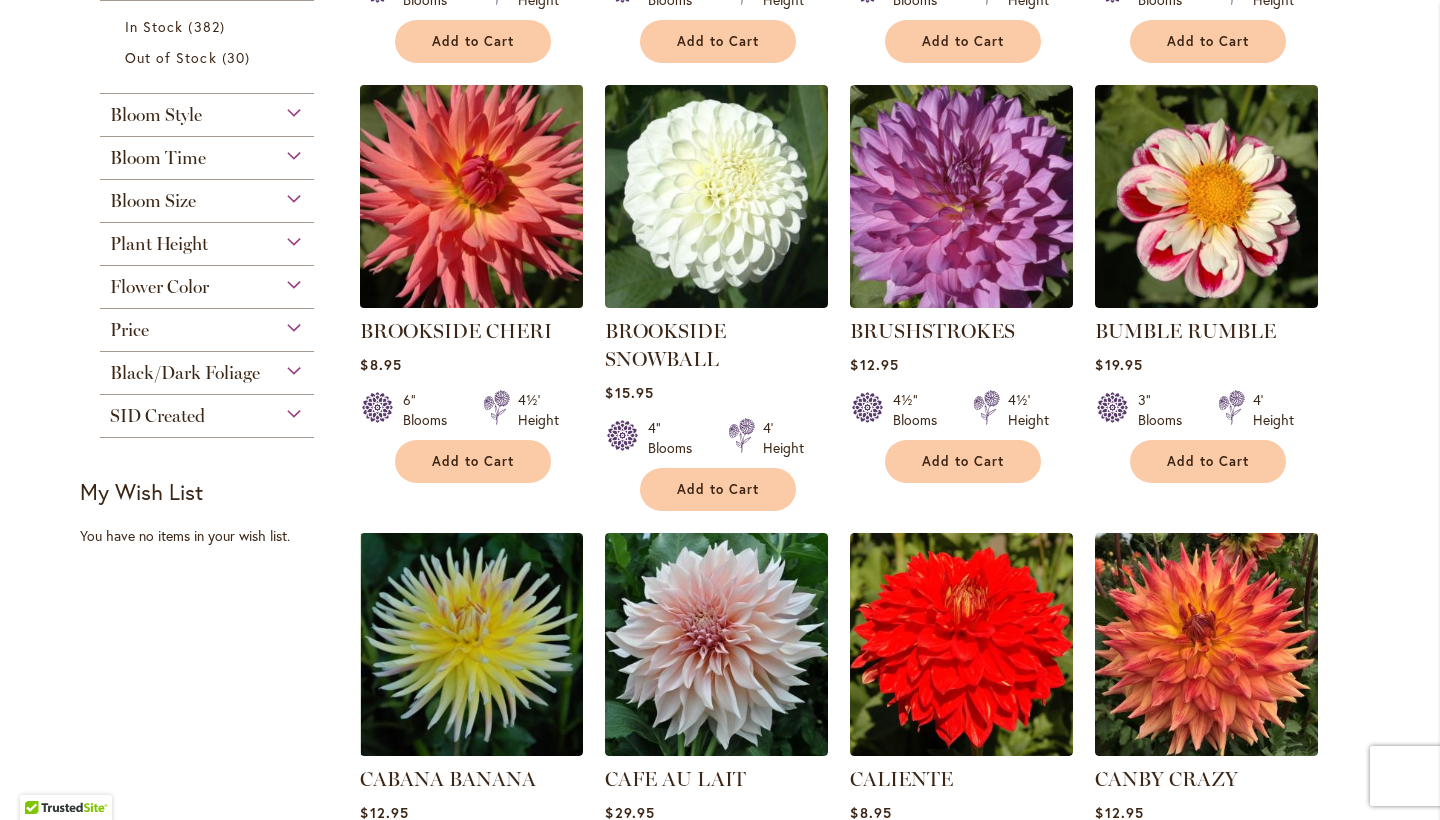 click at bounding box center [472, 197] 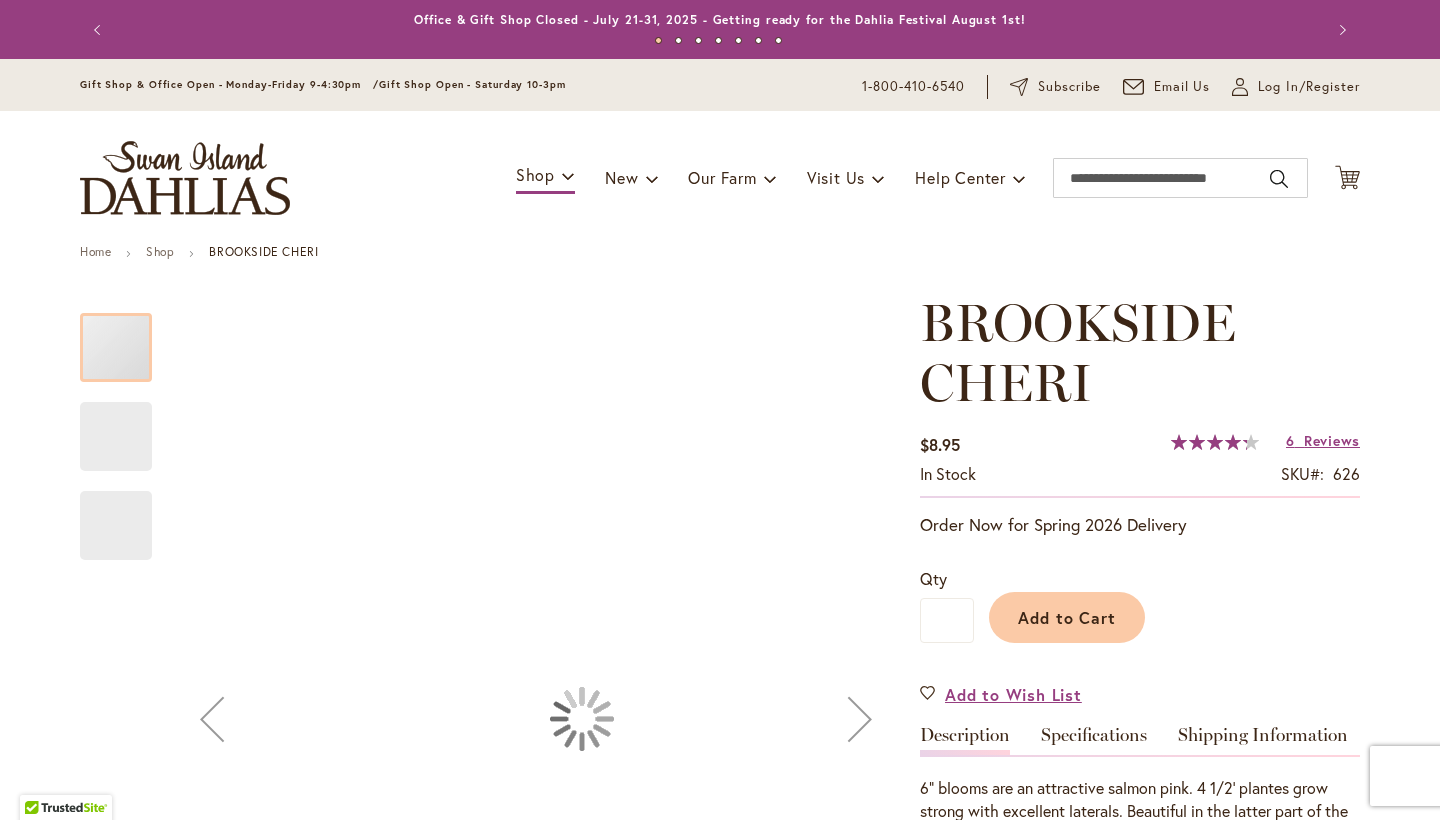 scroll, scrollTop: 0, scrollLeft: 0, axis: both 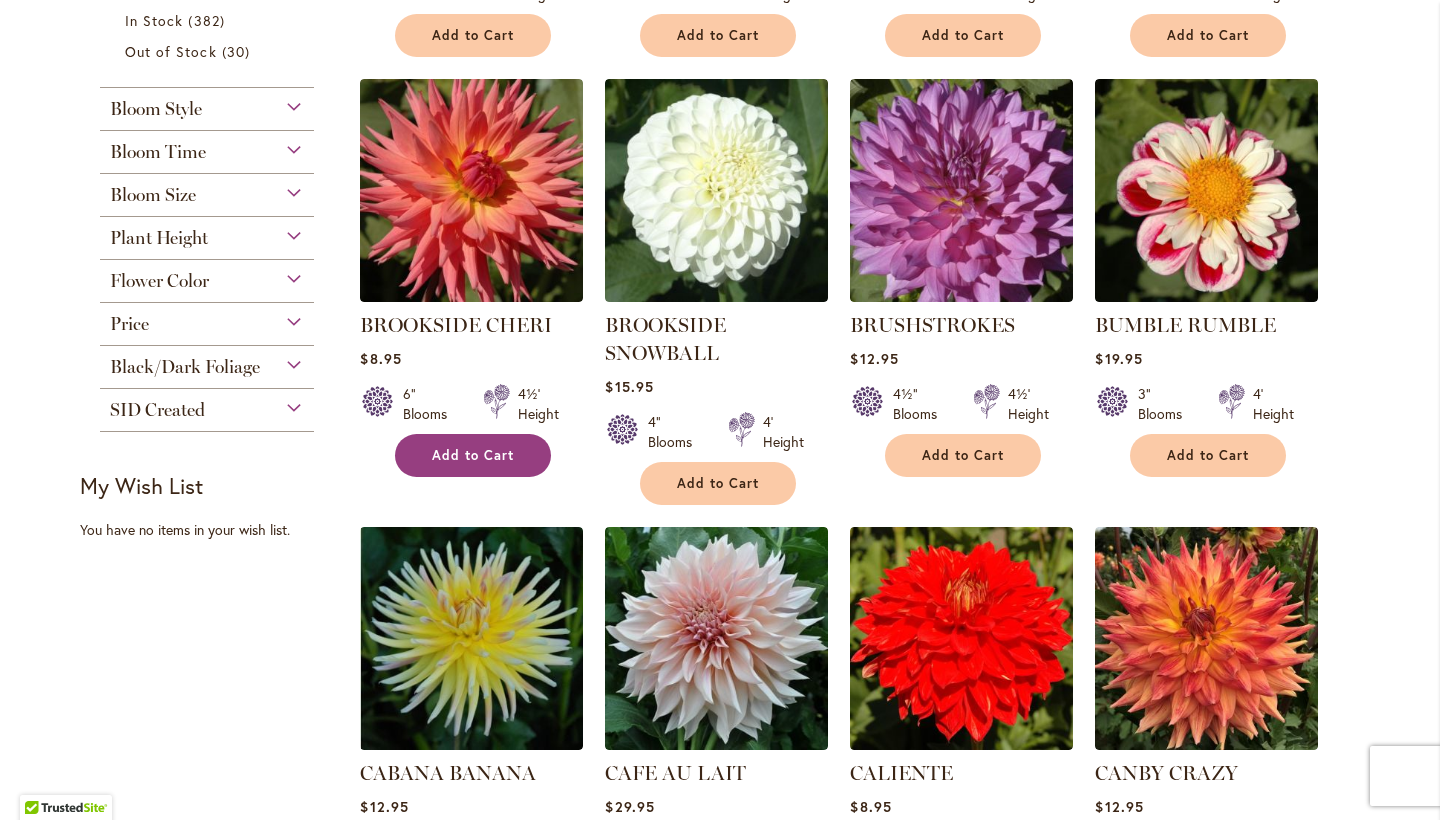 click on "Add to Cart" at bounding box center [473, 455] 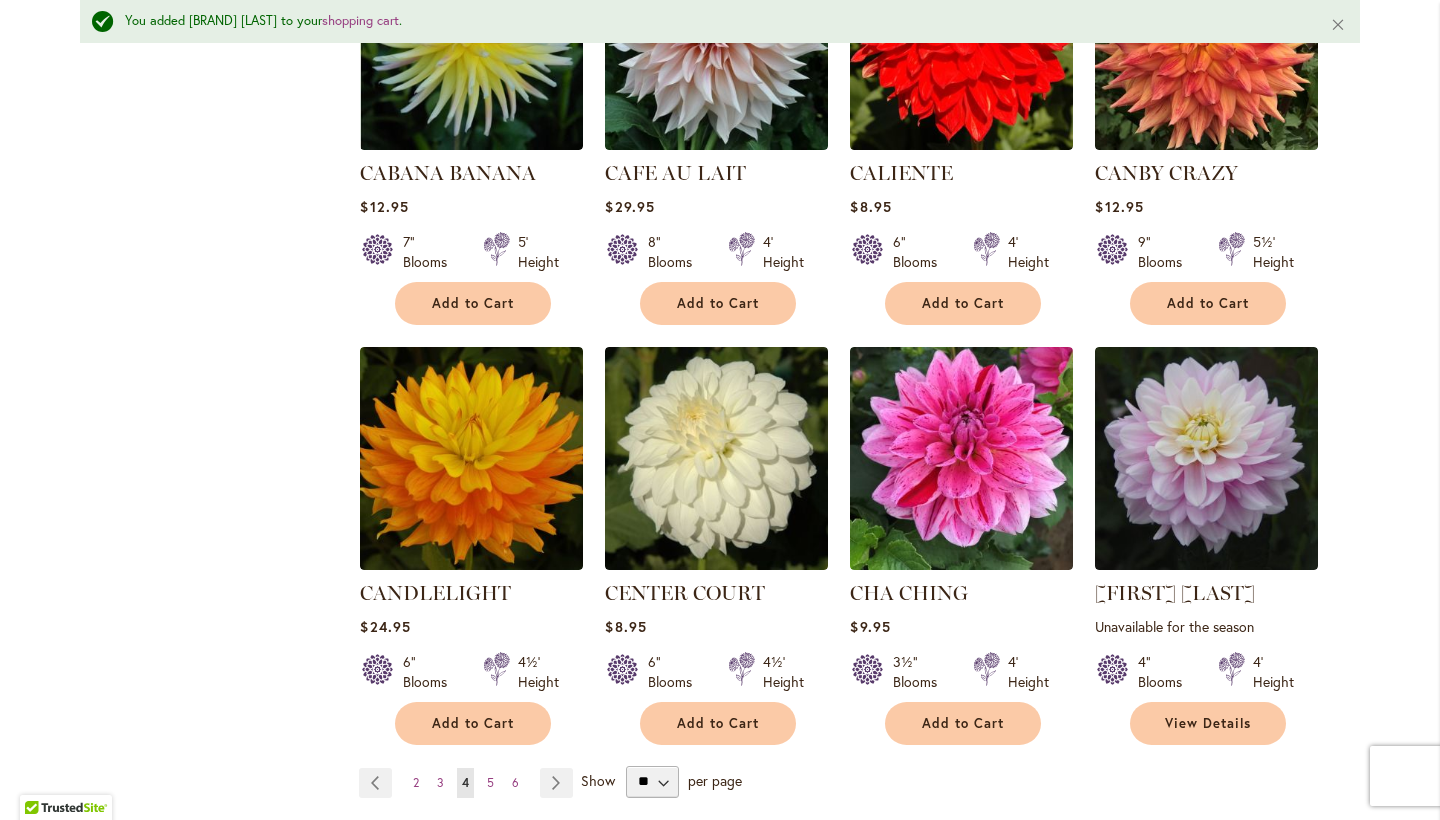 scroll, scrollTop: 1511, scrollLeft: 0, axis: vertical 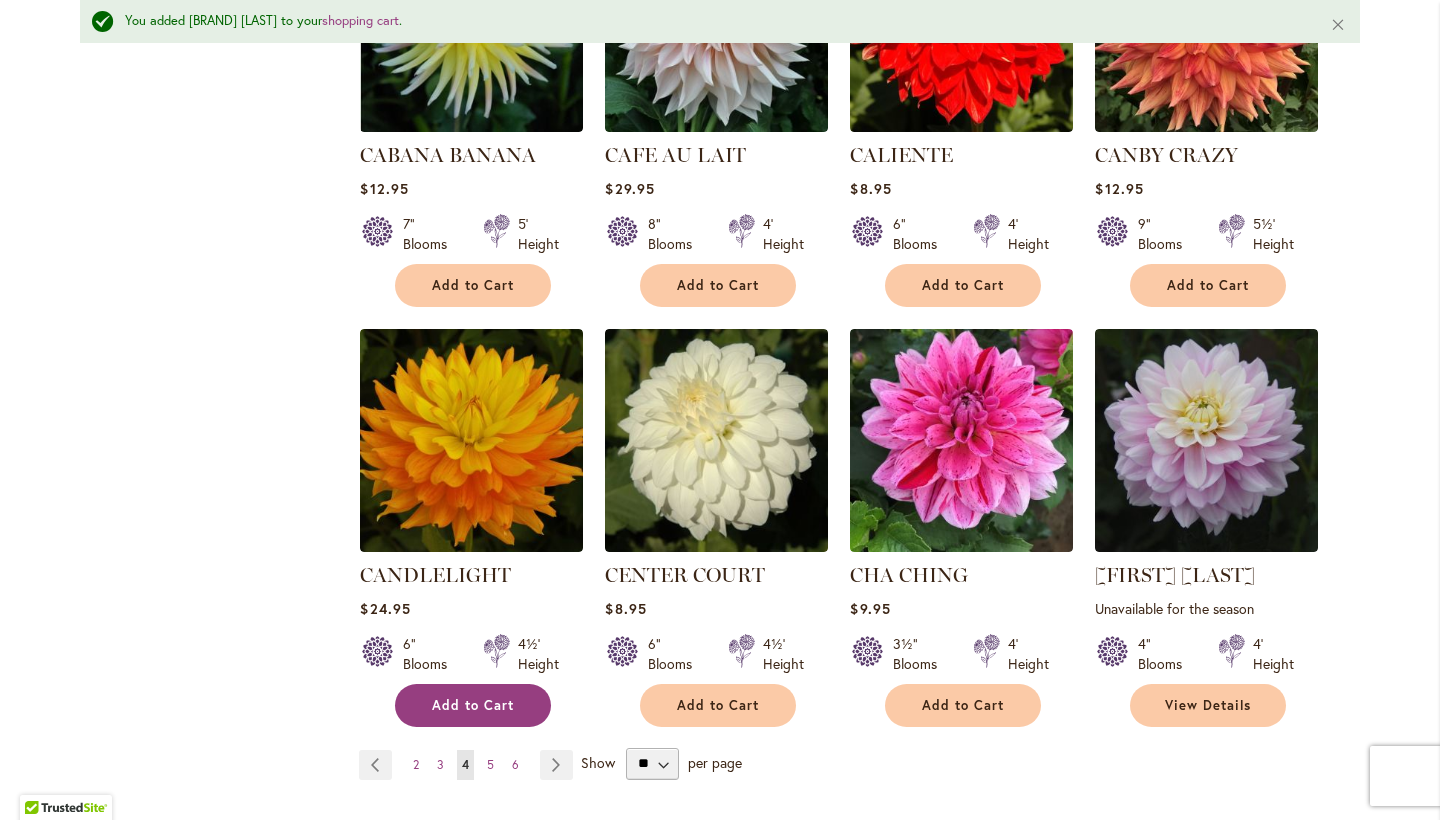 click on "Add to Cart" at bounding box center [473, 705] 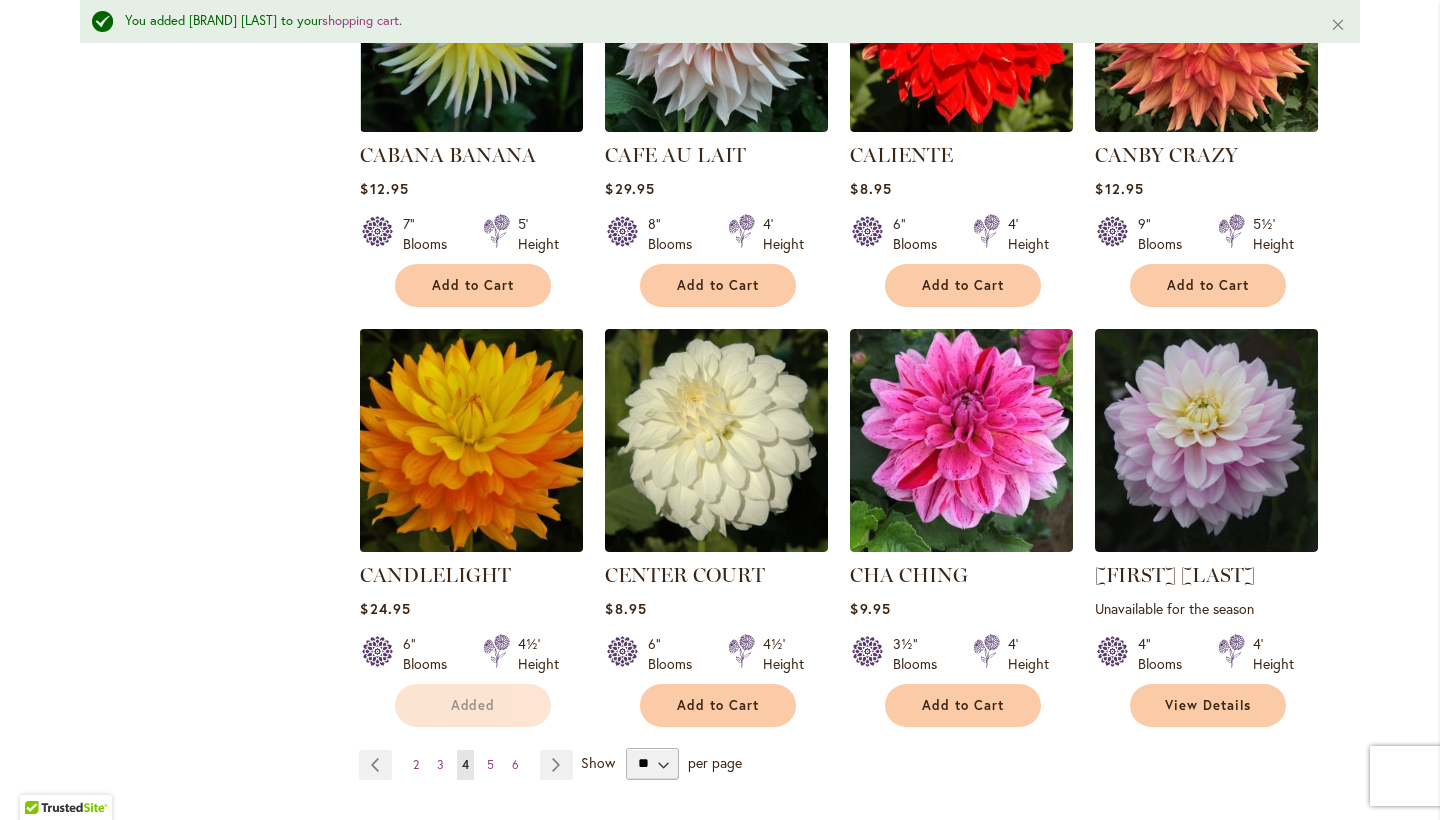 click at bounding box center (472, 440) 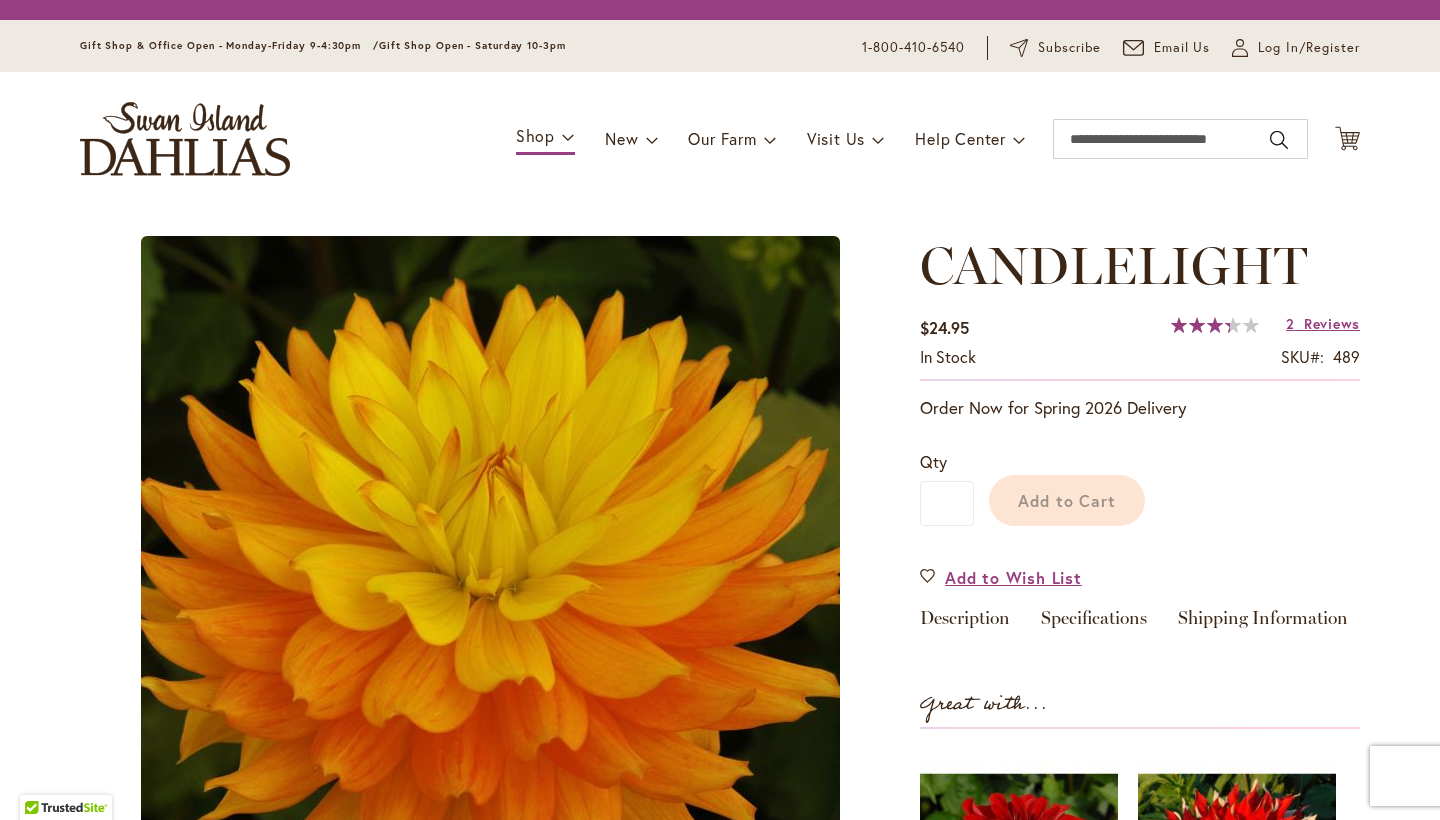 scroll, scrollTop: 0, scrollLeft: 0, axis: both 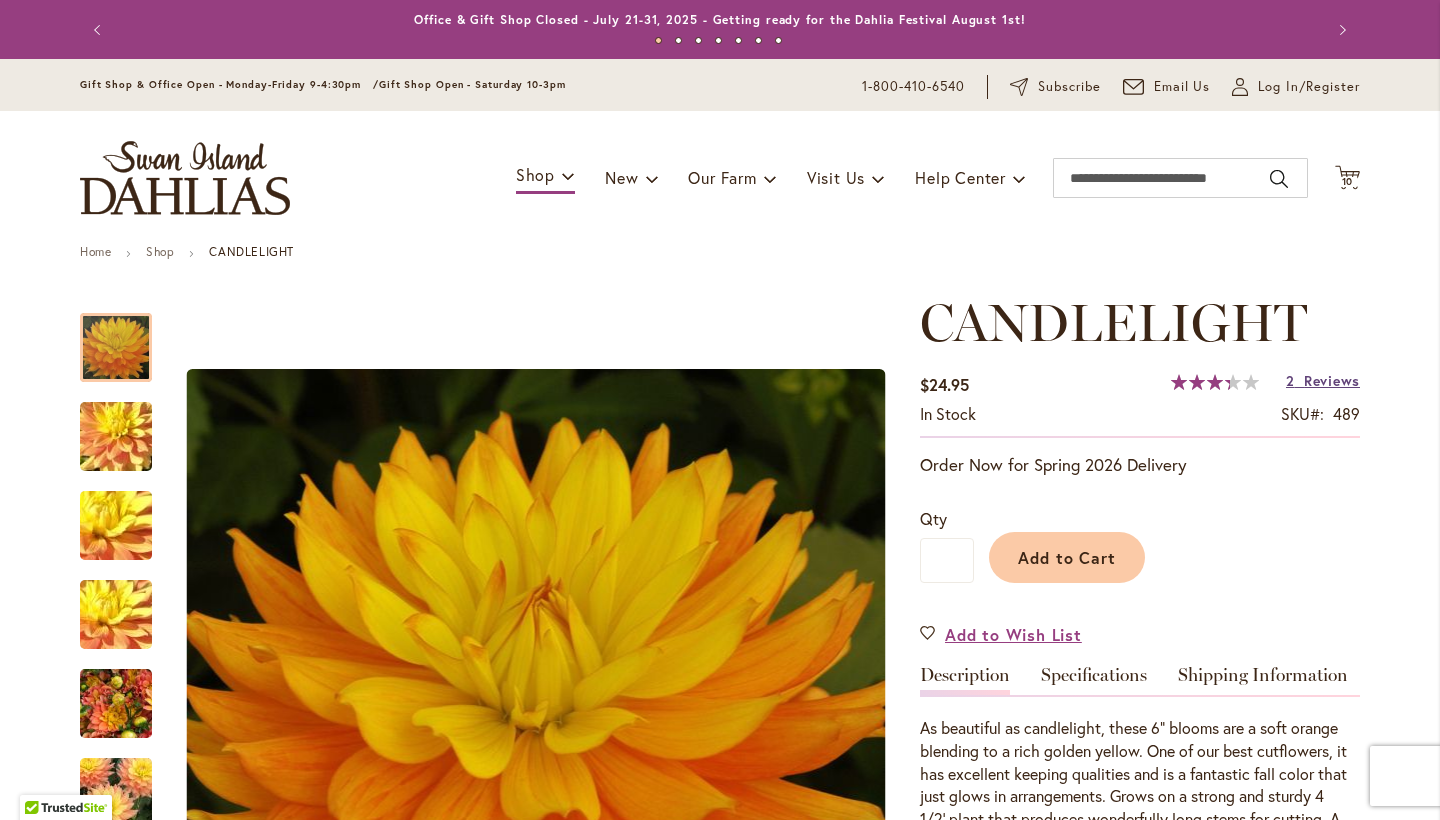click on "Reviews" at bounding box center [1332, 380] 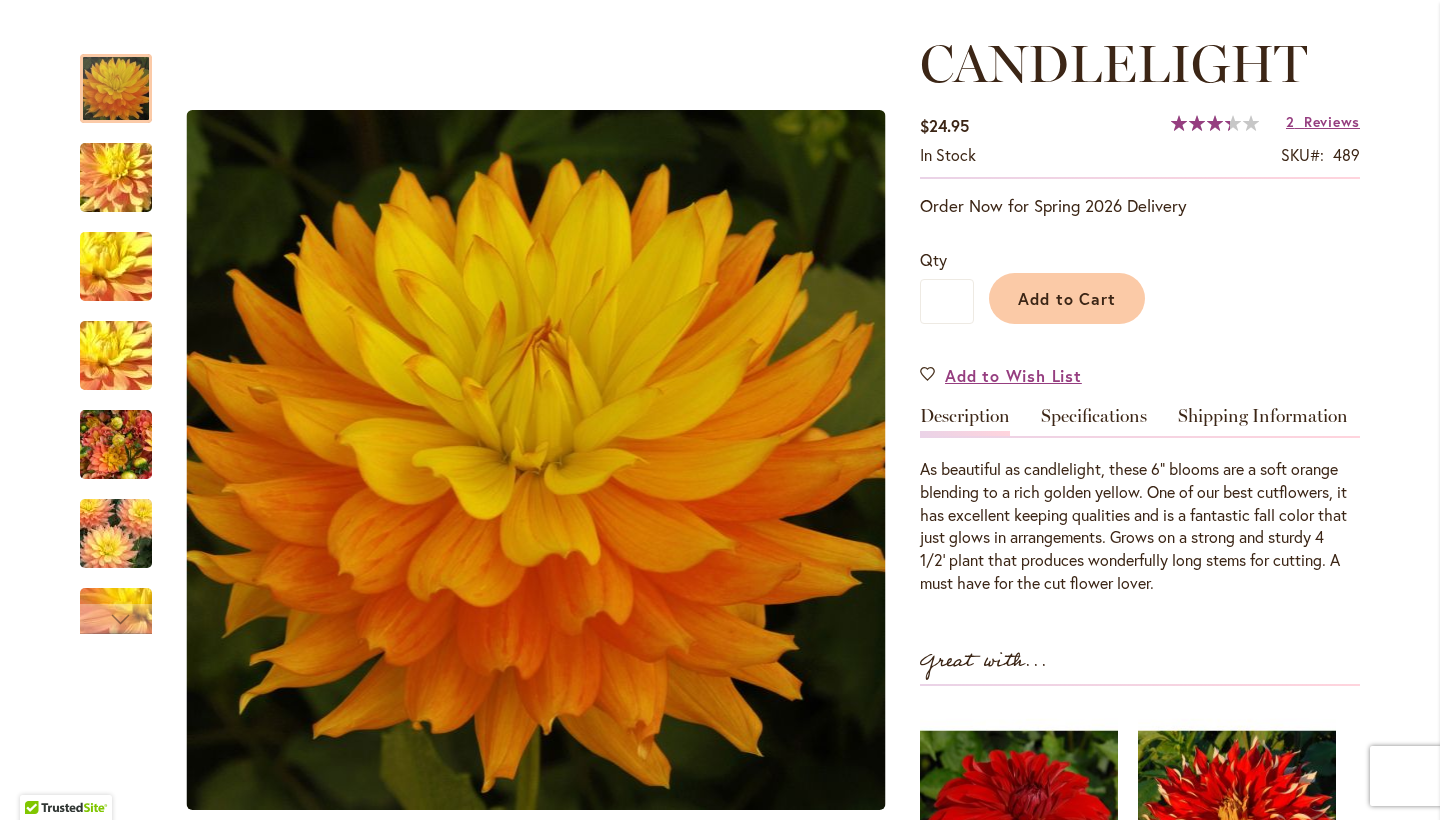 scroll, scrollTop: 159, scrollLeft: 0, axis: vertical 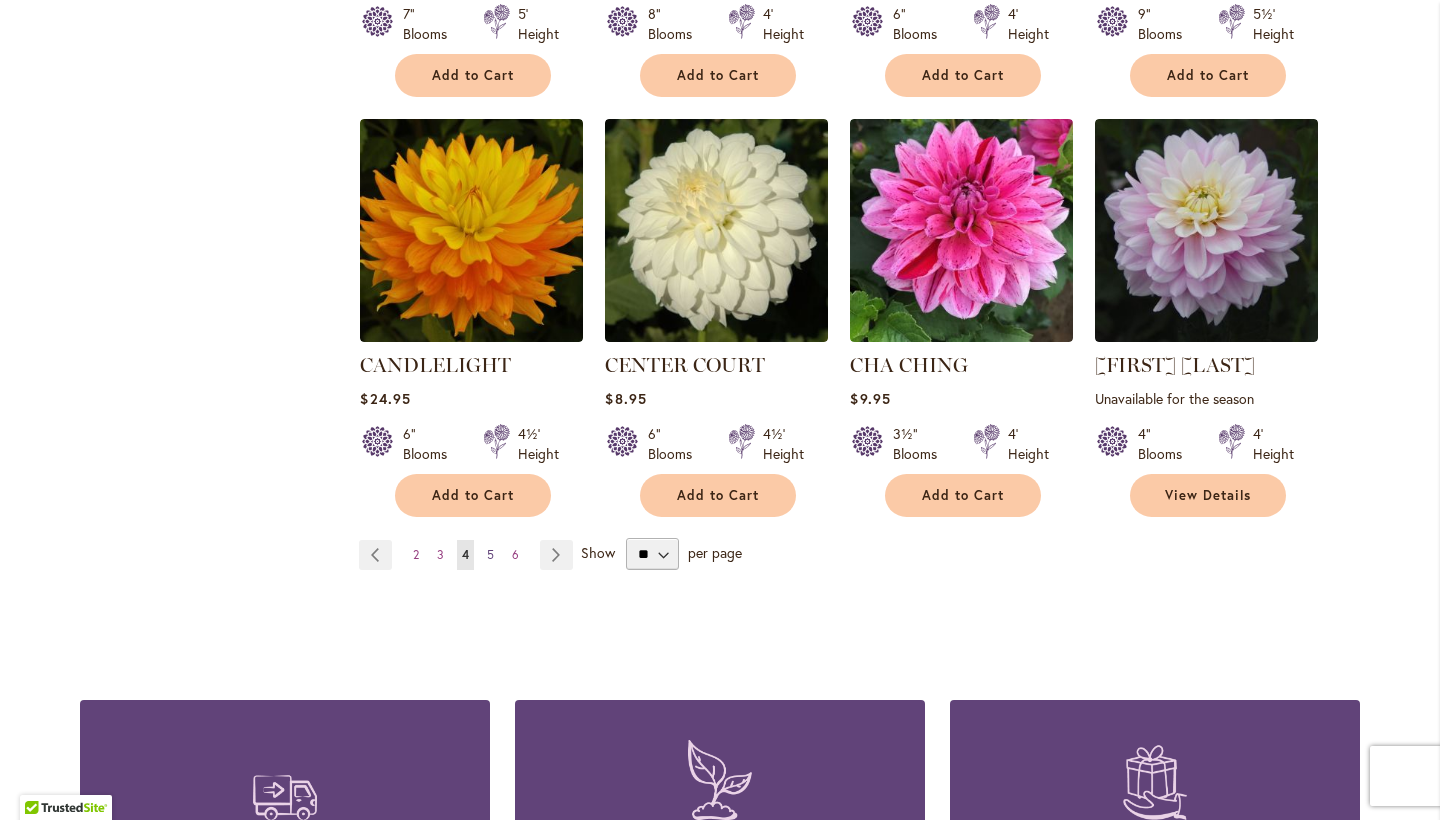 click on "5" at bounding box center (490, 554) 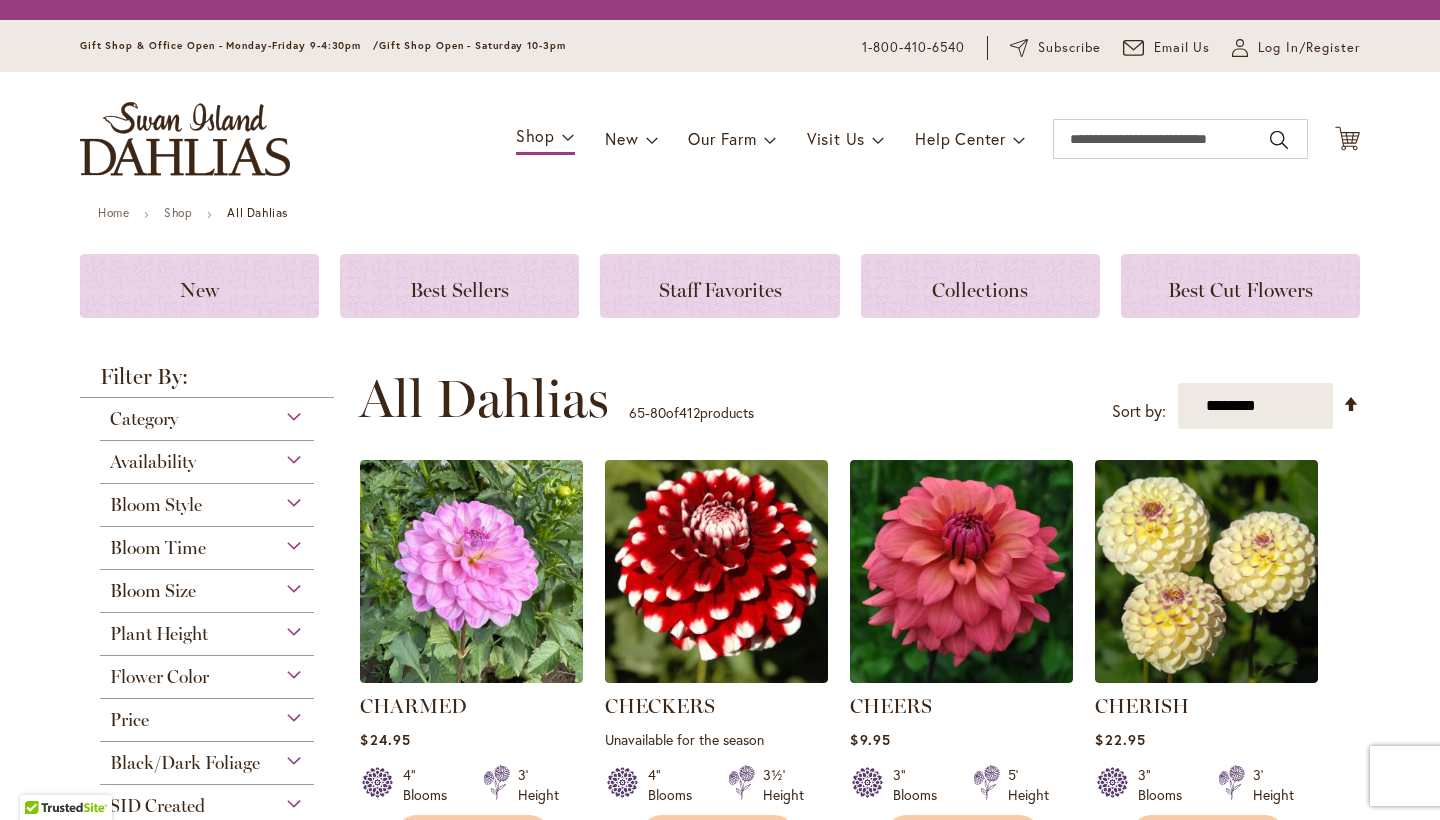 scroll, scrollTop: 0, scrollLeft: 0, axis: both 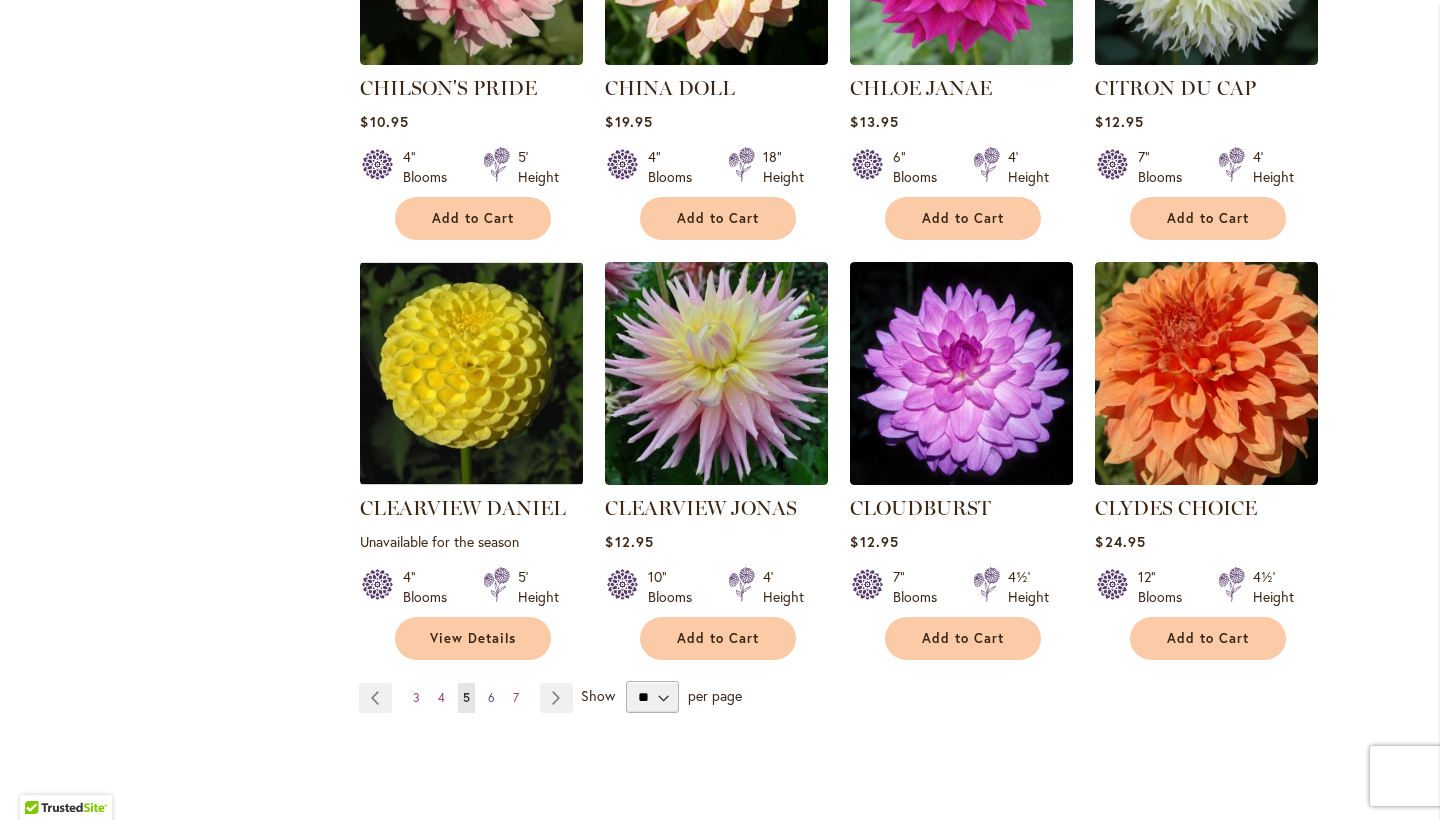 click on "6" at bounding box center (491, 697) 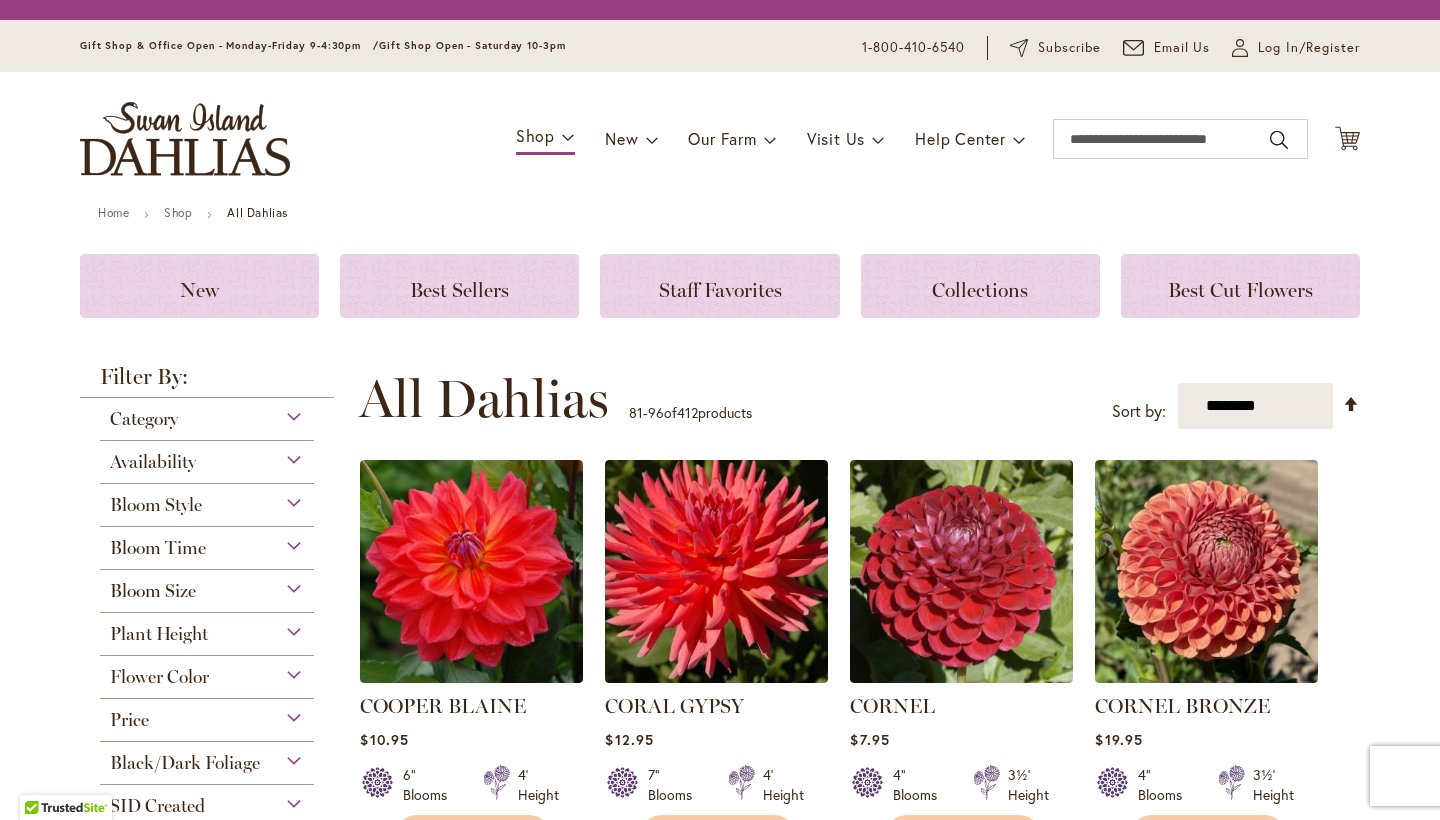 scroll, scrollTop: 0, scrollLeft: 0, axis: both 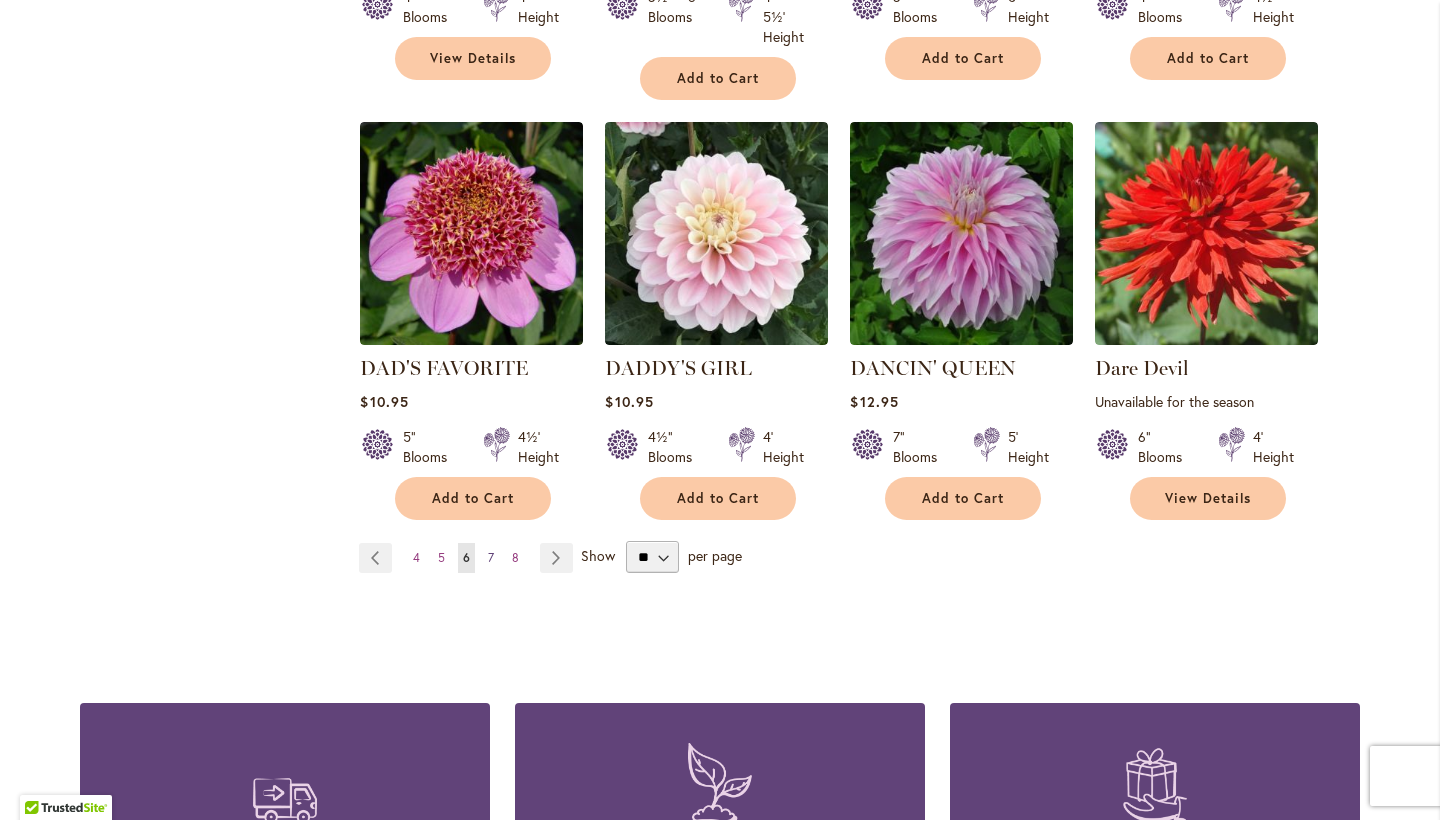 click on "7" at bounding box center (491, 557) 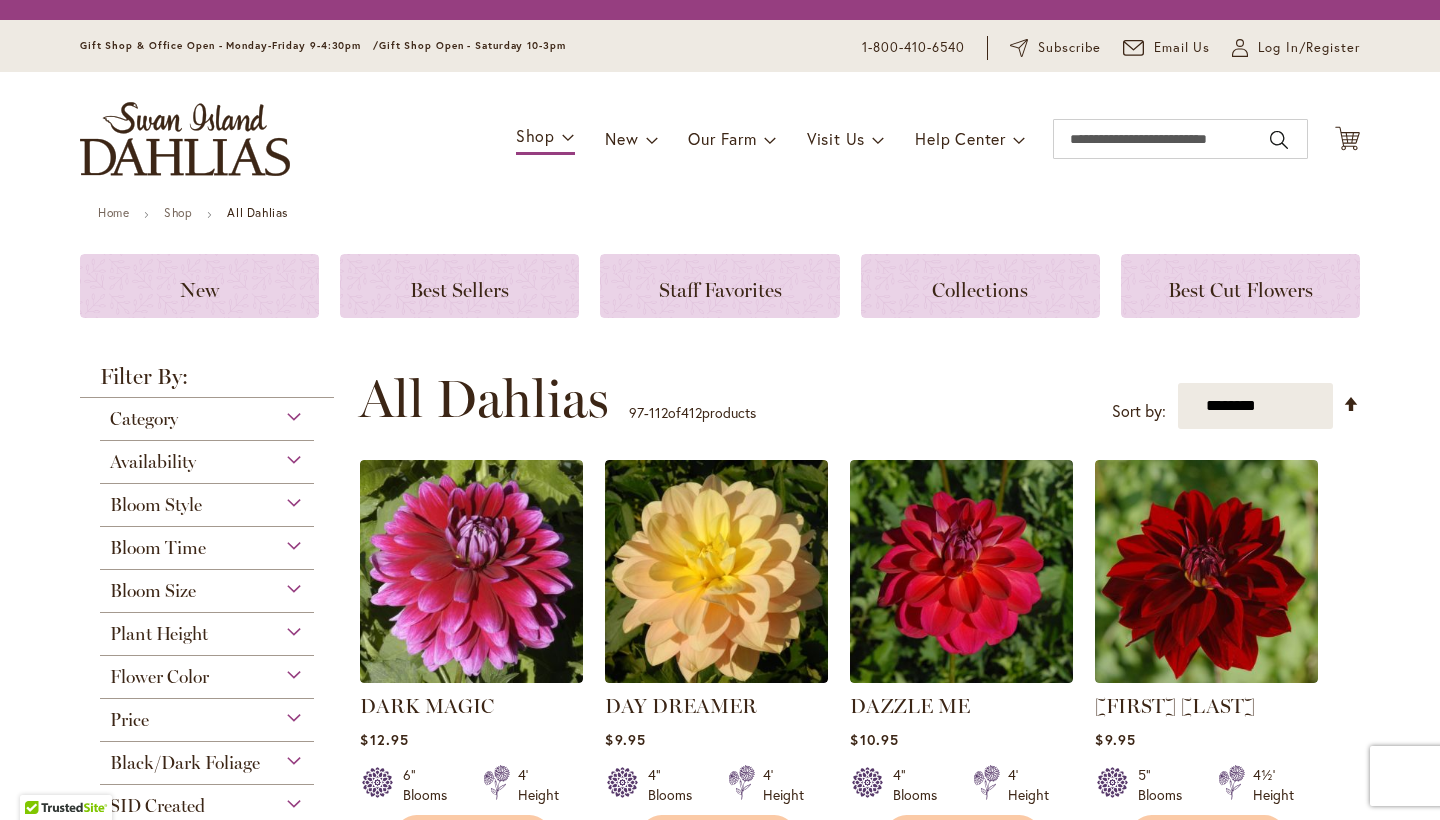 scroll, scrollTop: 0, scrollLeft: 0, axis: both 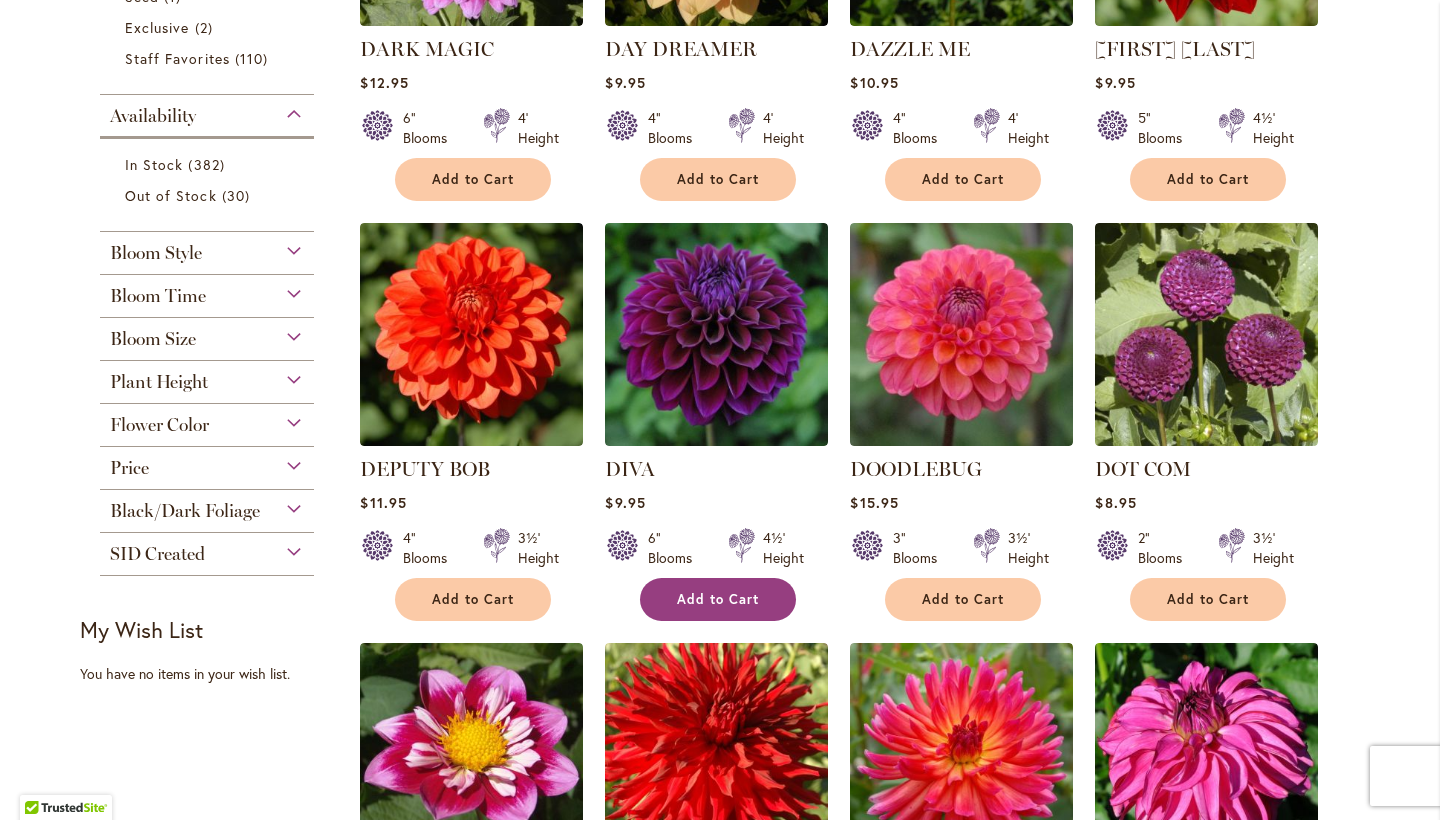 click on "Add to Cart" at bounding box center [718, 599] 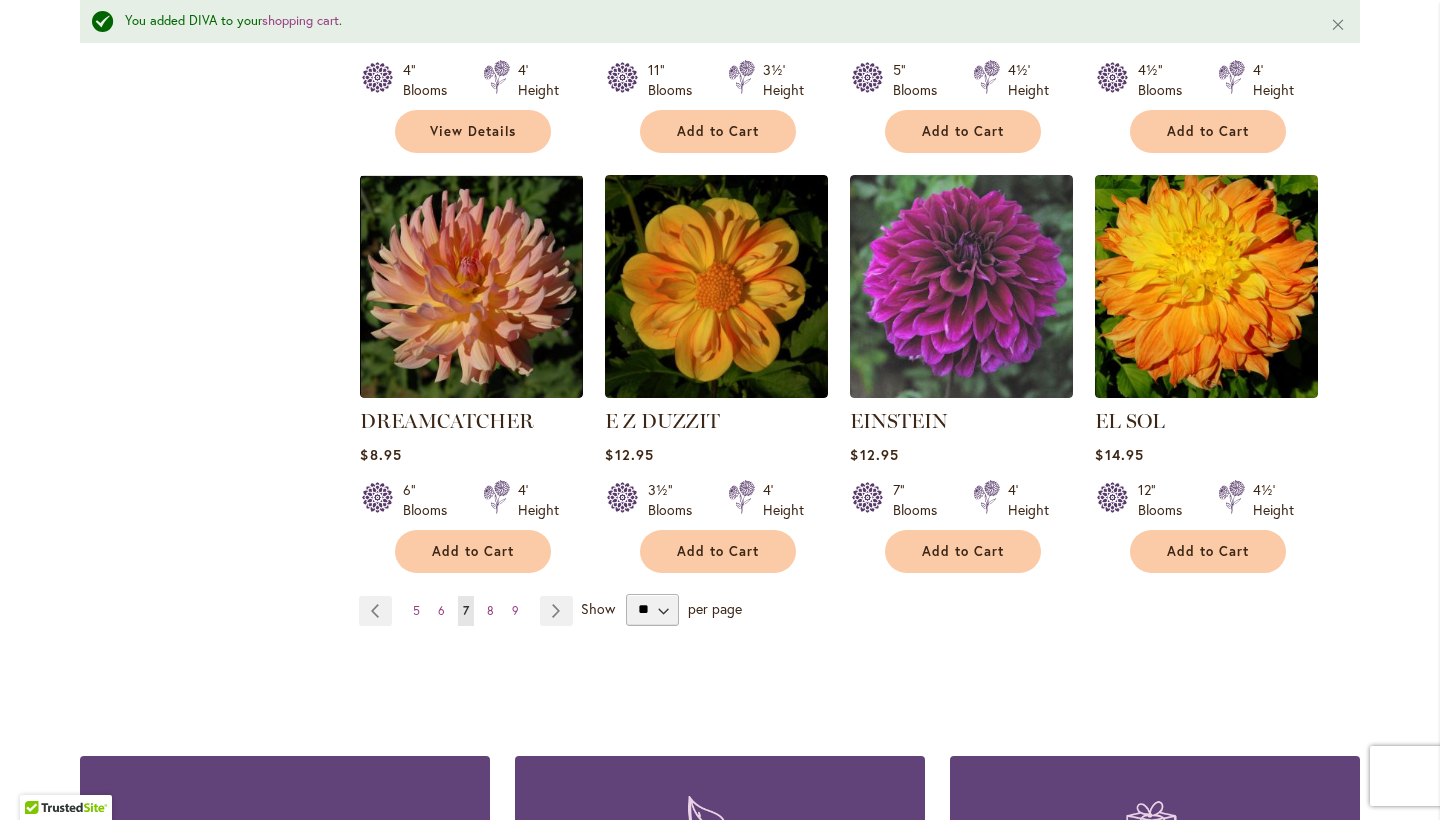 scroll, scrollTop: 1642, scrollLeft: 0, axis: vertical 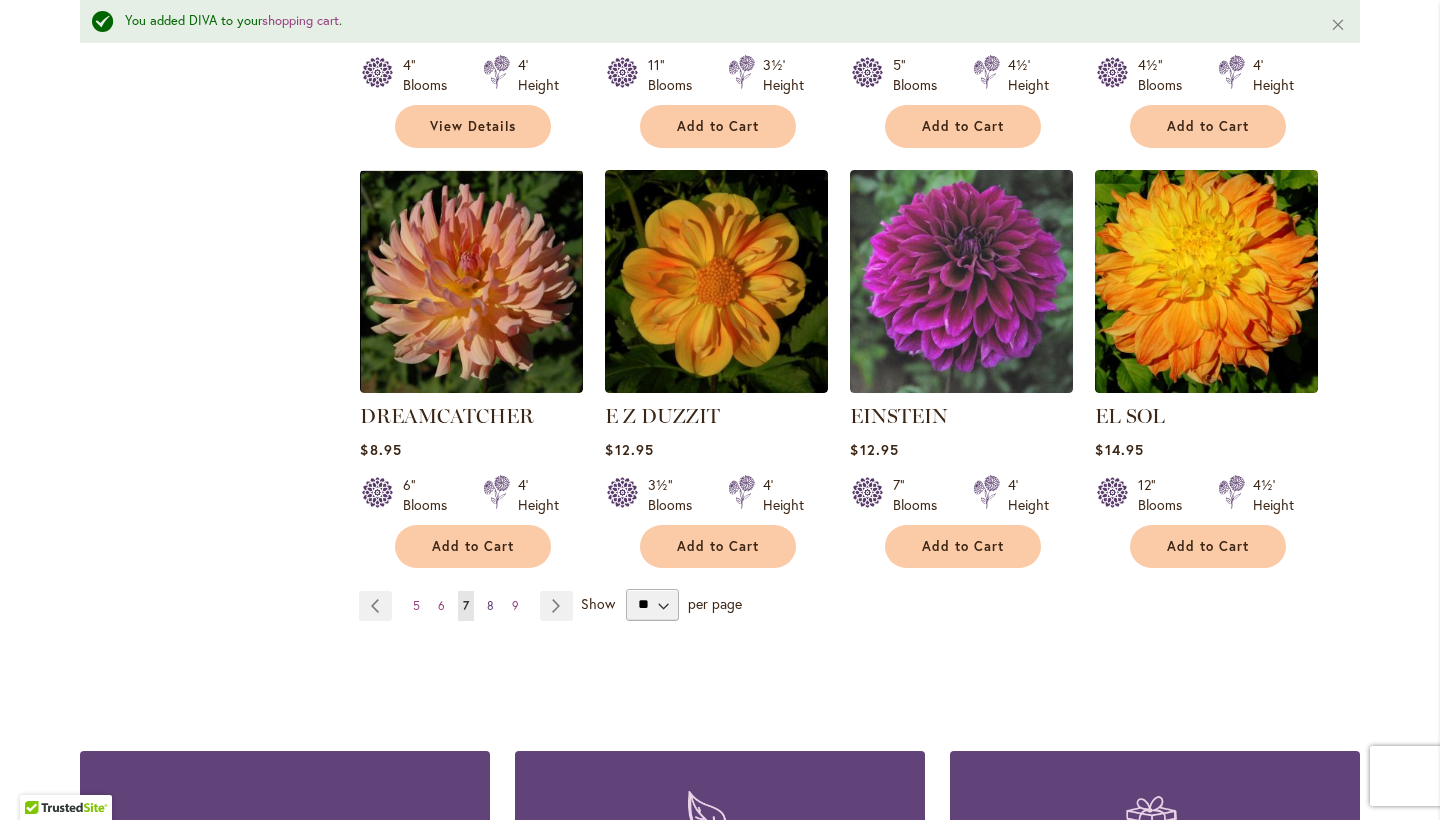 click on "8" at bounding box center [490, 605] 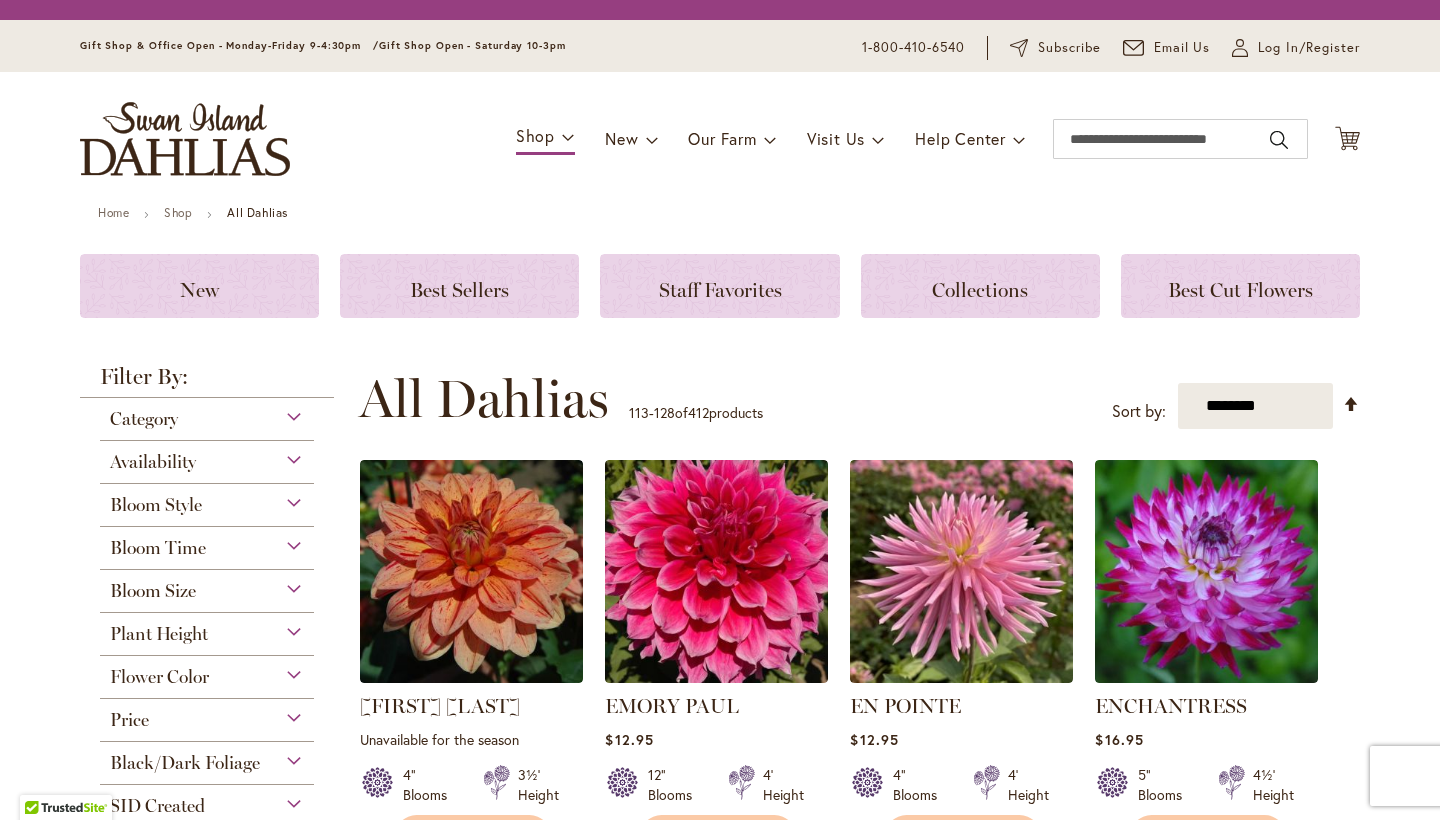 scroll, scrollTop: 0, scrollLeft: 0, axis: both 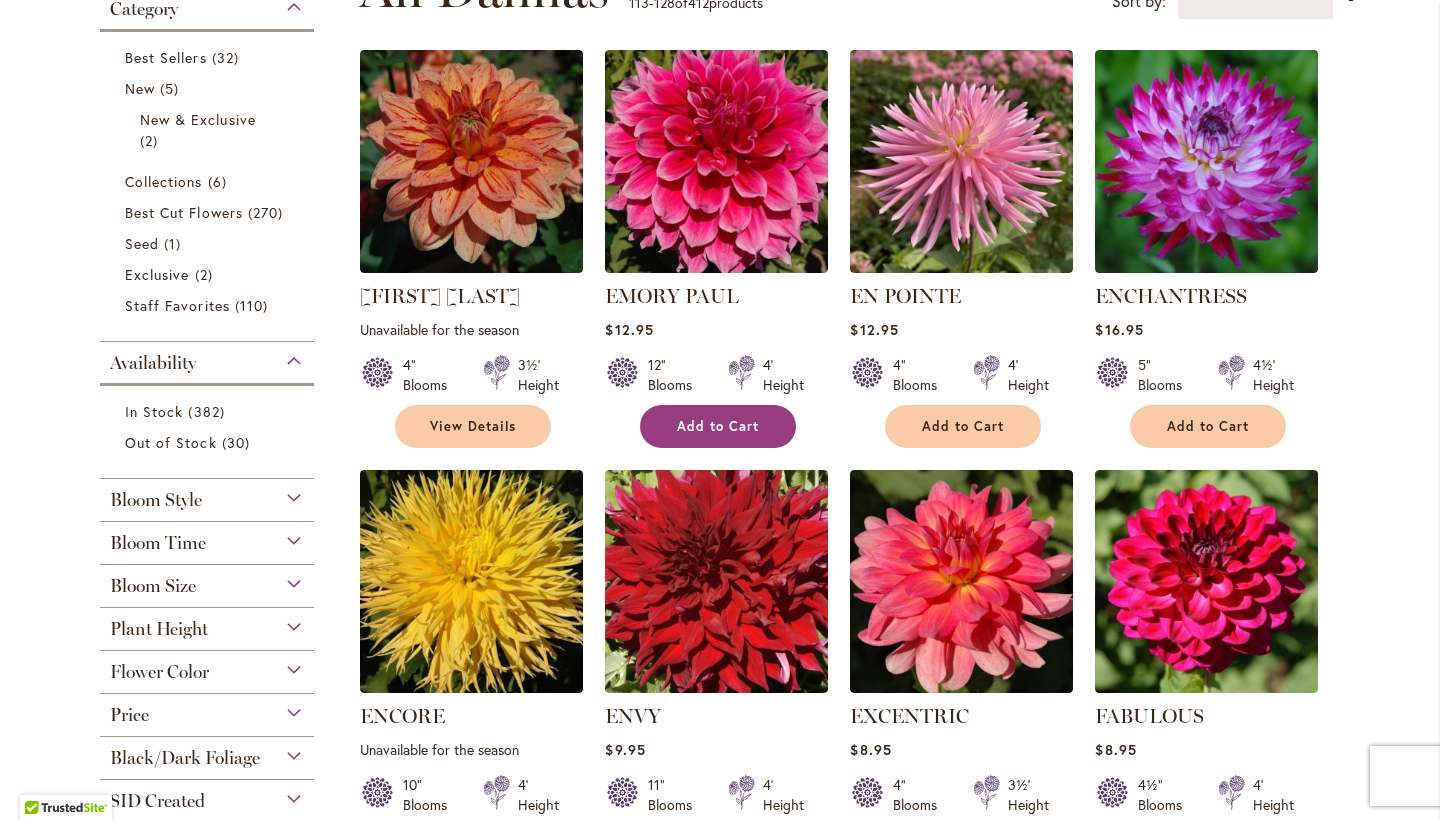click on "Add to Cart" at bounding box center [718, 426] 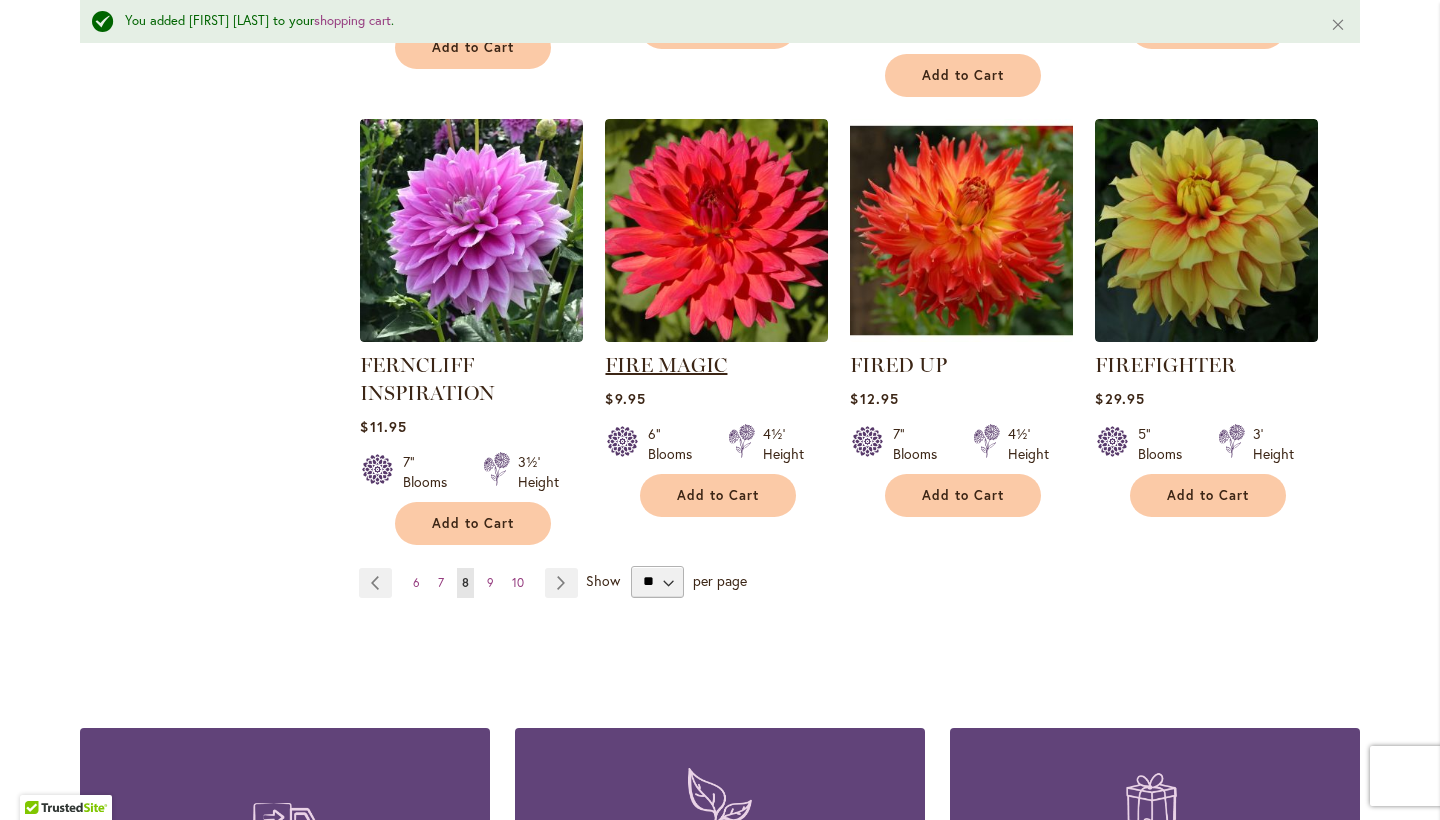 scroll, scrollTop: 1747, scrollLeft: 0, axis: vertical 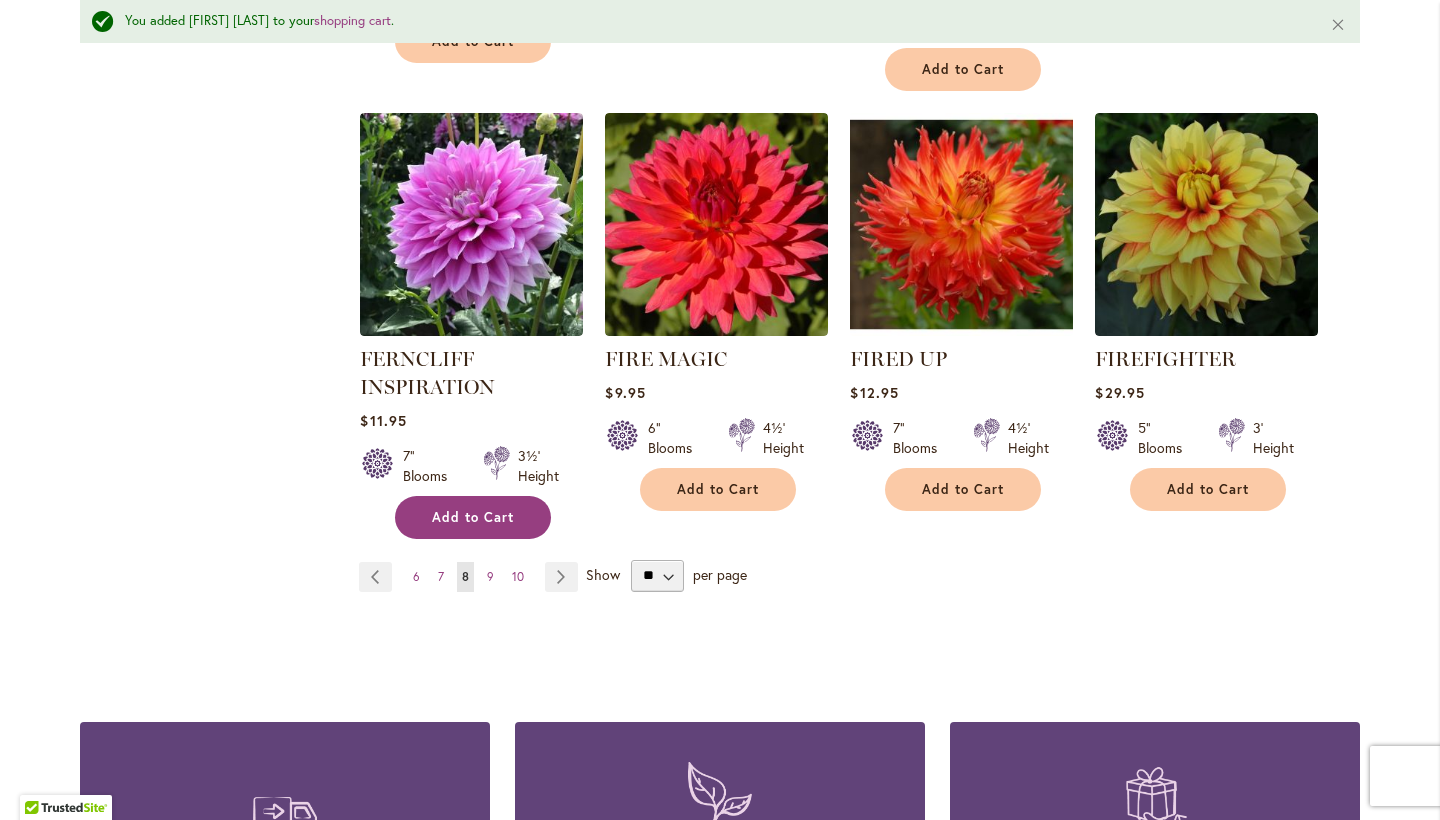 click on "Add to Cart" at bounding box center [473, 517] 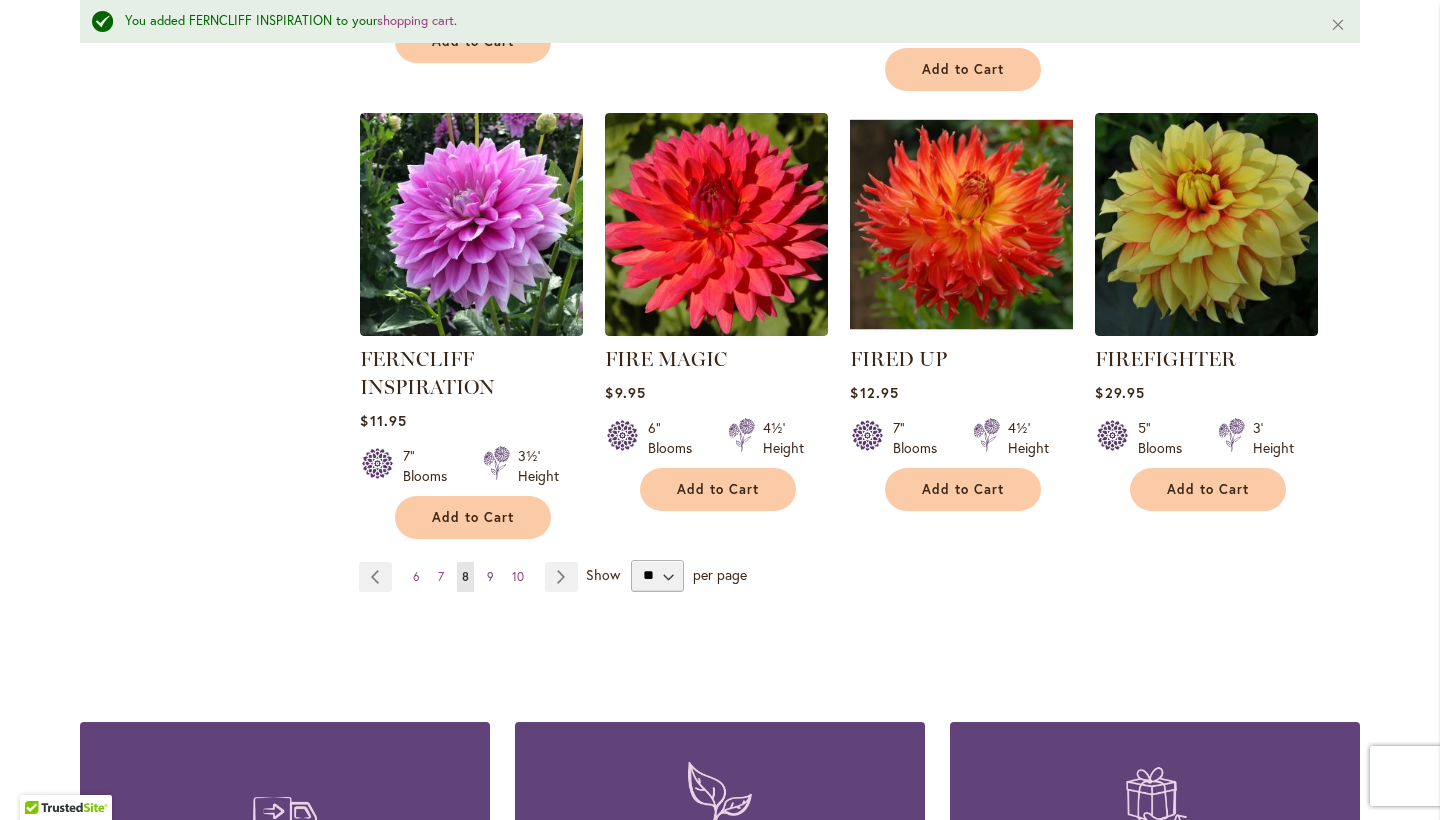 click on "9" at bounding box center [490, 576] 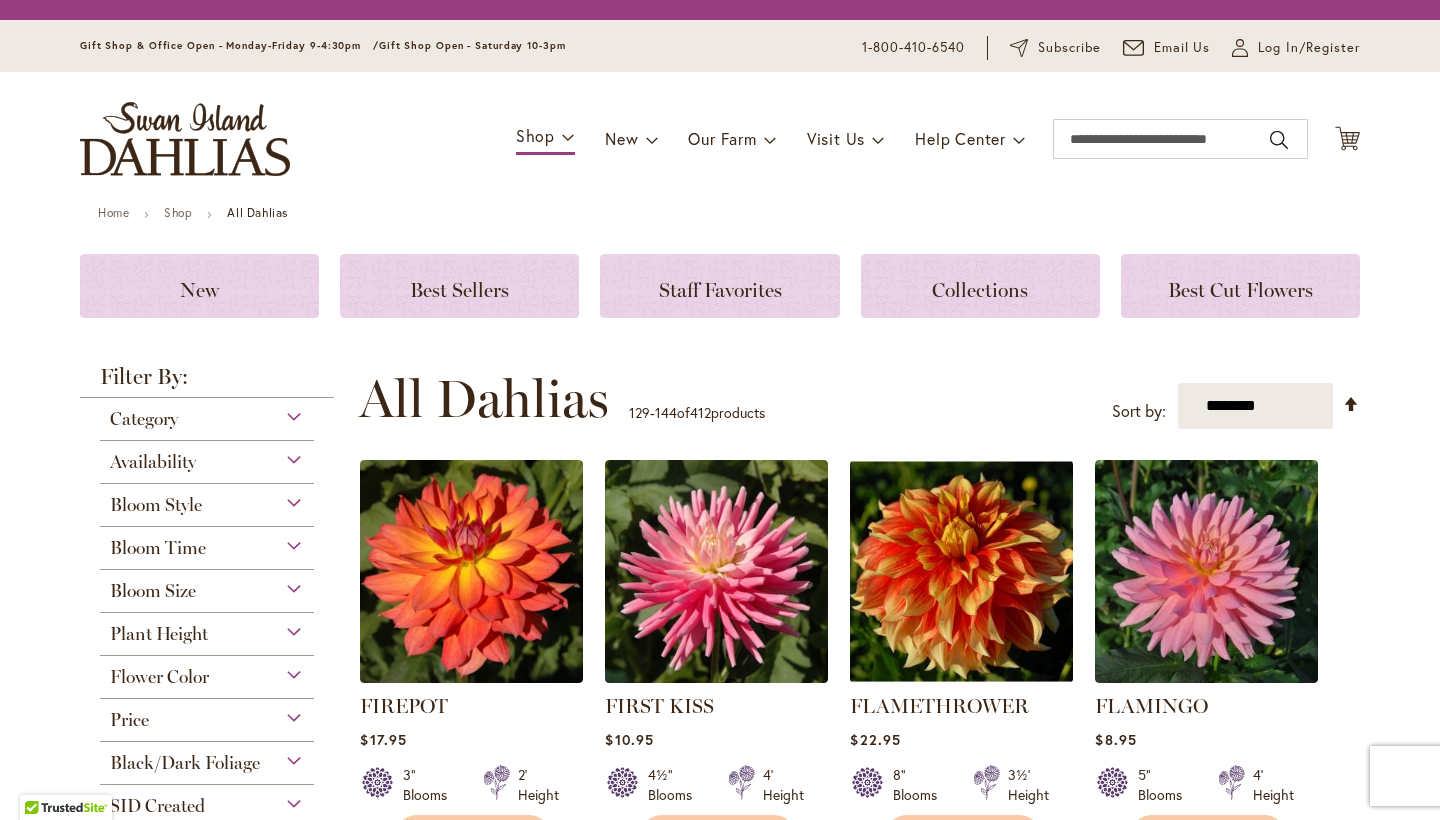 scroll, scrollTop: 0, scrollLeft: 0, axis: both 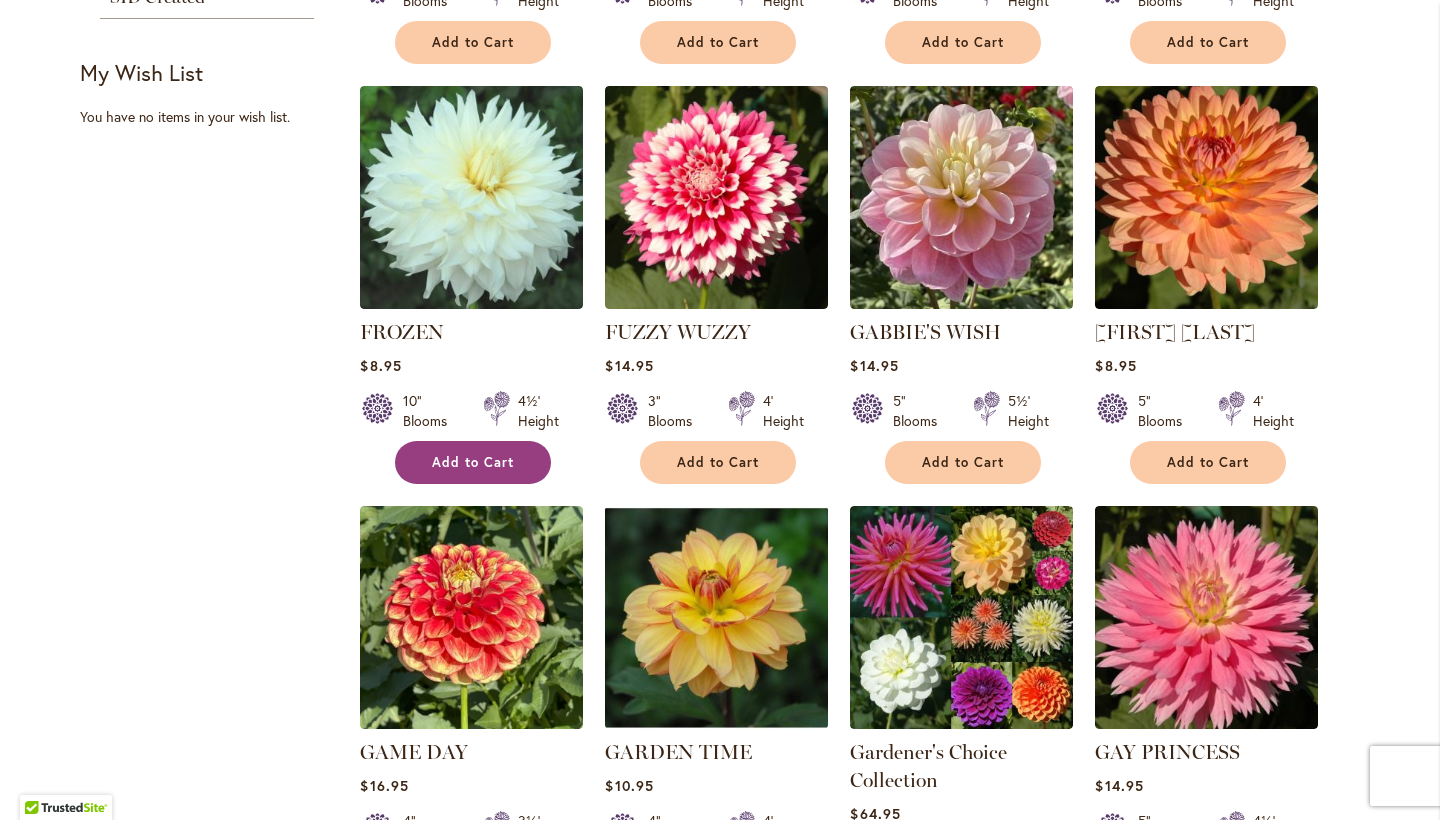click on "Add to Cart" at bounding box center (473, 462) 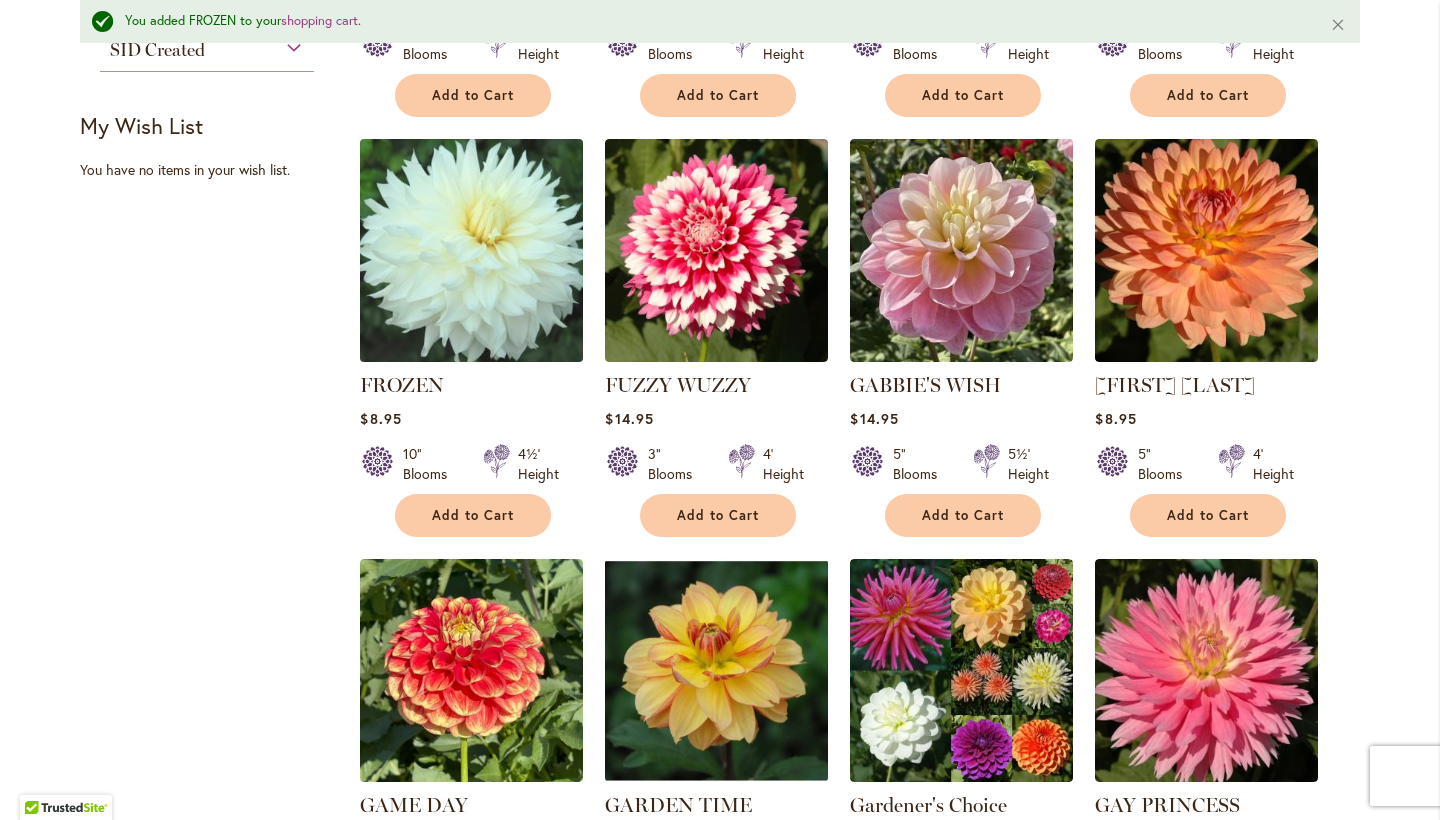 click at bounding box center [472, 250] 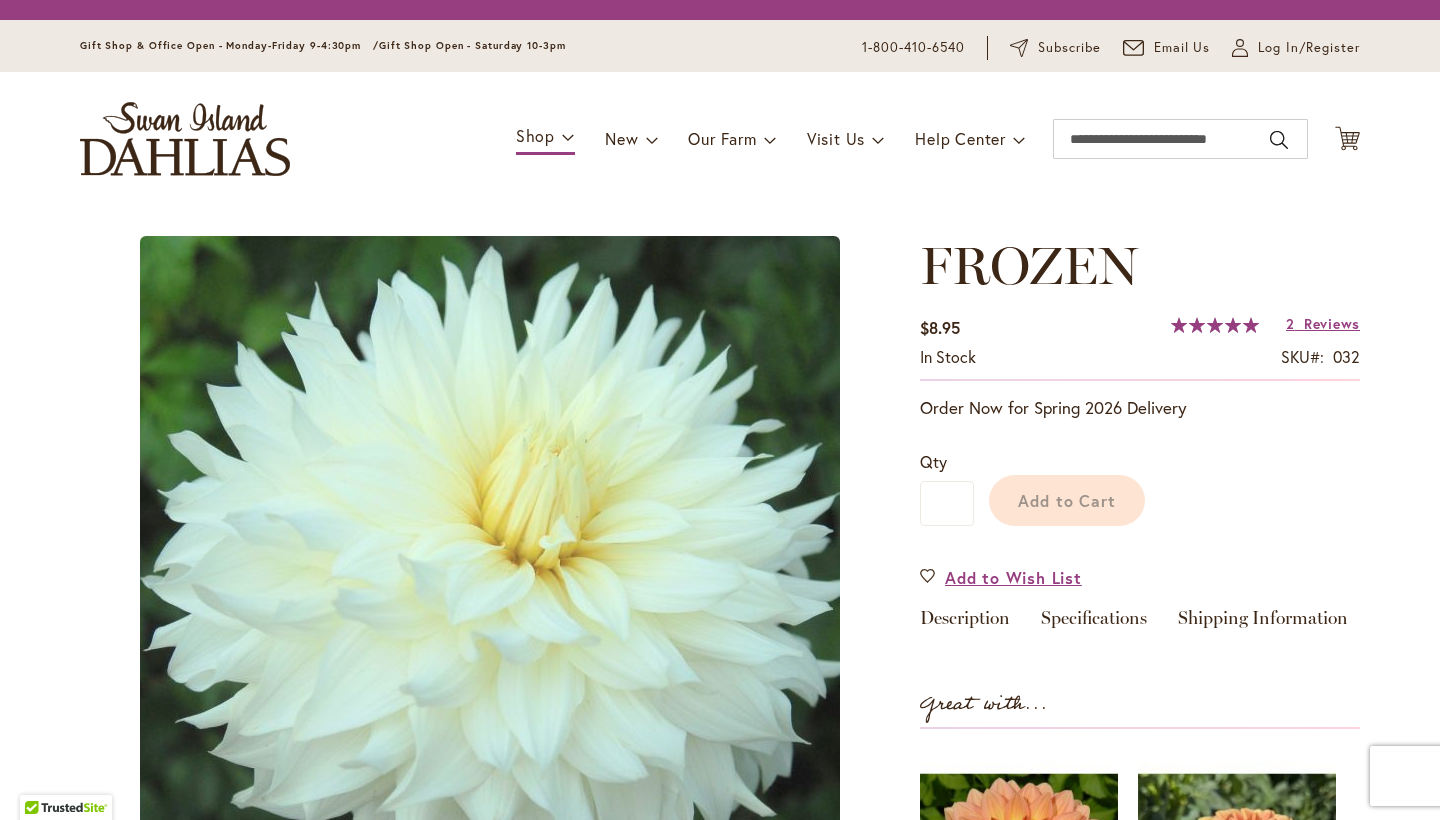 scroll, scrollTop: 0, scrollLeft: 0, axis: both 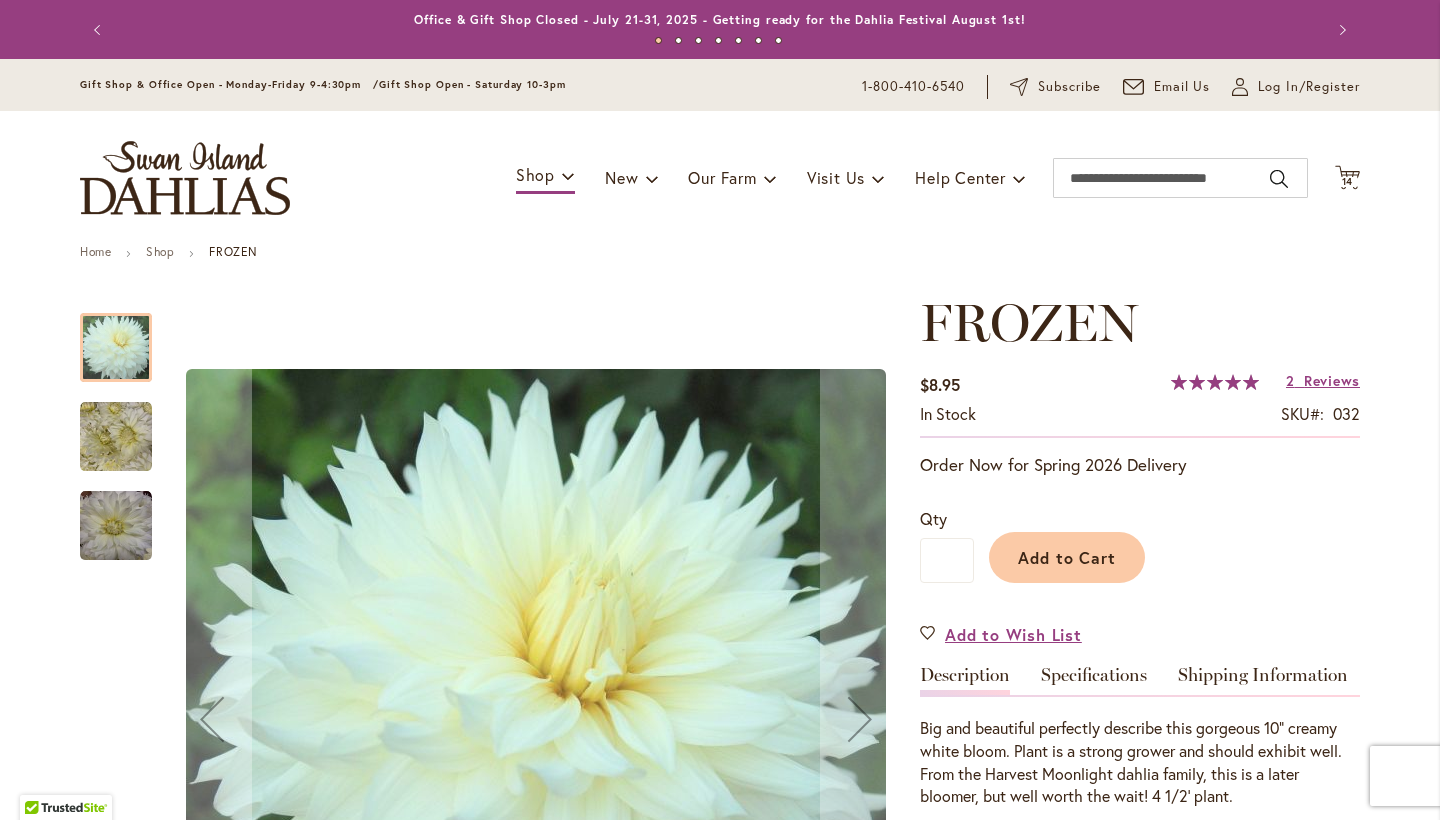 click at bounding box center [116, 437] 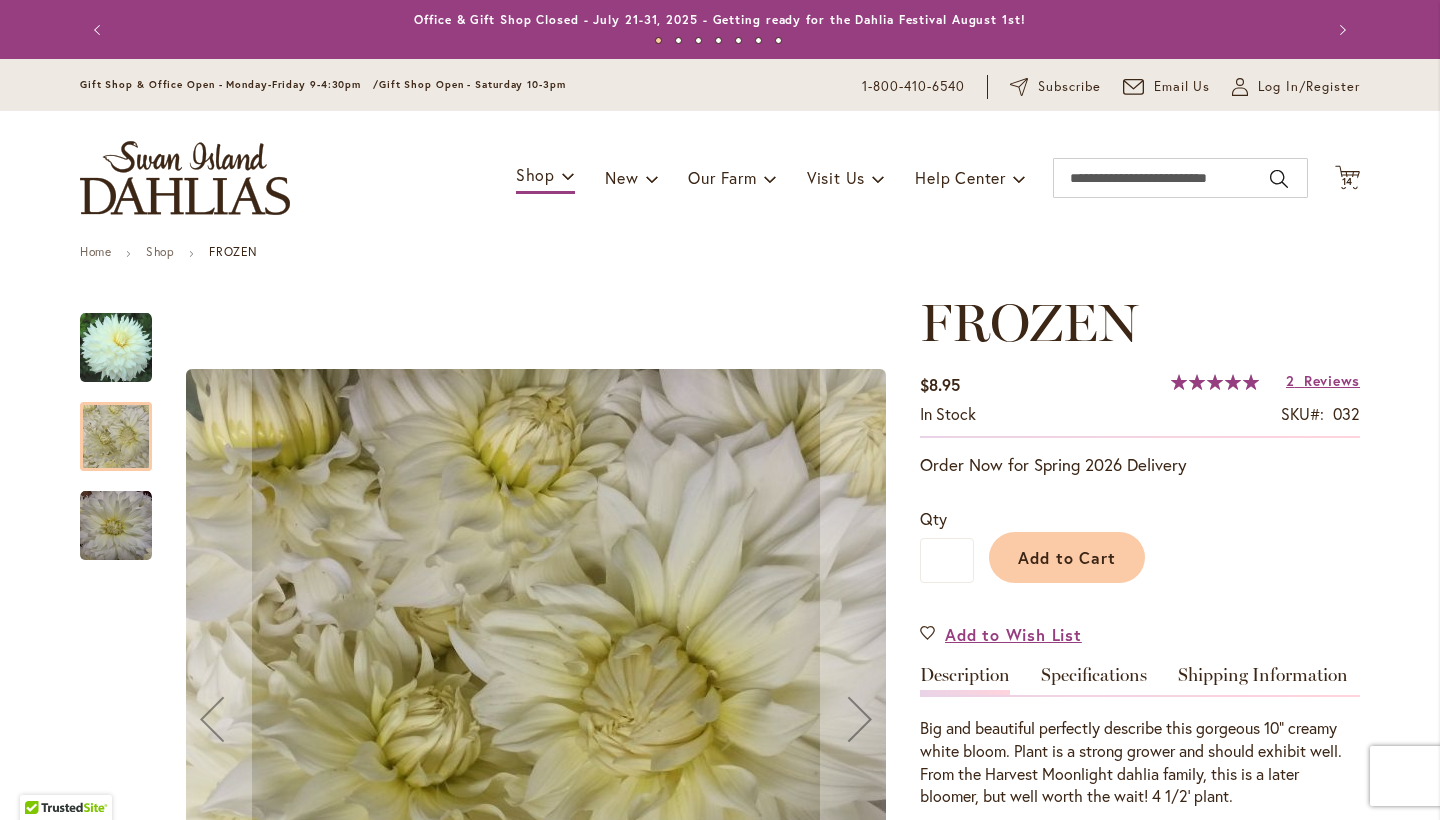 click at bounding box center [116, 526] 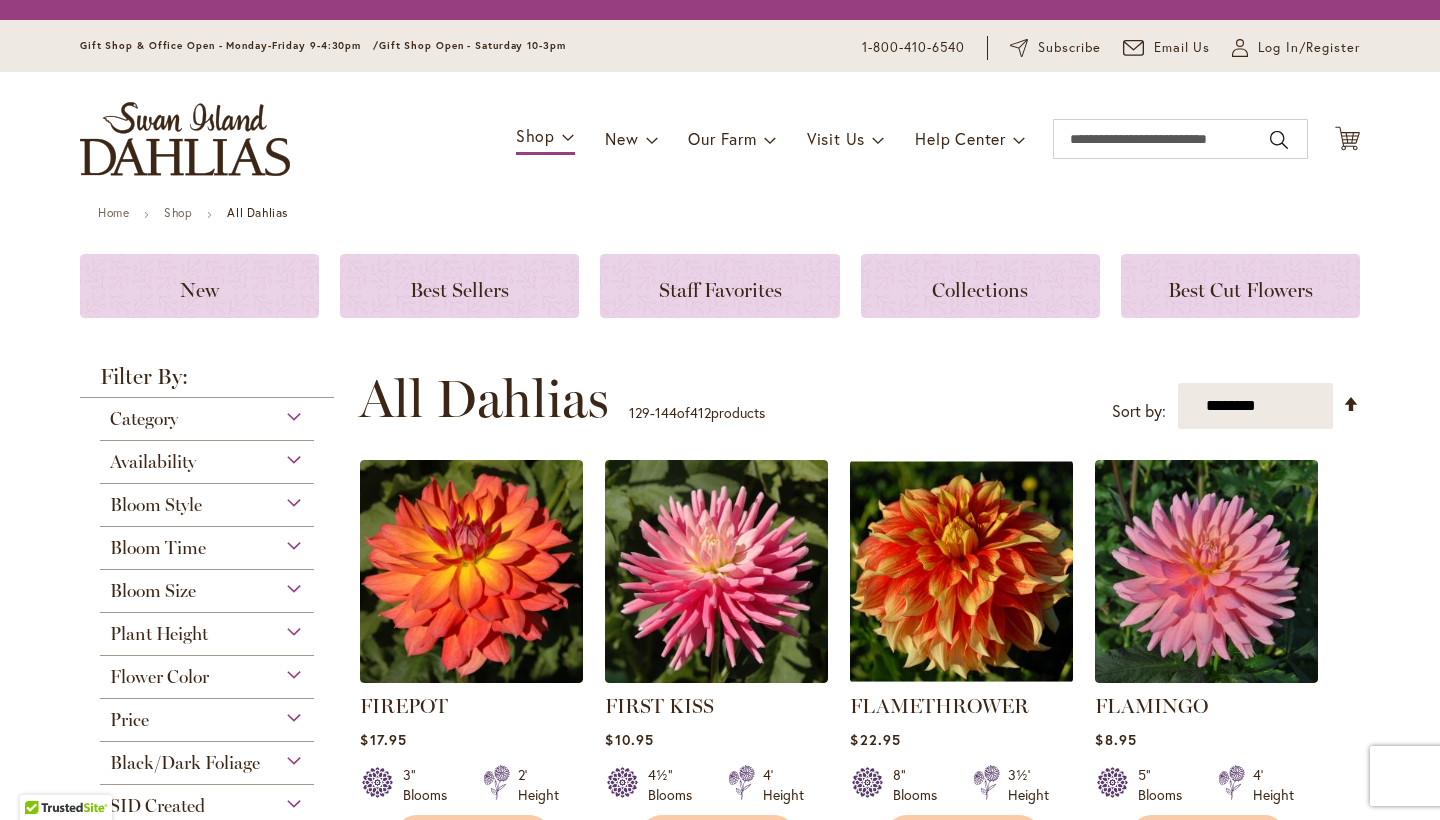 scroll, scrollTop: 0, scrollLeft: 0, axis: both 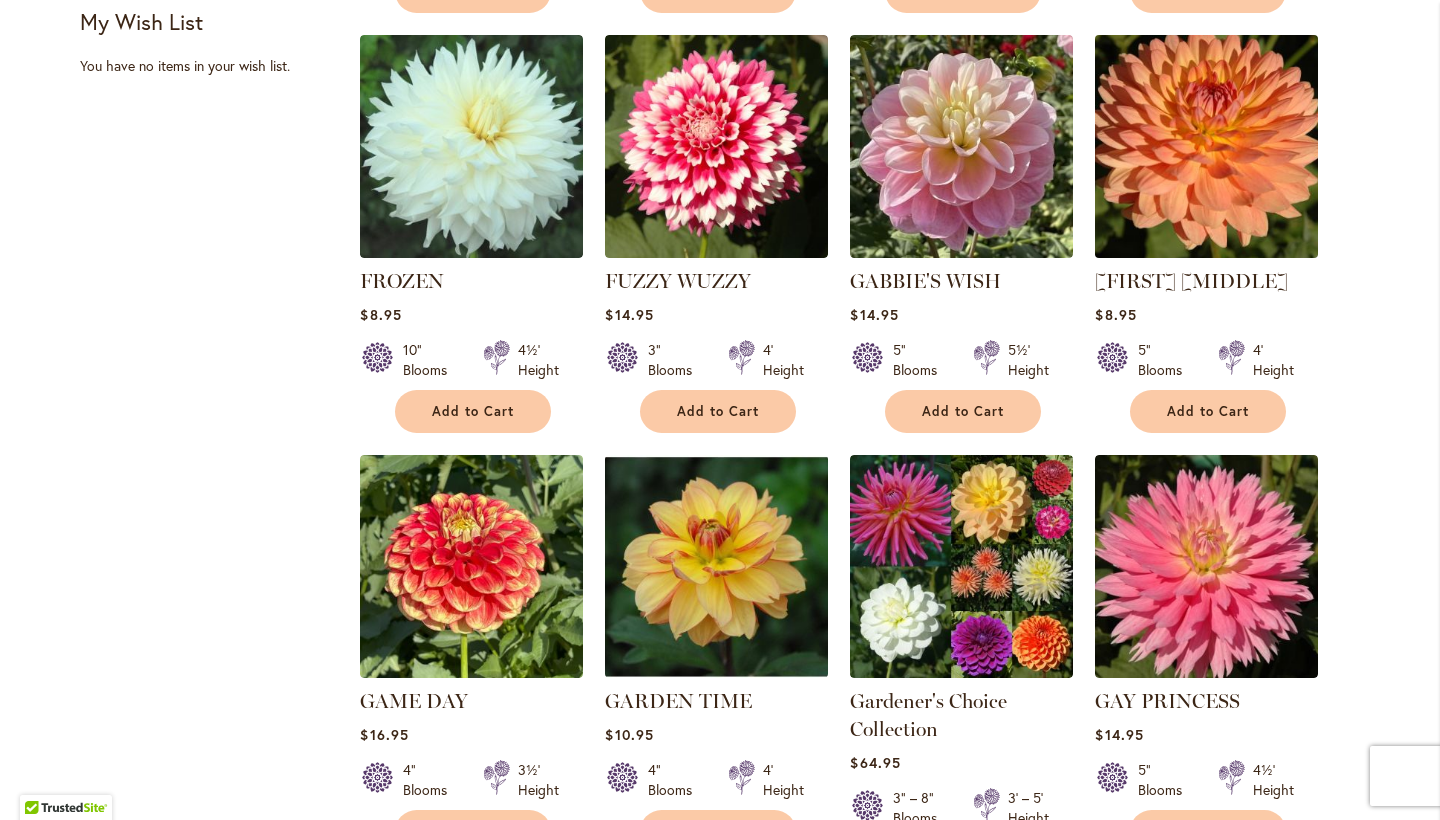 click at bounding box center [1207, 147] 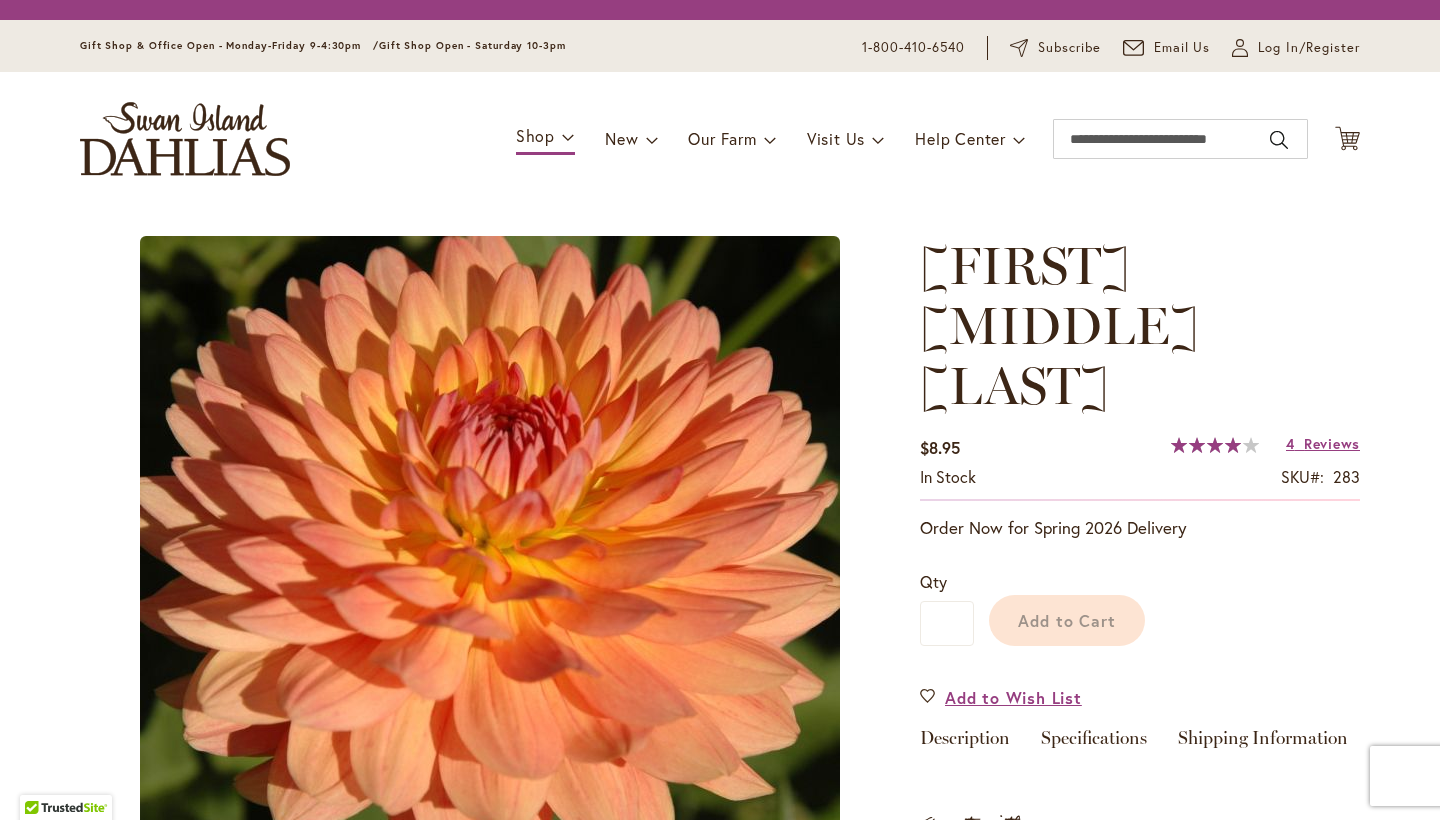 scroll, scrollTop: 0, scrollLeft: 0, axis: both 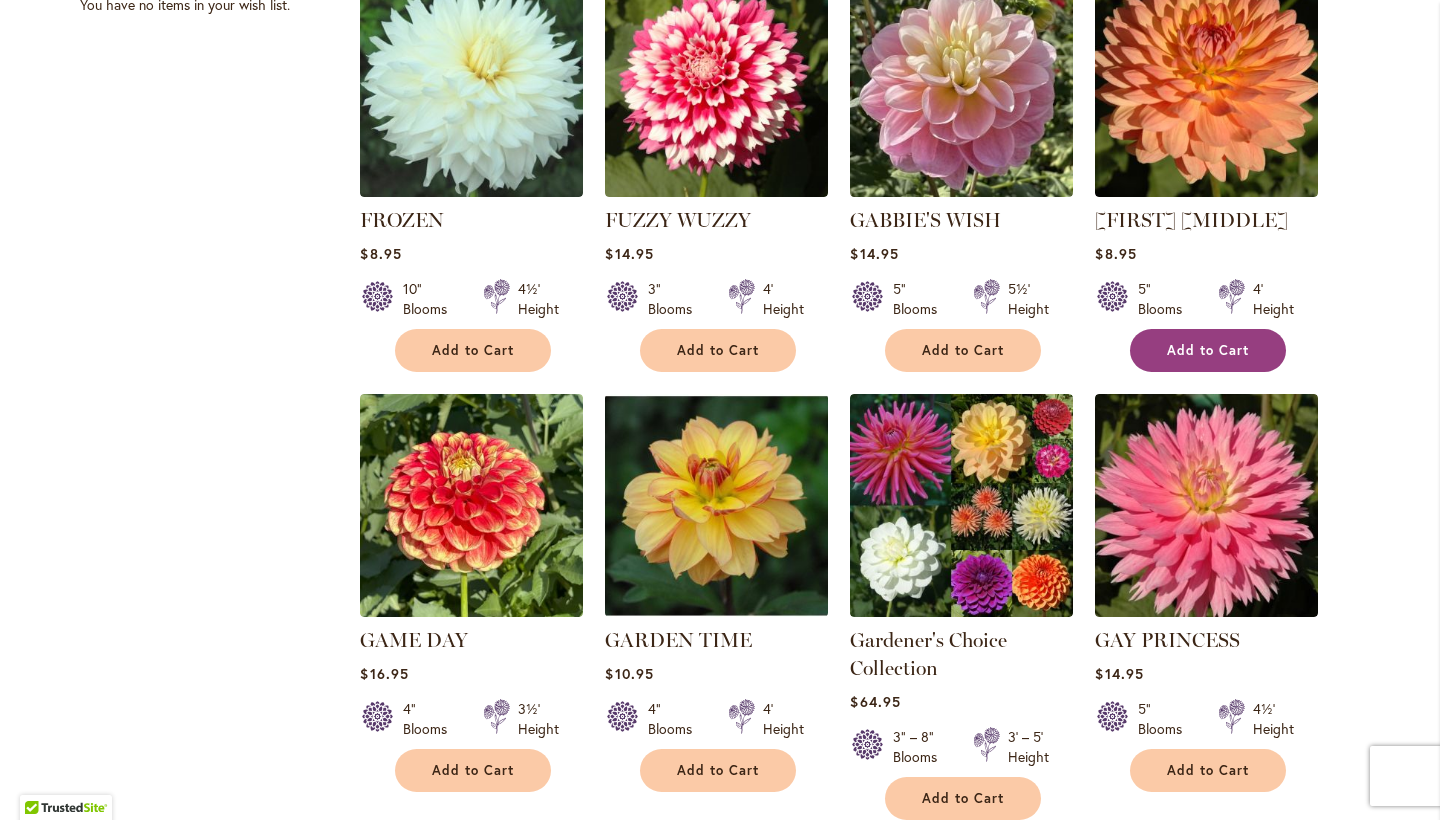 click on "Add to Cart" at bounding box center [1208, 350] 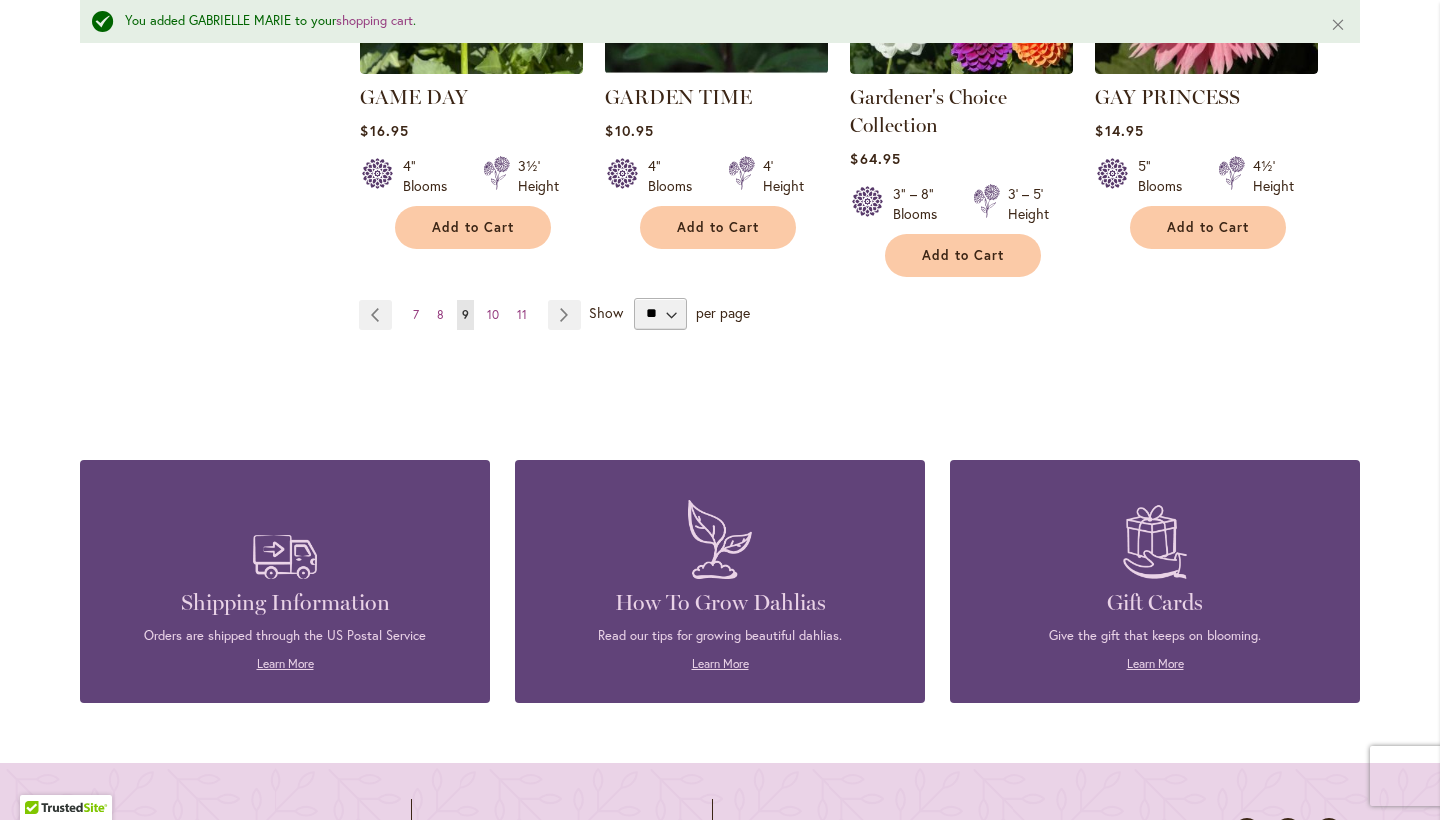 scroll, scrollTop: 1954, scrollLeft: 0, axis: vertical 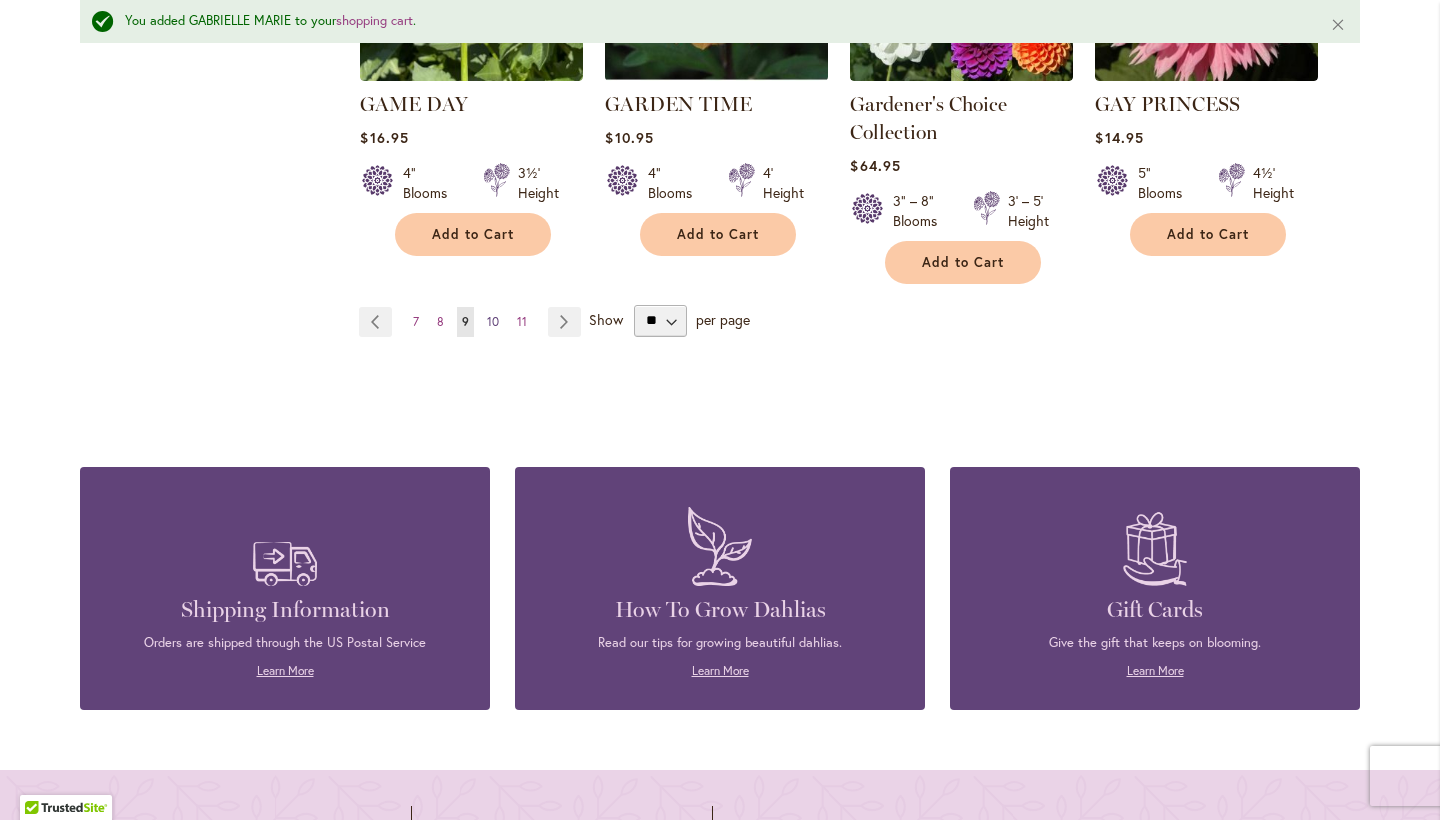click on "10" at bounding box center (493, 321) 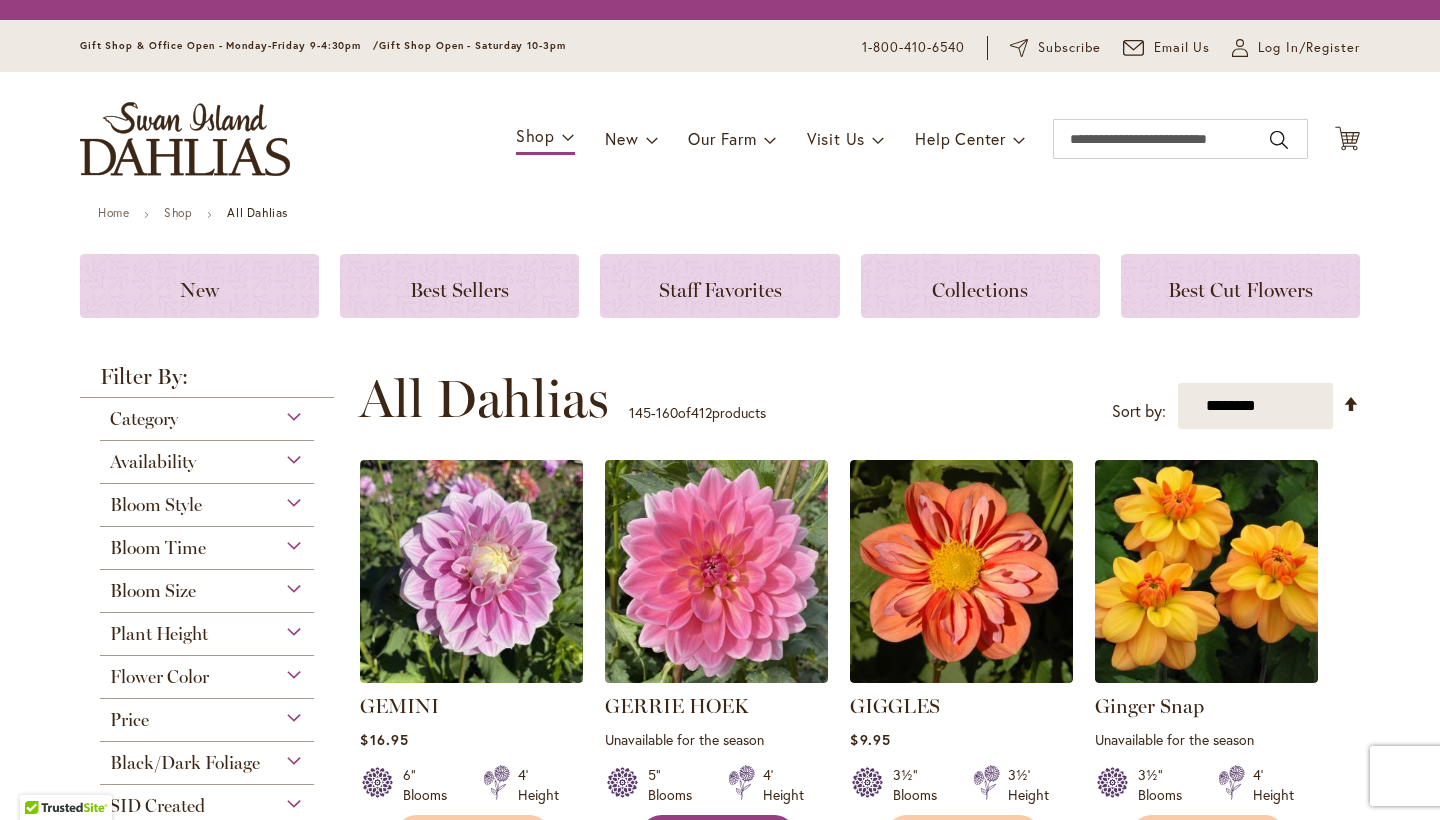 scroll, scrollTop: 0, scrollLeft: 0, axis: both 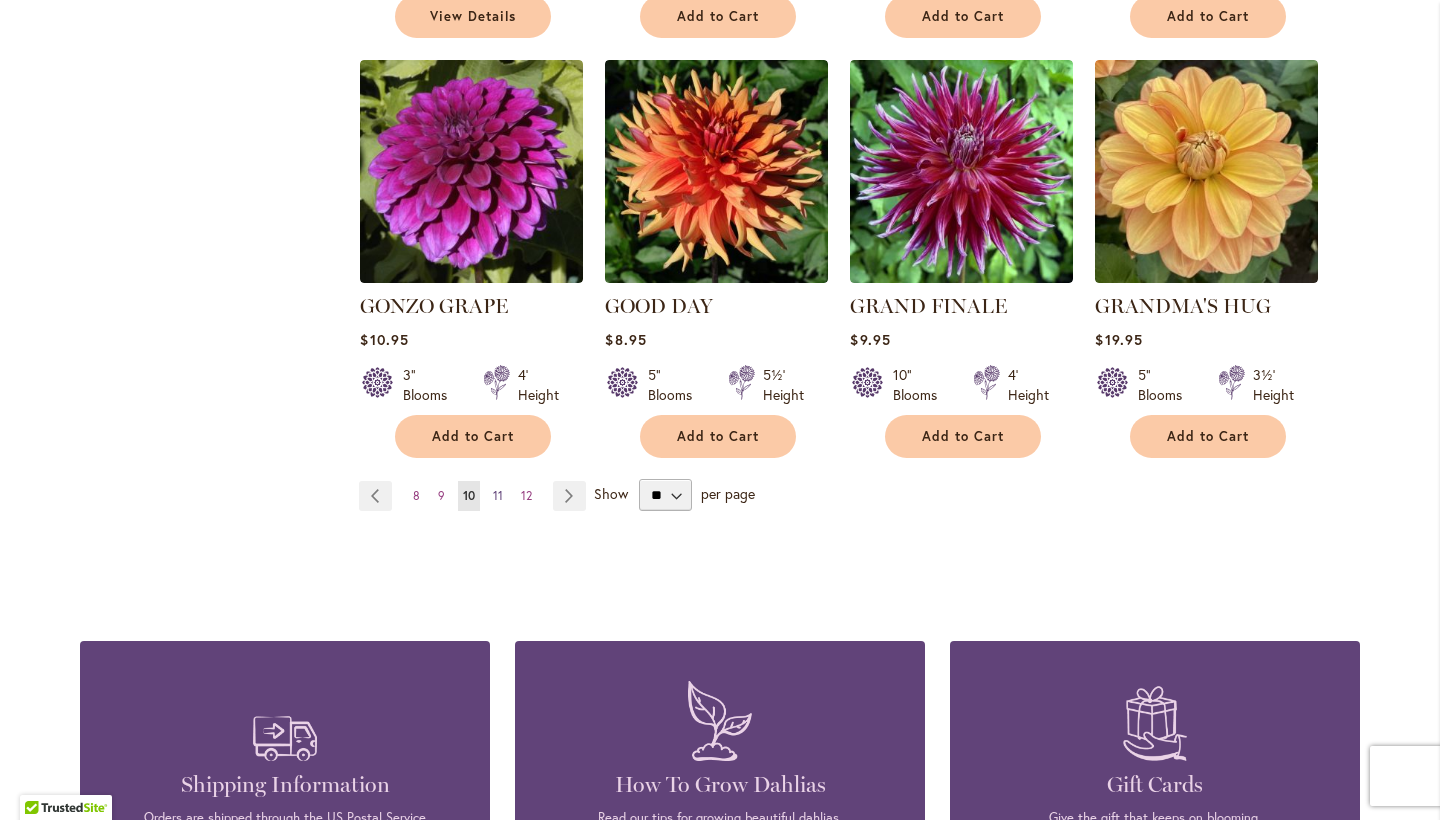 click on "11" at bounding box center [498, 495] 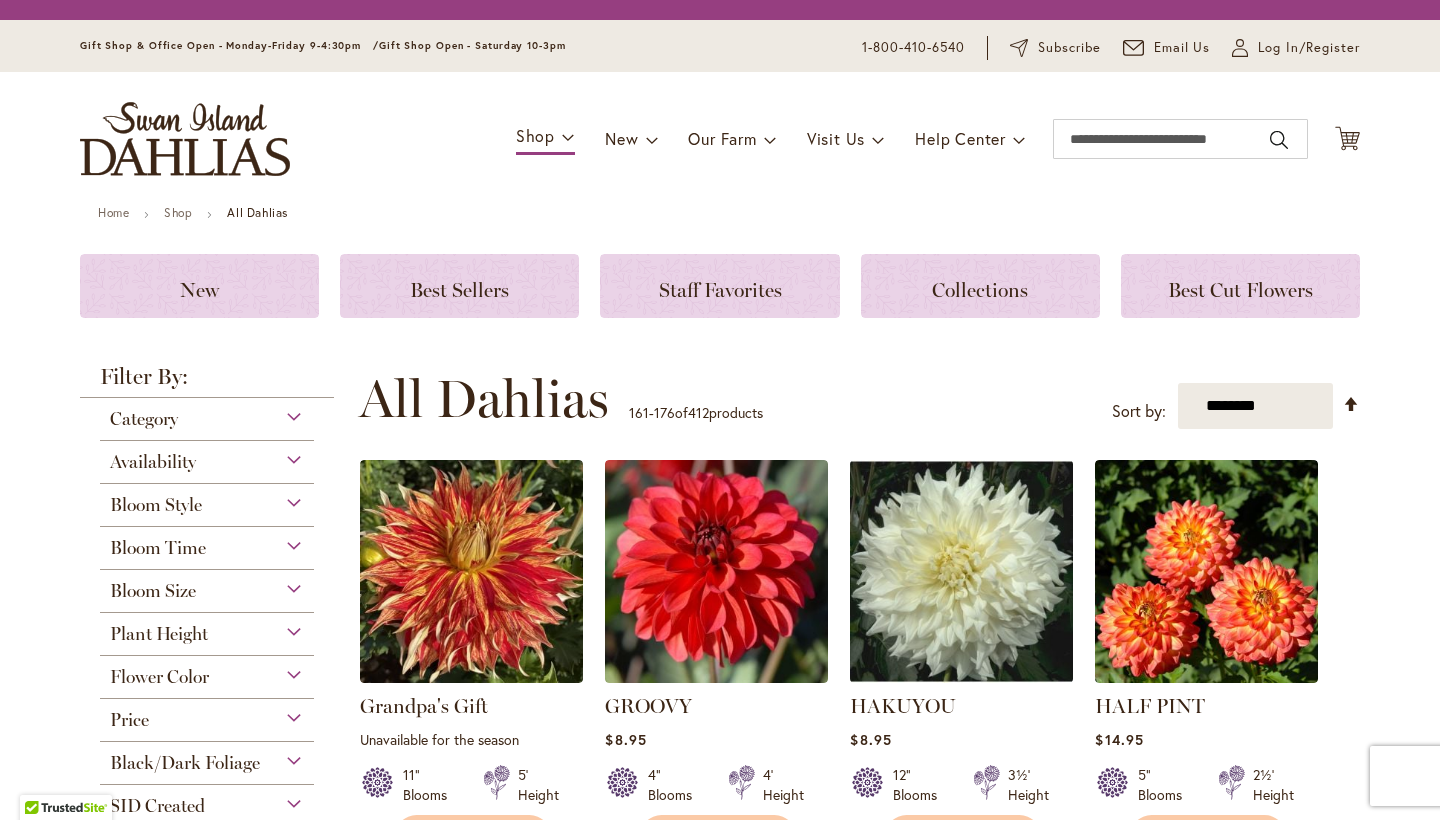 scroll, scrollTop: 0, scrollLeft: 0, axis: both 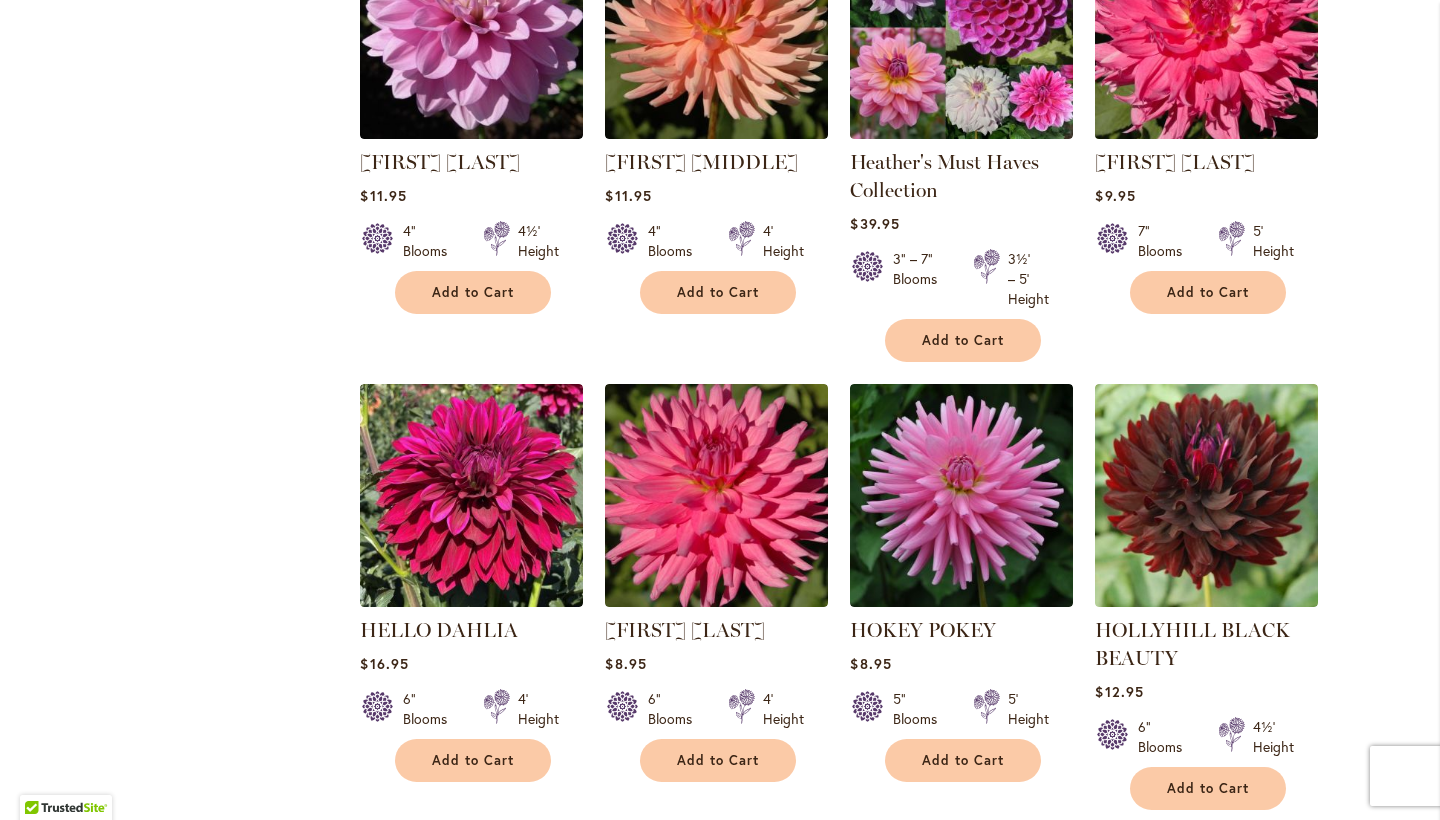 click at bounding box center [1207, 28] 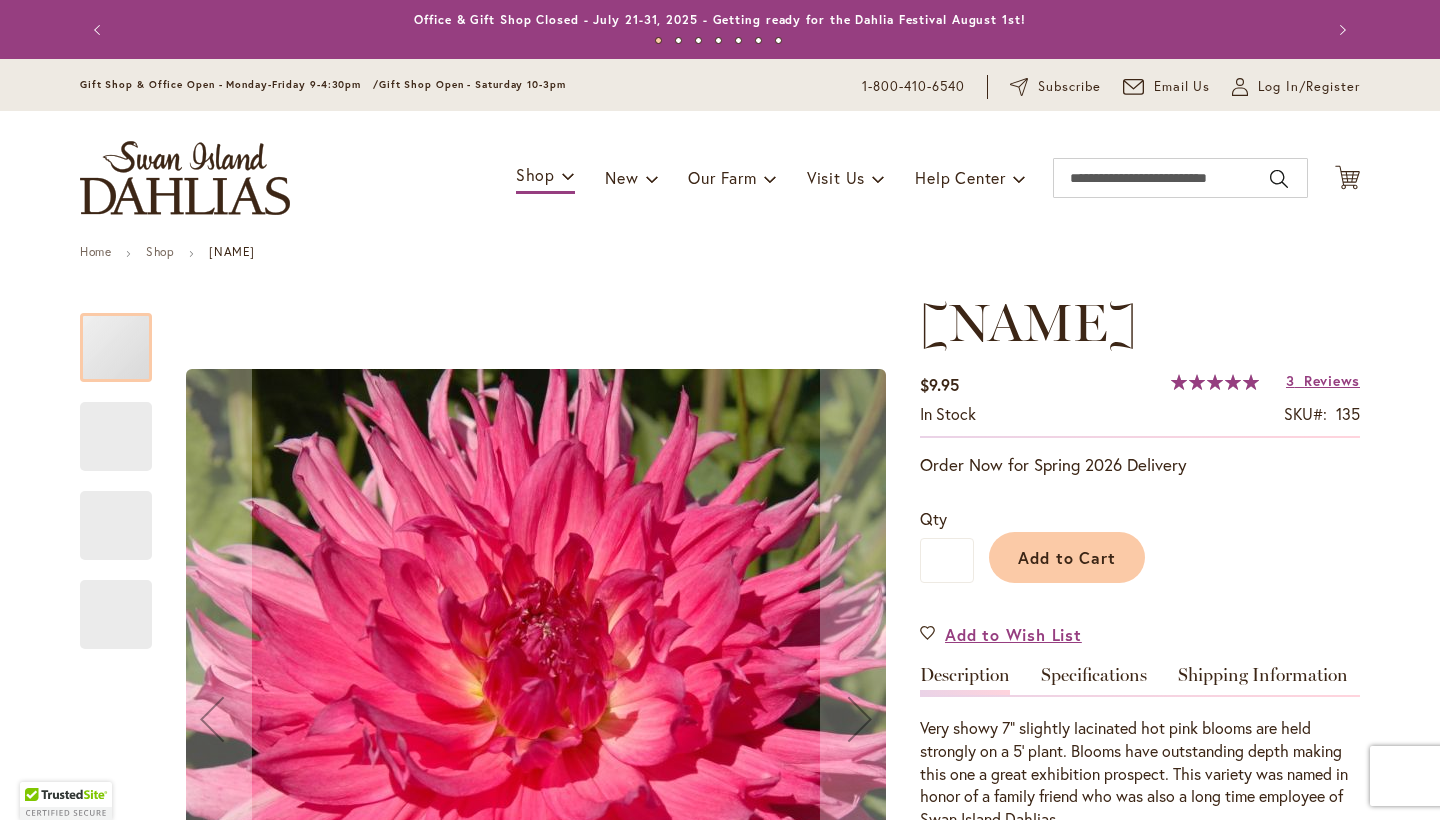 scroll, scrollTop: 0, scrollLeft: 0, axis: both 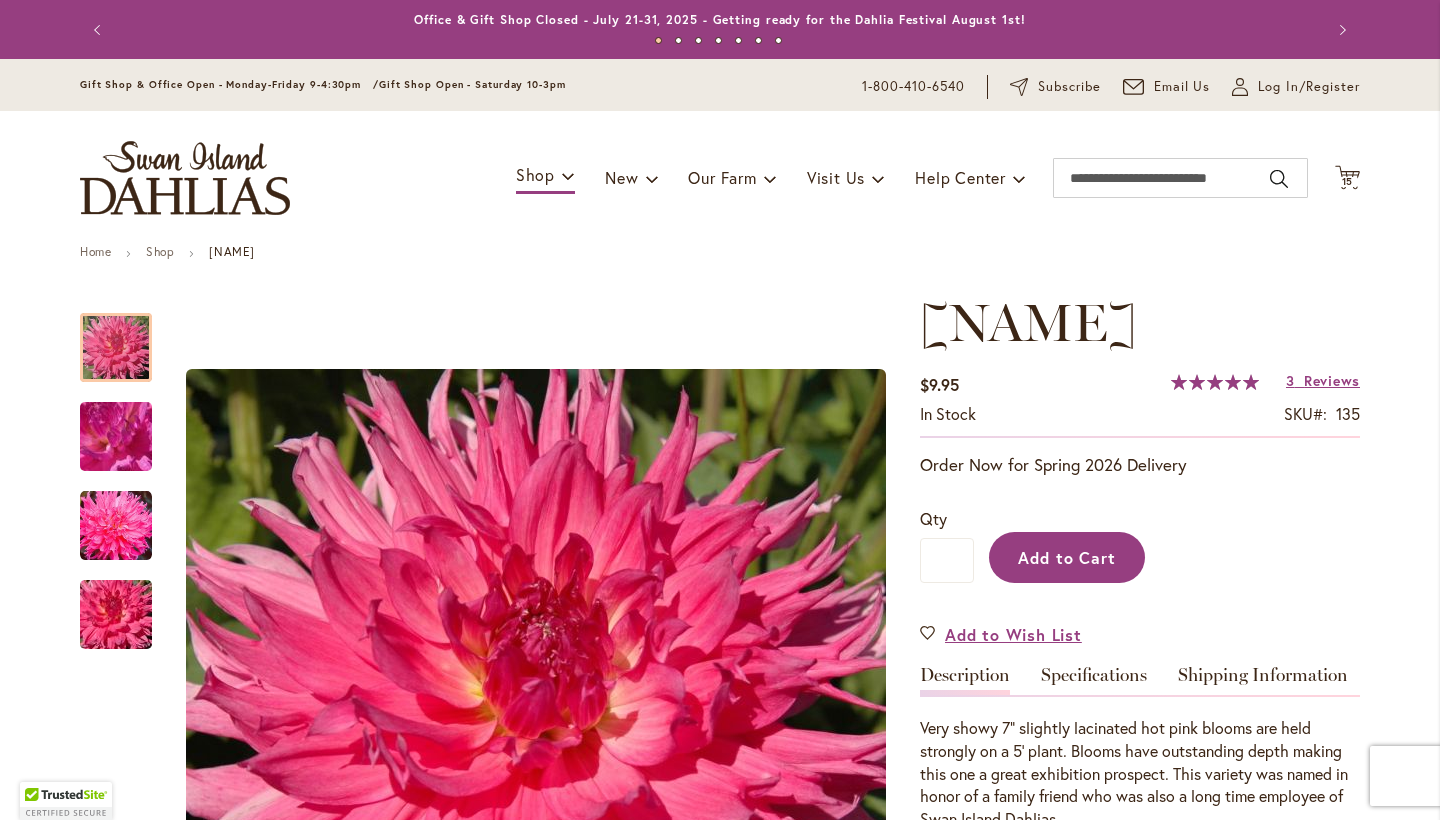 click on "Add to Cart" at bounding box center (1067, 557) 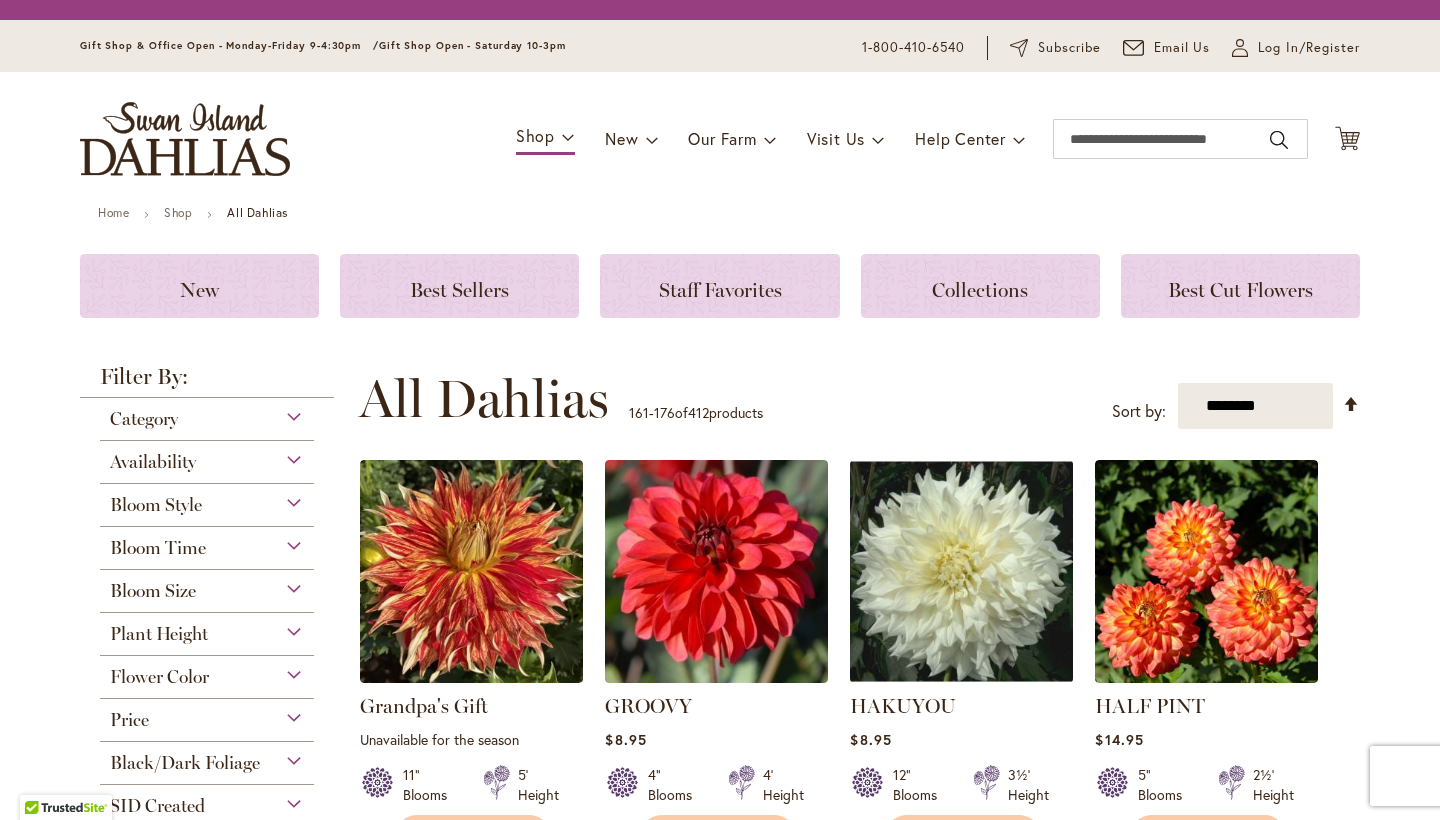 scroll, scrollTop: 0, scrollLeft: 0, axis: both 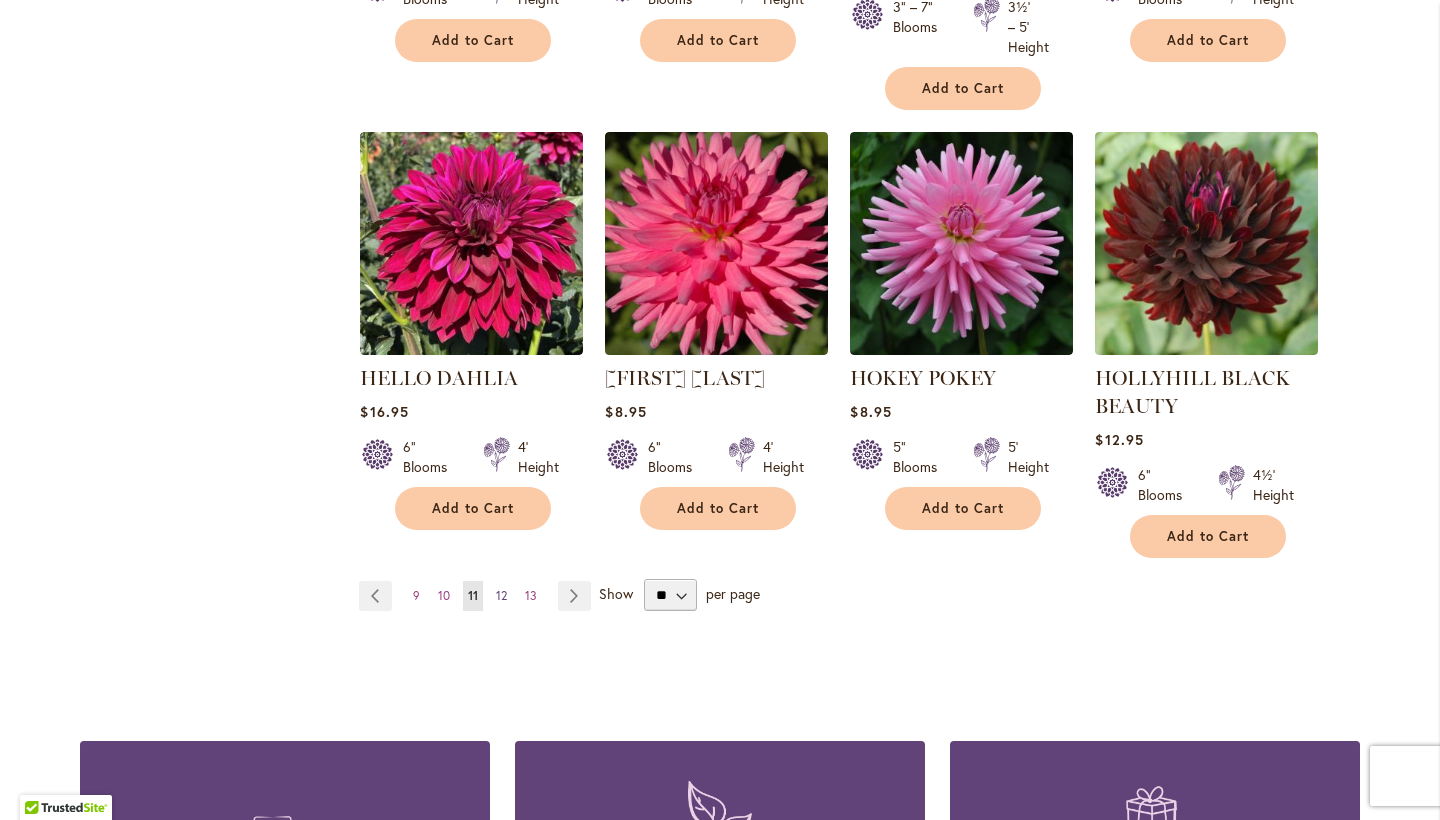 click on "12" at bounding box center [501, 595] 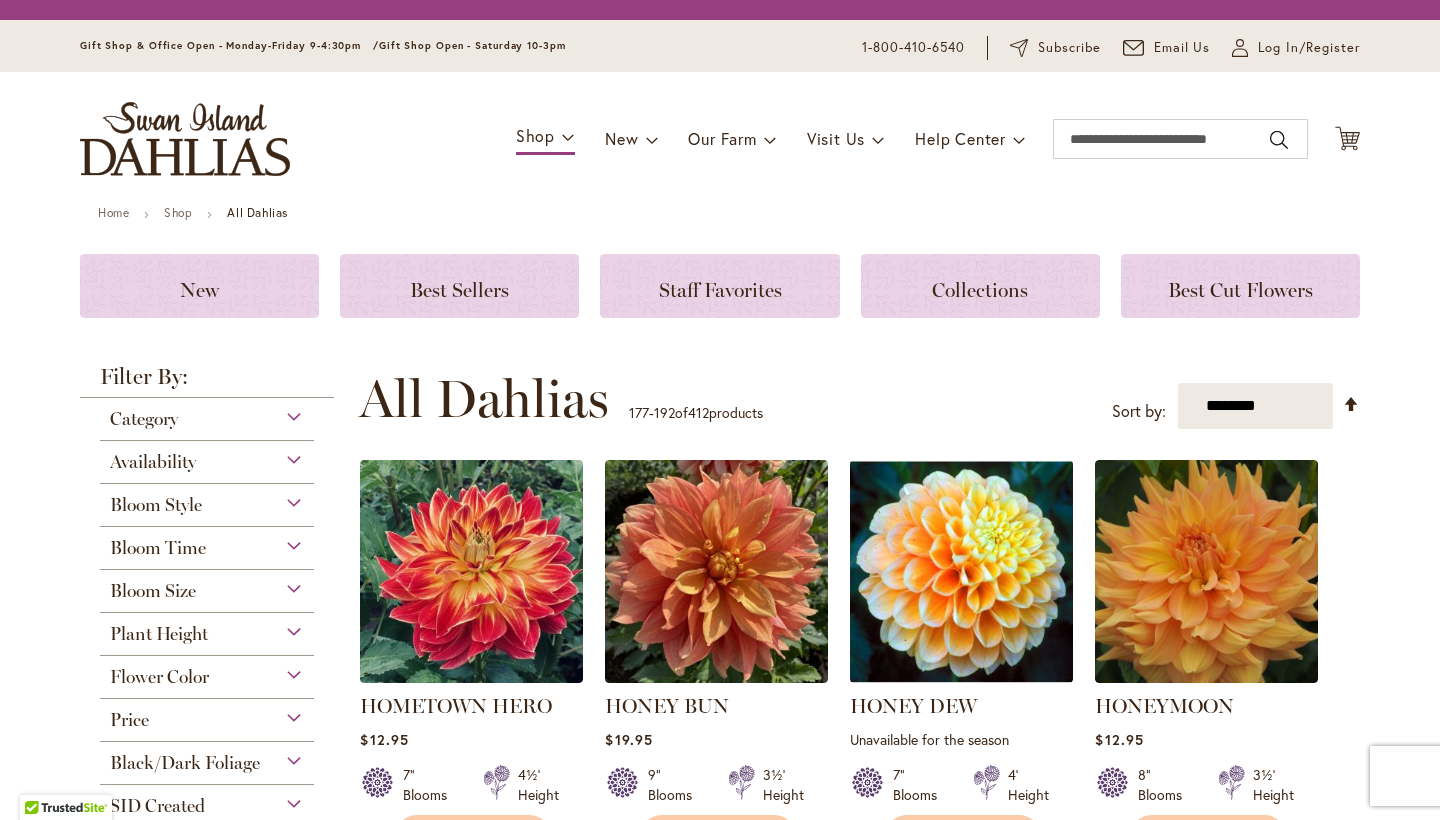 scroll, scrollTop: 0, scrollLeft: 0, axis: both 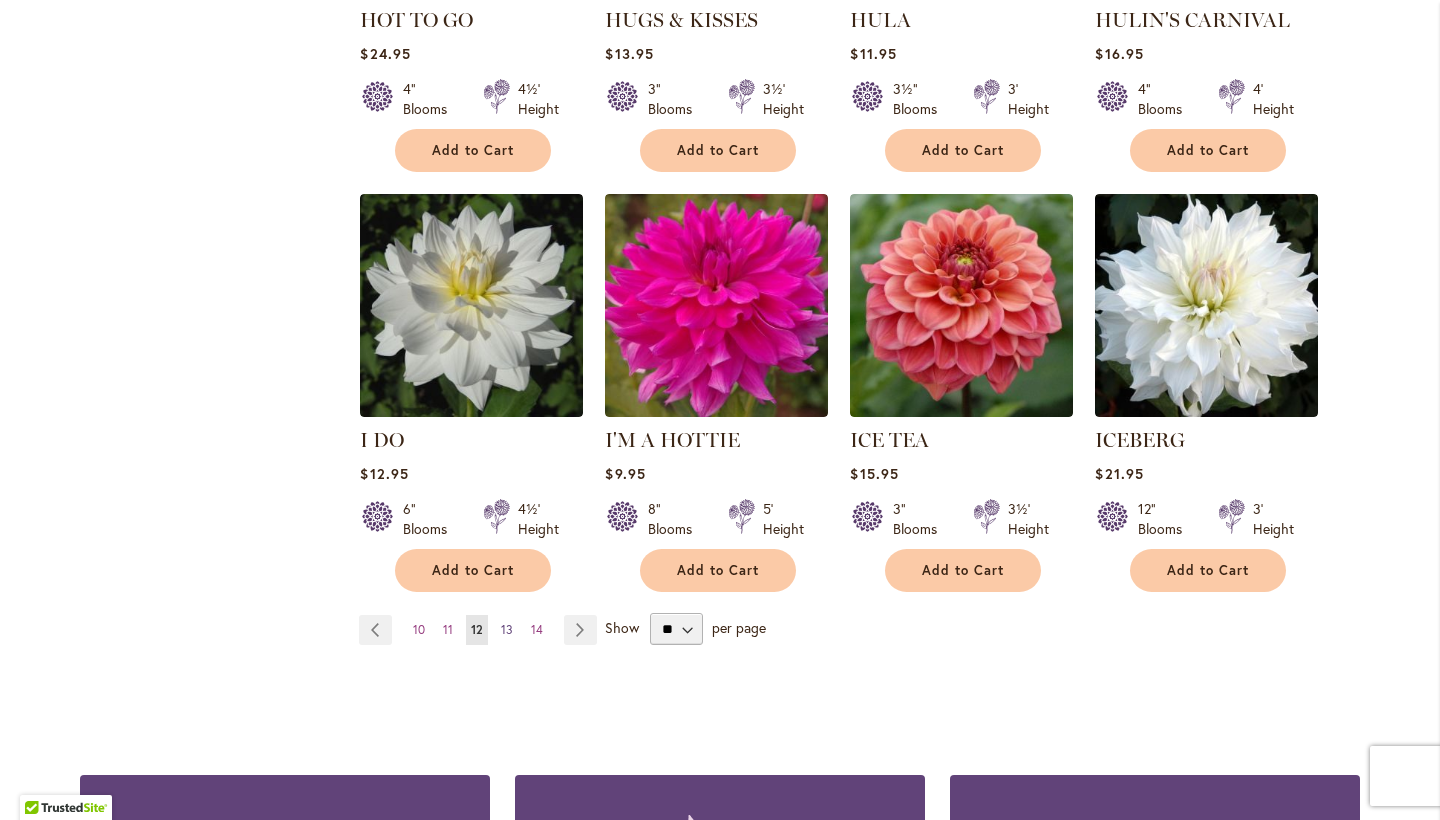 click on "13" at bounding box center [507, 629] 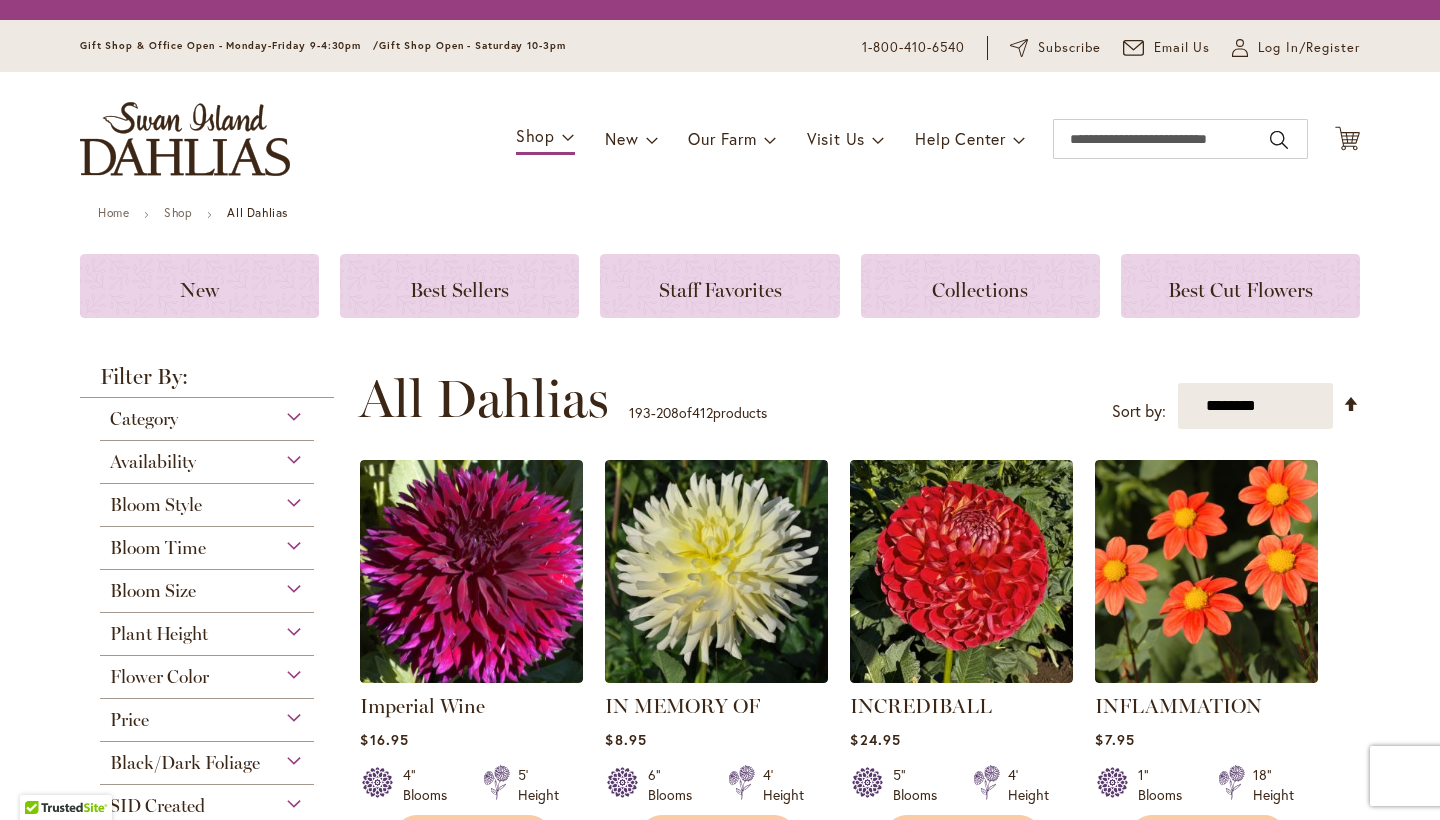 scroll, scrollTop: 0, scrollLeft: 0, axis: both 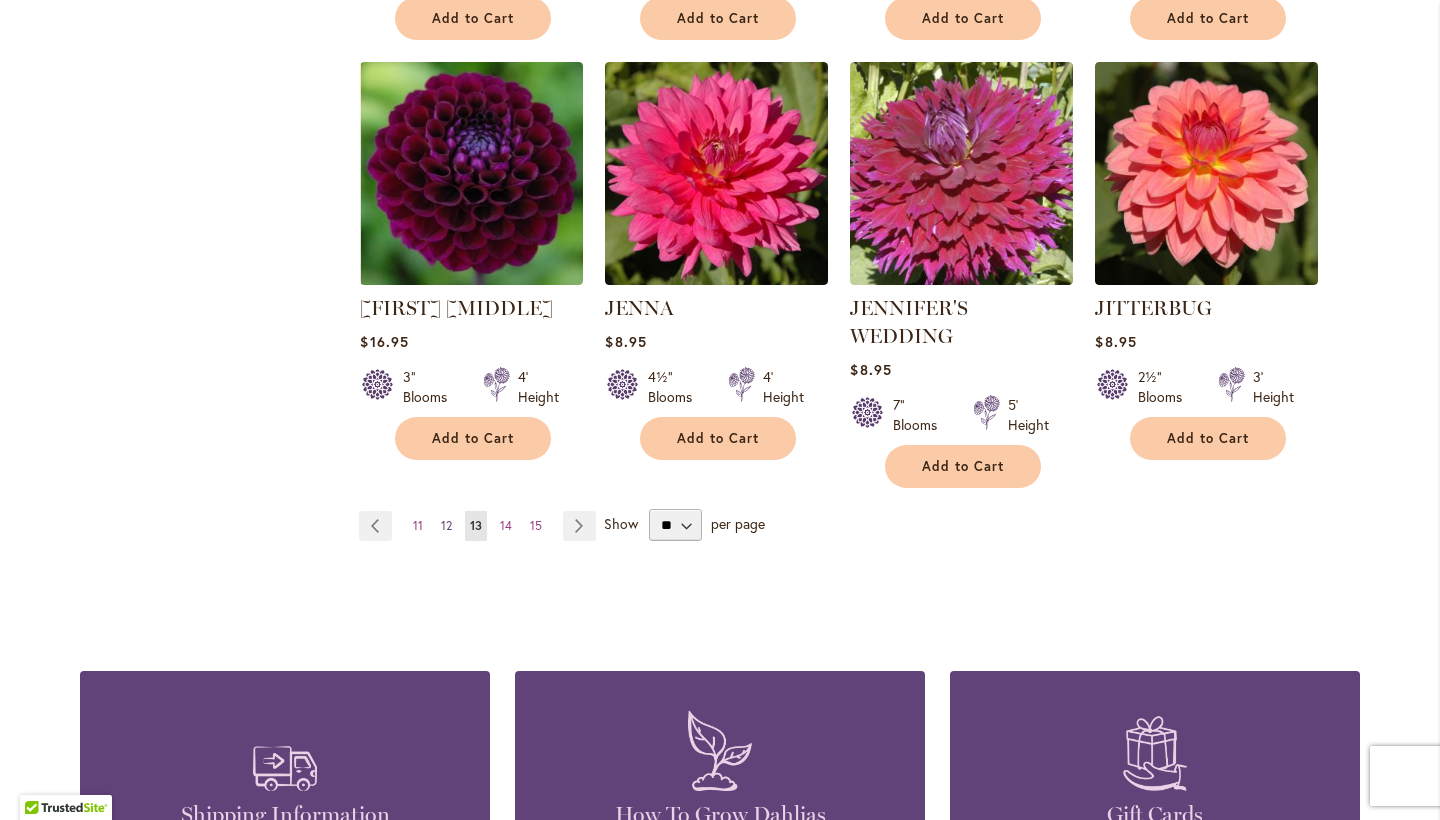 click on "12" at bounding box center [446, 525] 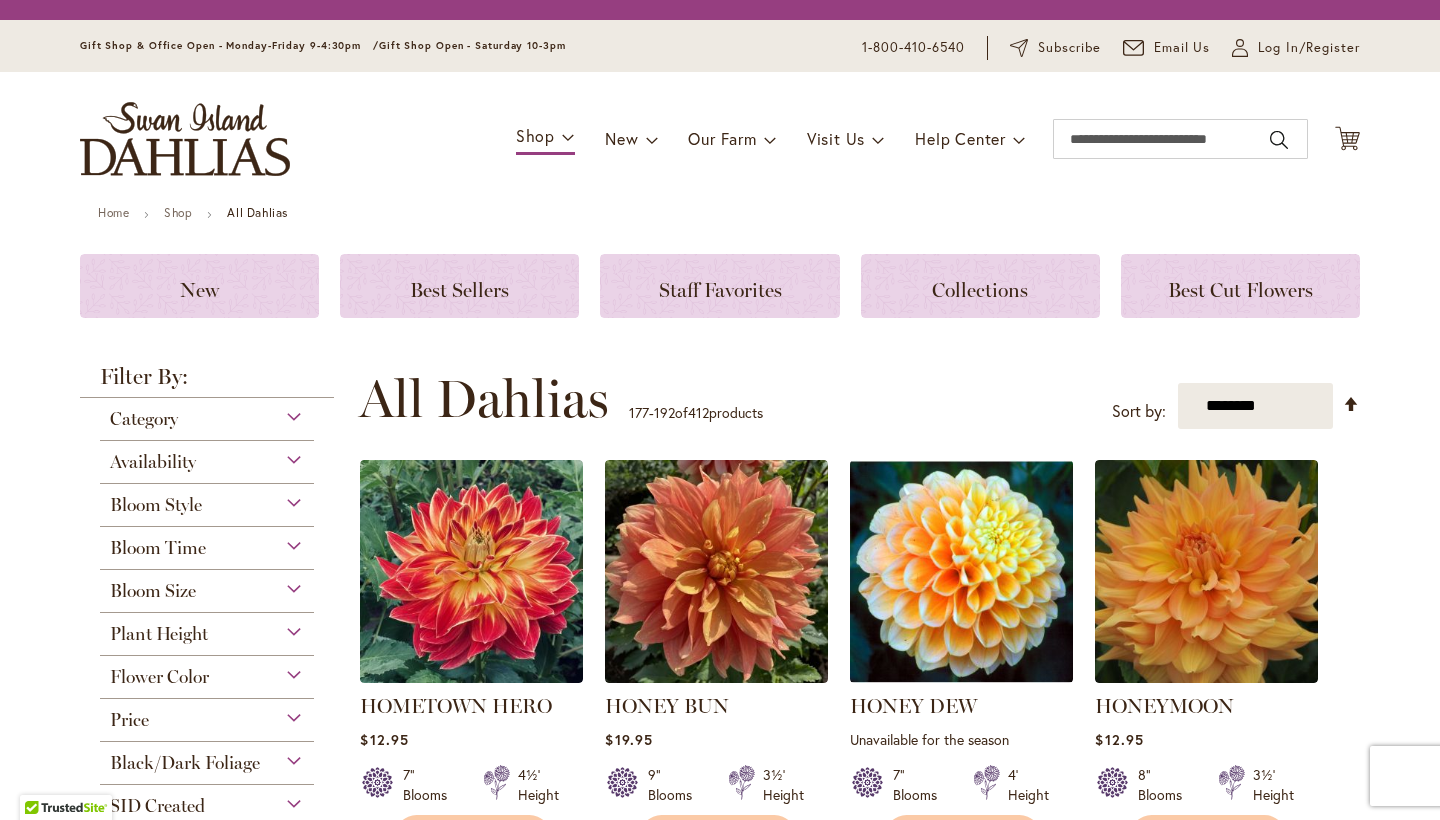 scroll, scrollTop: 0, scrollLeft: 0, axis: both 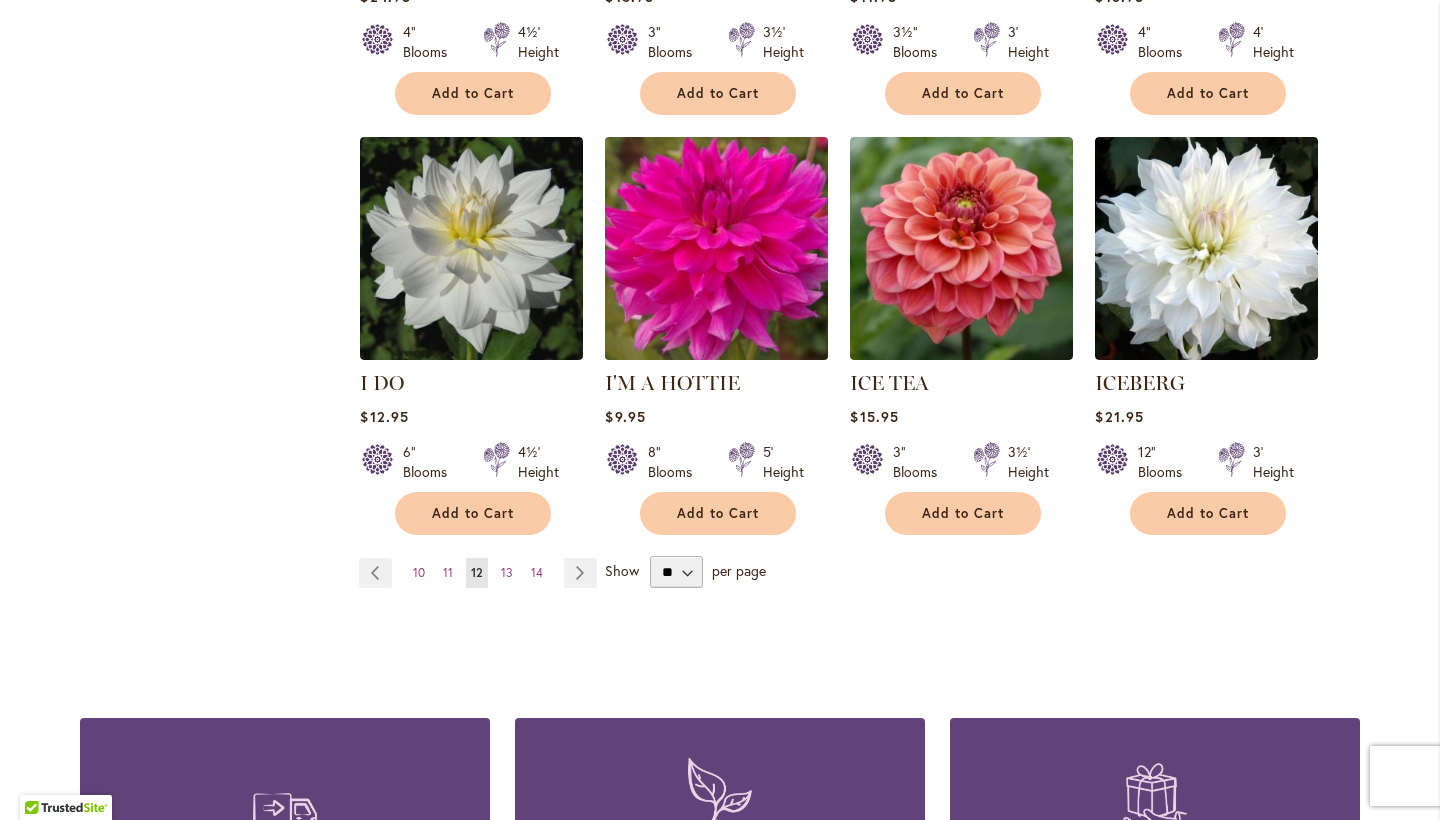 click at bounding box center [717, 249] 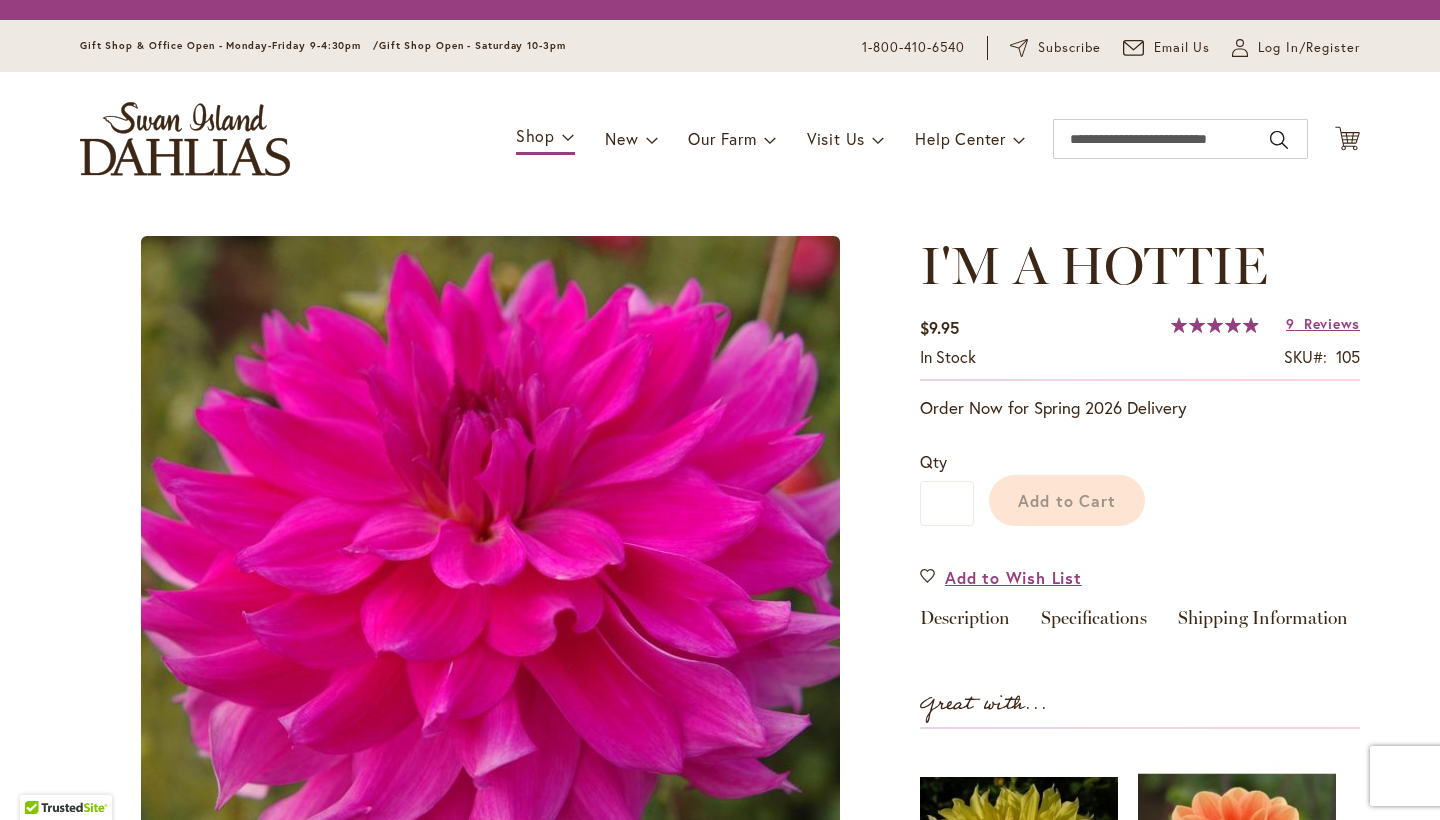 scroll, scrollTop: 0, scrollLeft: 0, axis: both 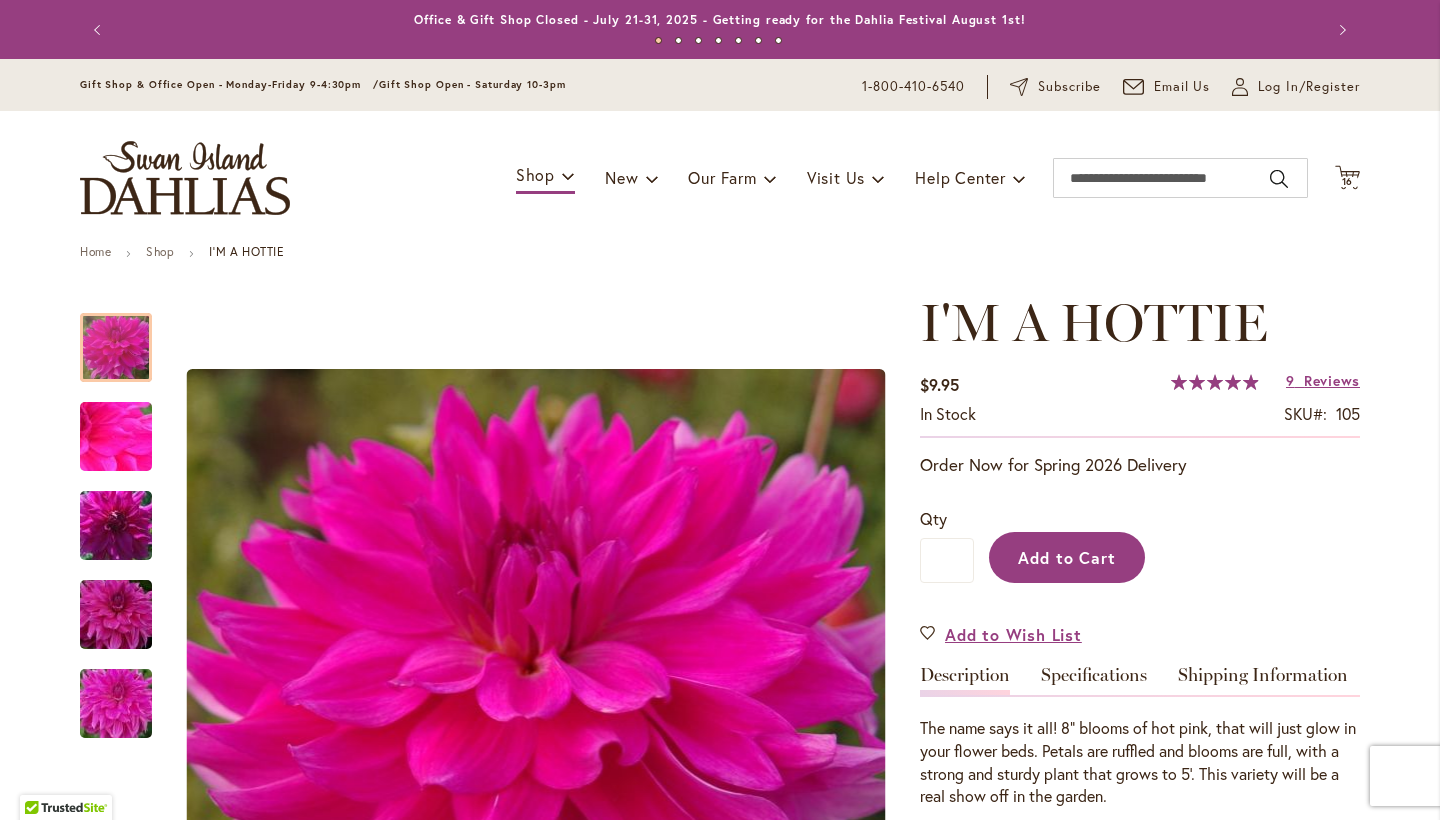 click on "Add to Cart" at bounding box center [1067, 557] 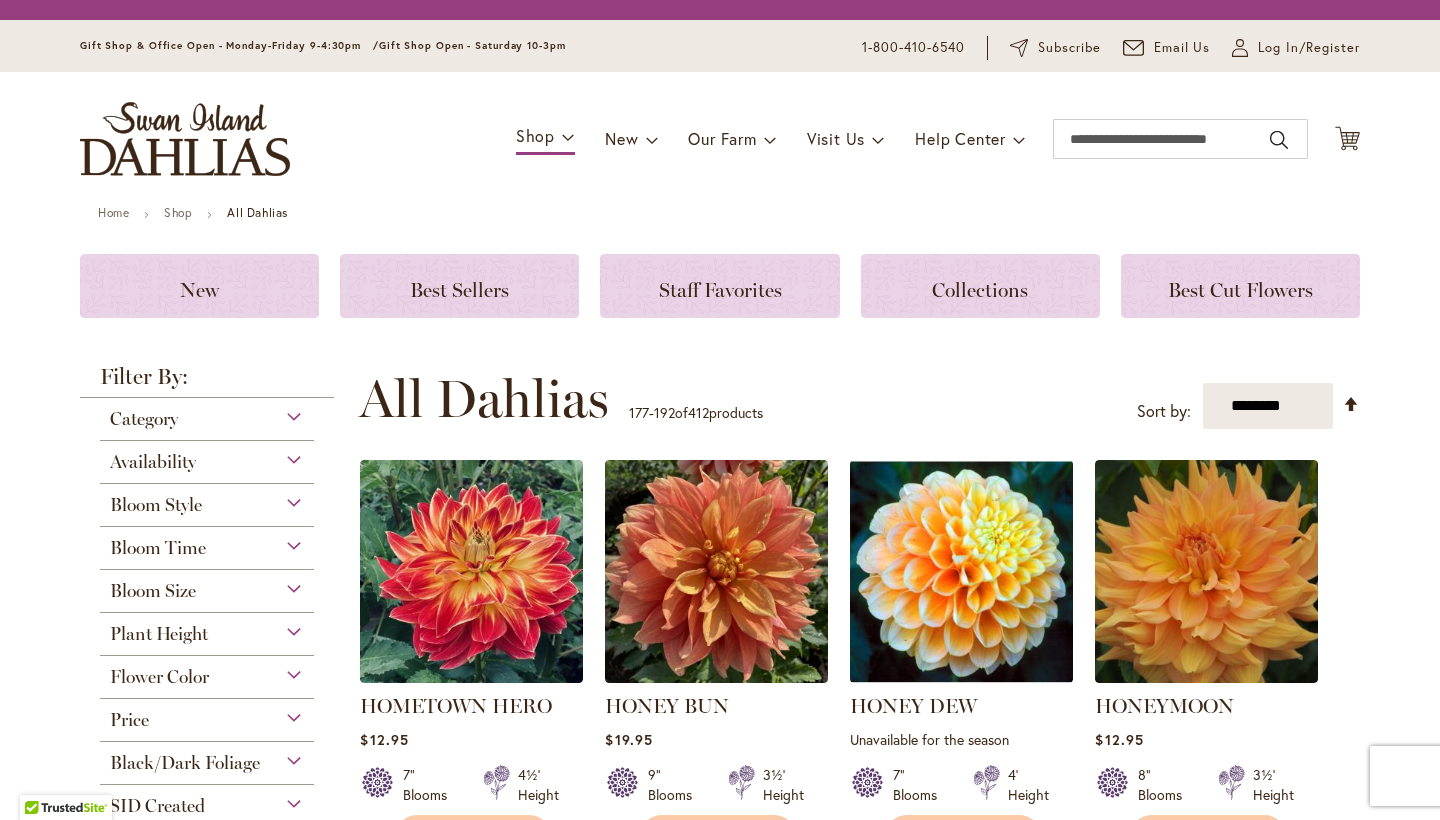 scroll, scrollTop: 0, scrollLeft: 0, axis: both 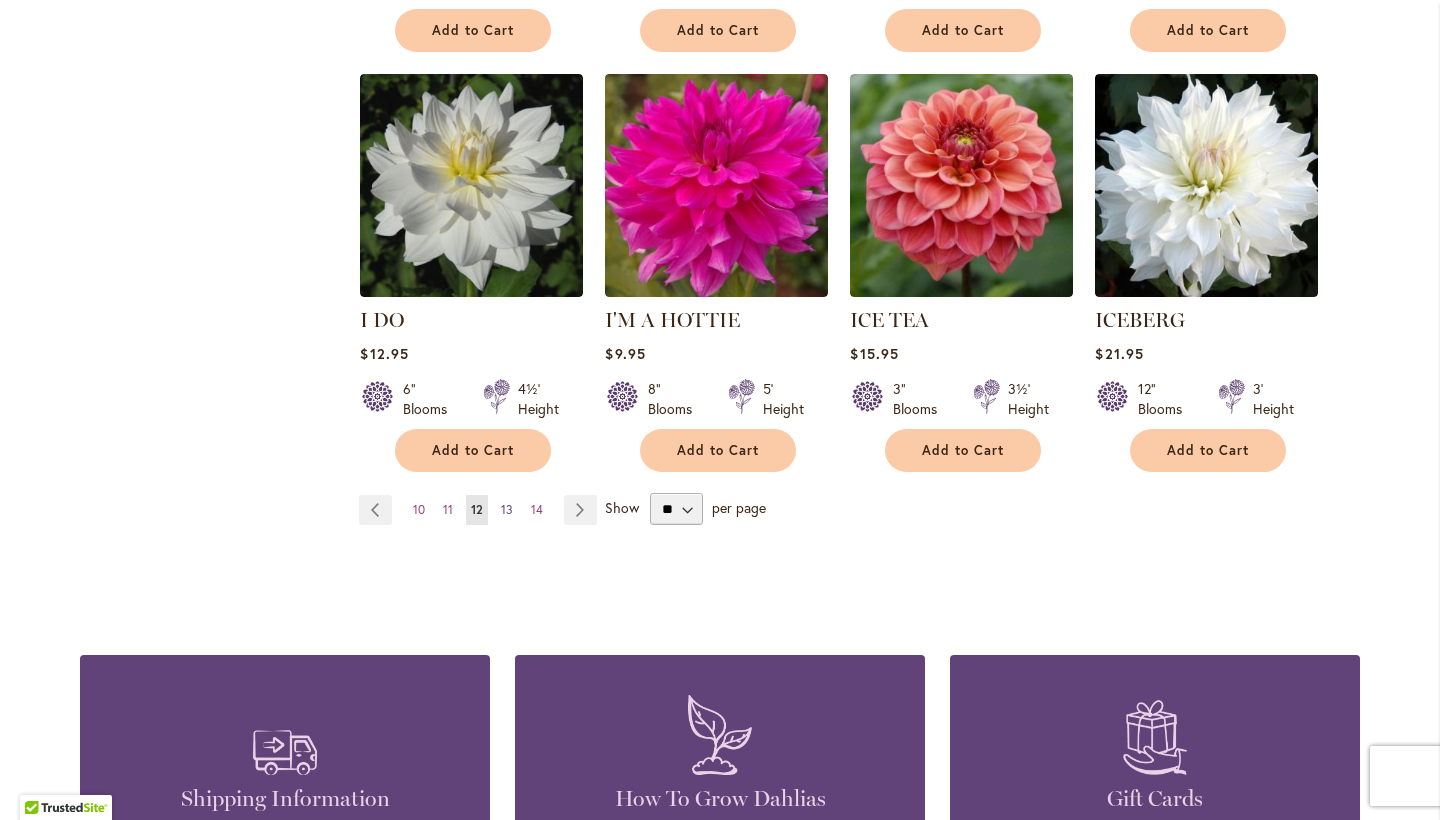 click on "13" at bounding box center [507, 509] 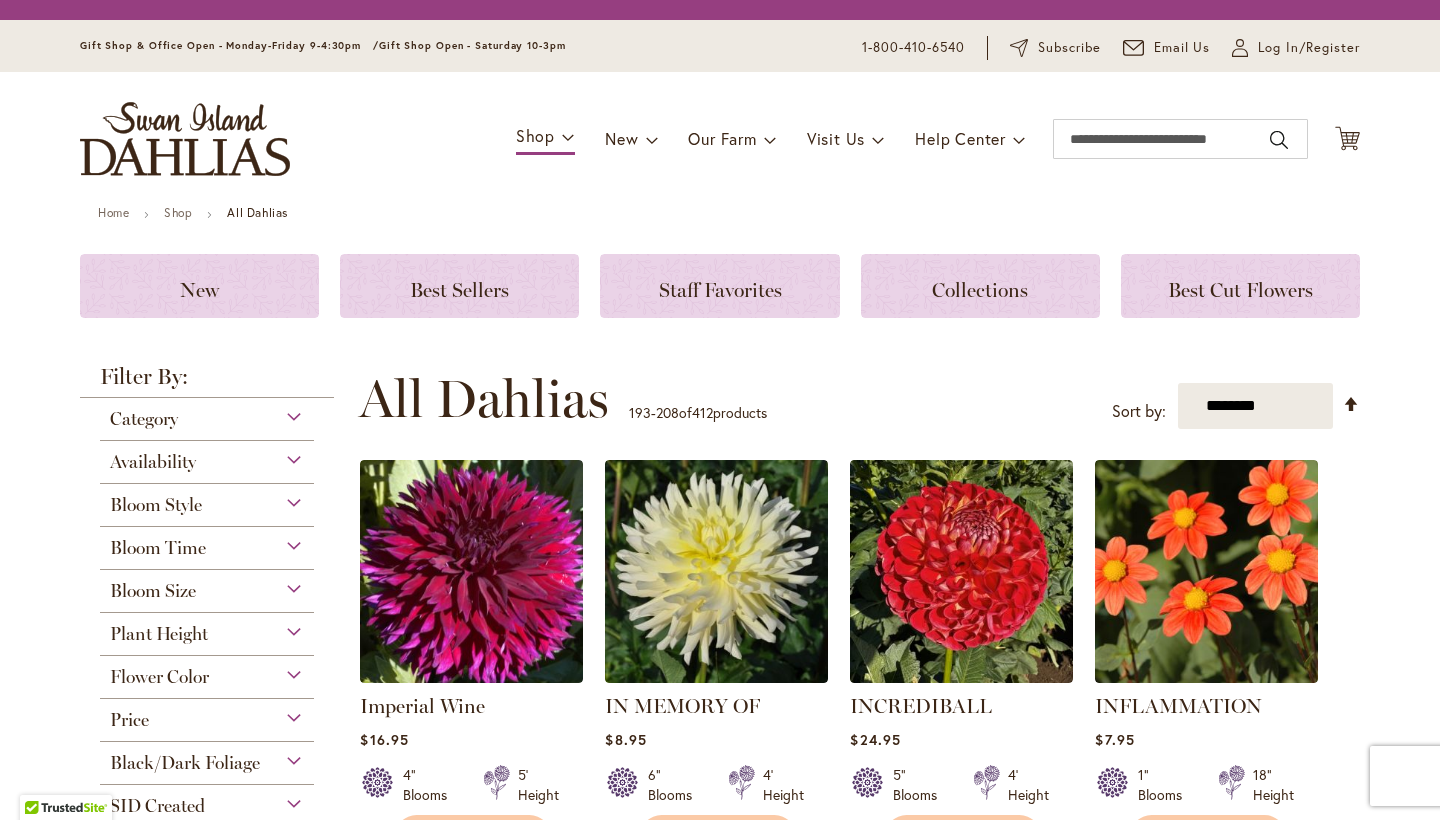 scroll, scrollTop: 0, scrollLeft: 0, axis: both 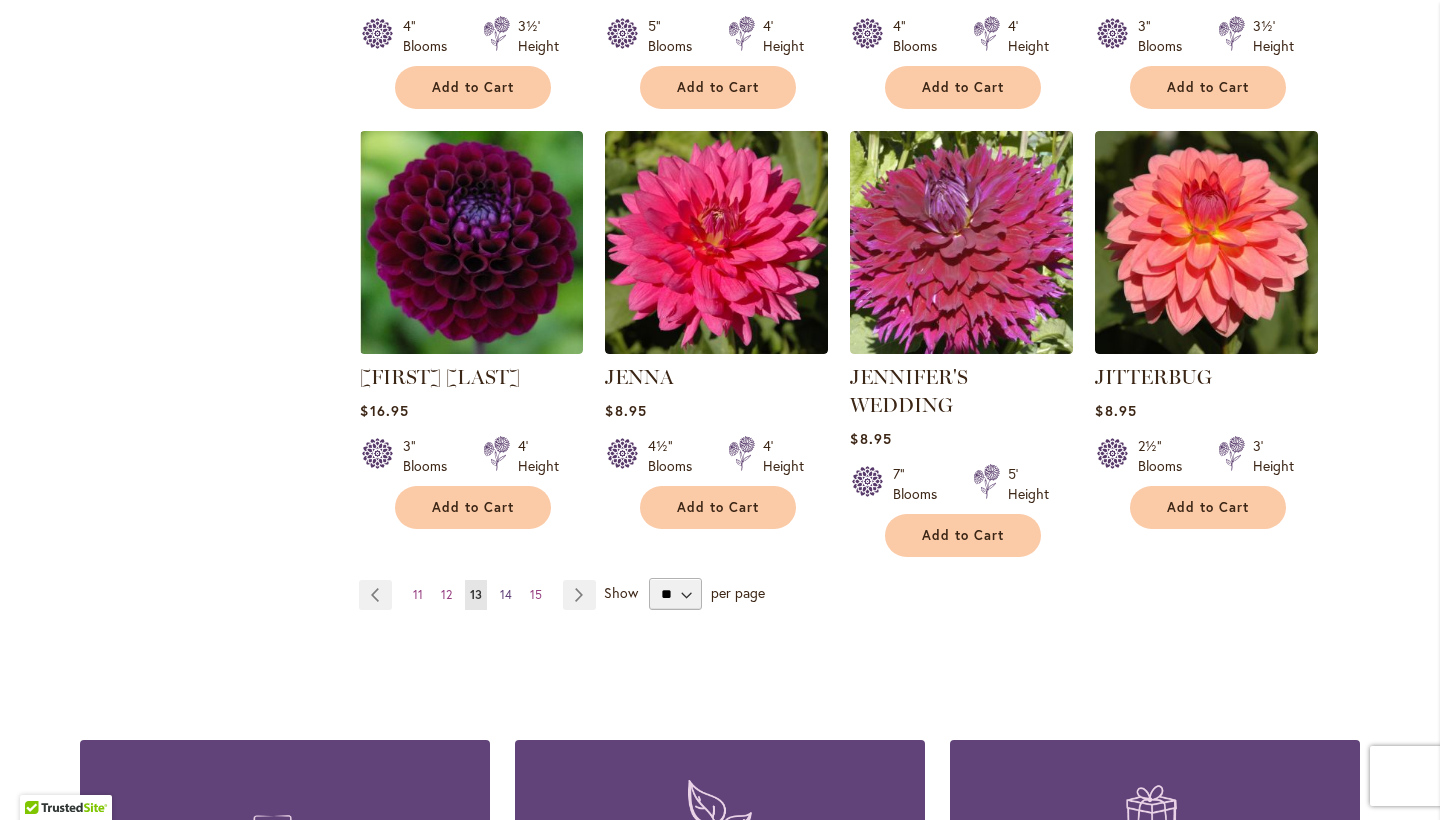 click on "14" at bounding box center (506, 594) 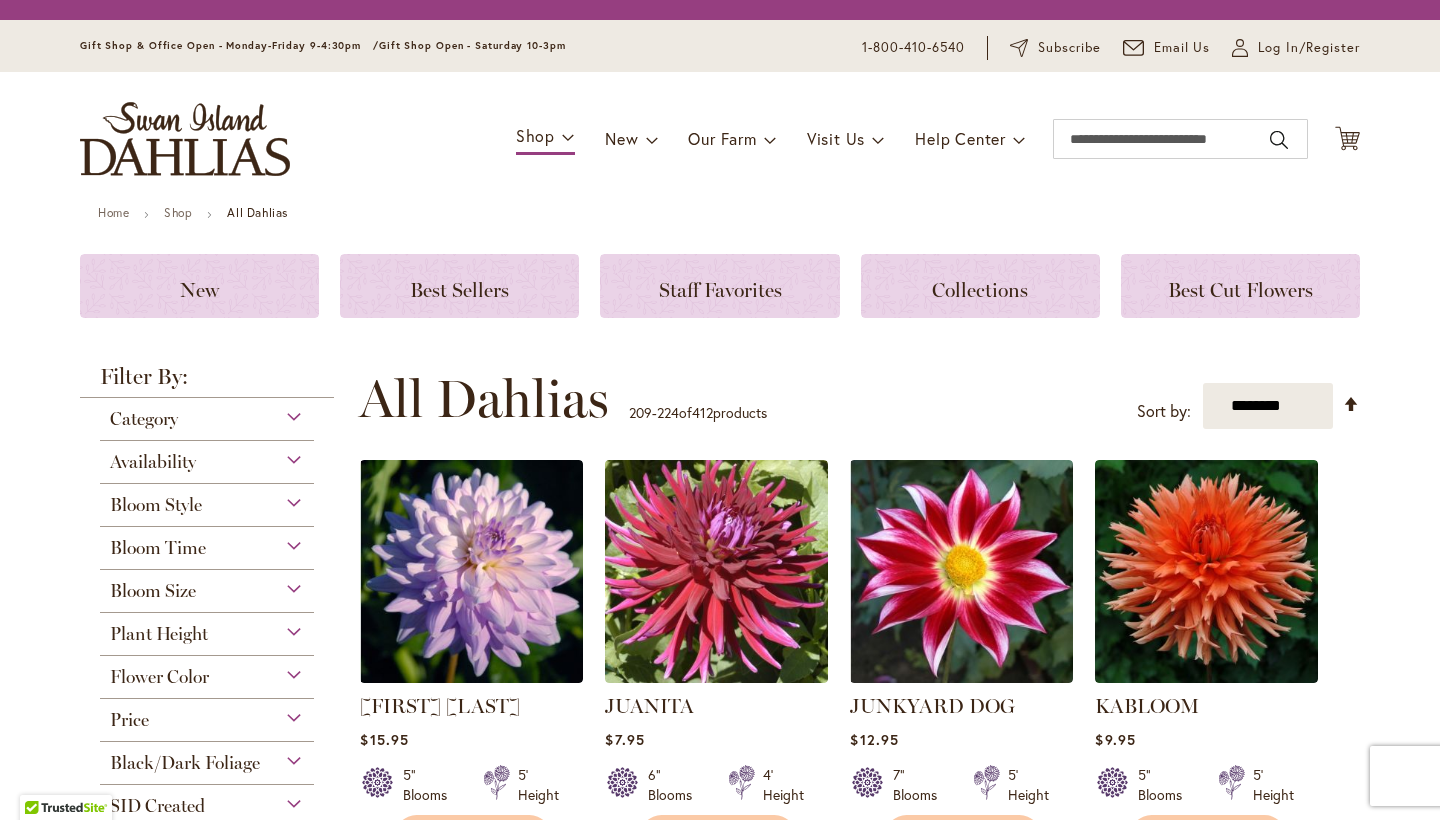 scroll, scrollTop: 0, scrollLeft: 0, axis: both 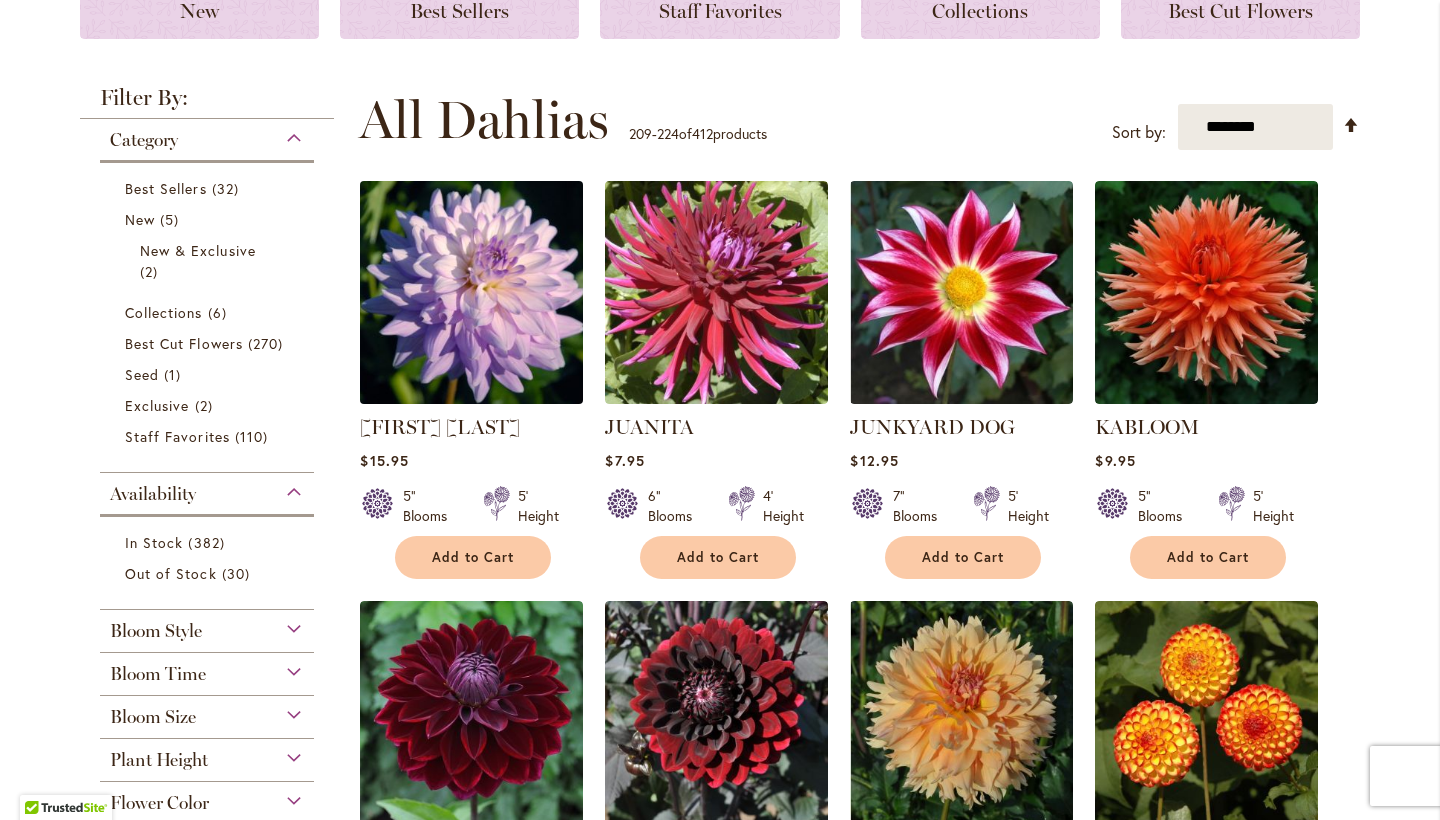 click at bounding box center [472, 293] 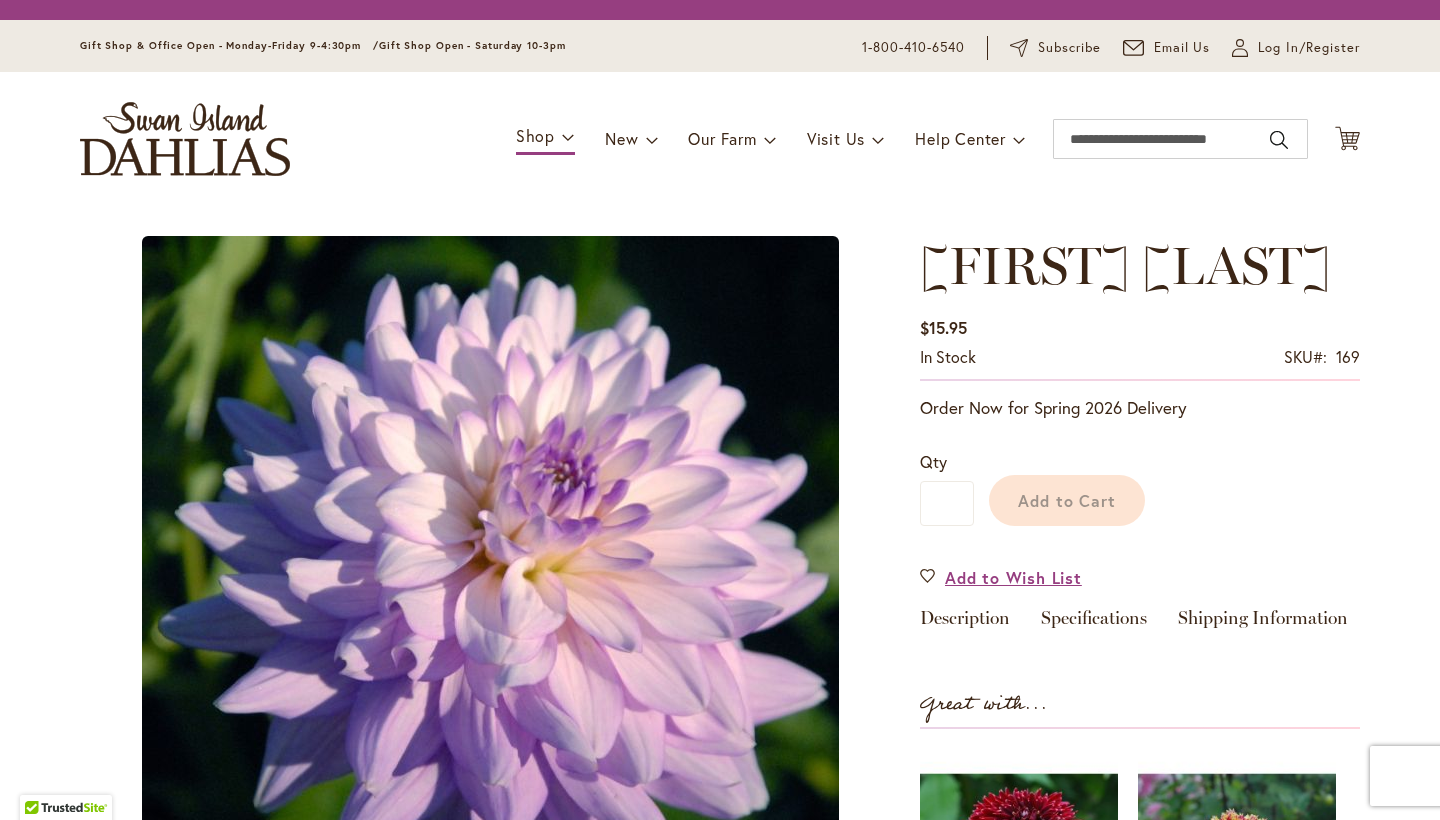 scroll, scrollTop: 0, scrollLeft: 0, axis: both 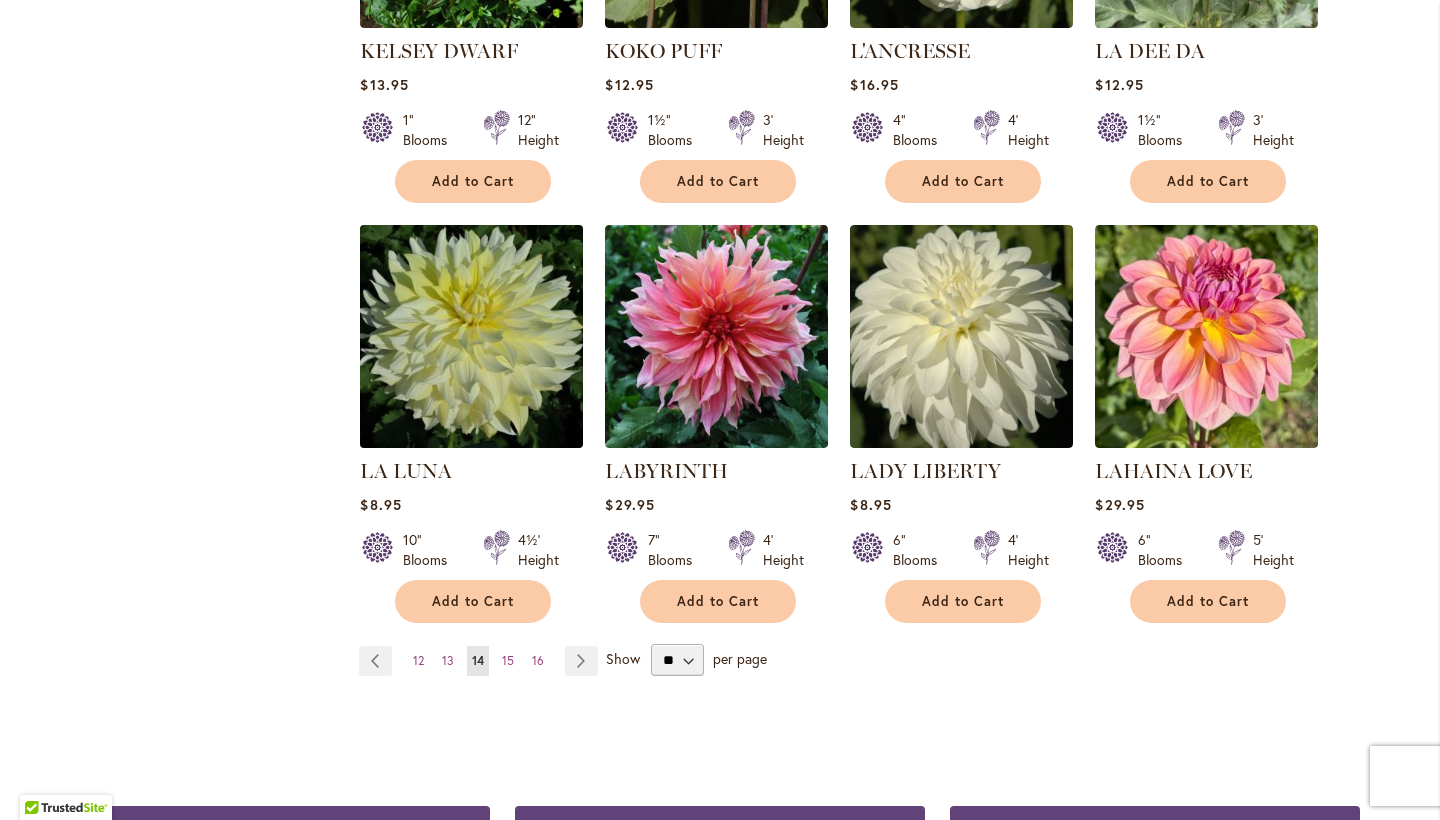 click at bounding box center (472, 337) 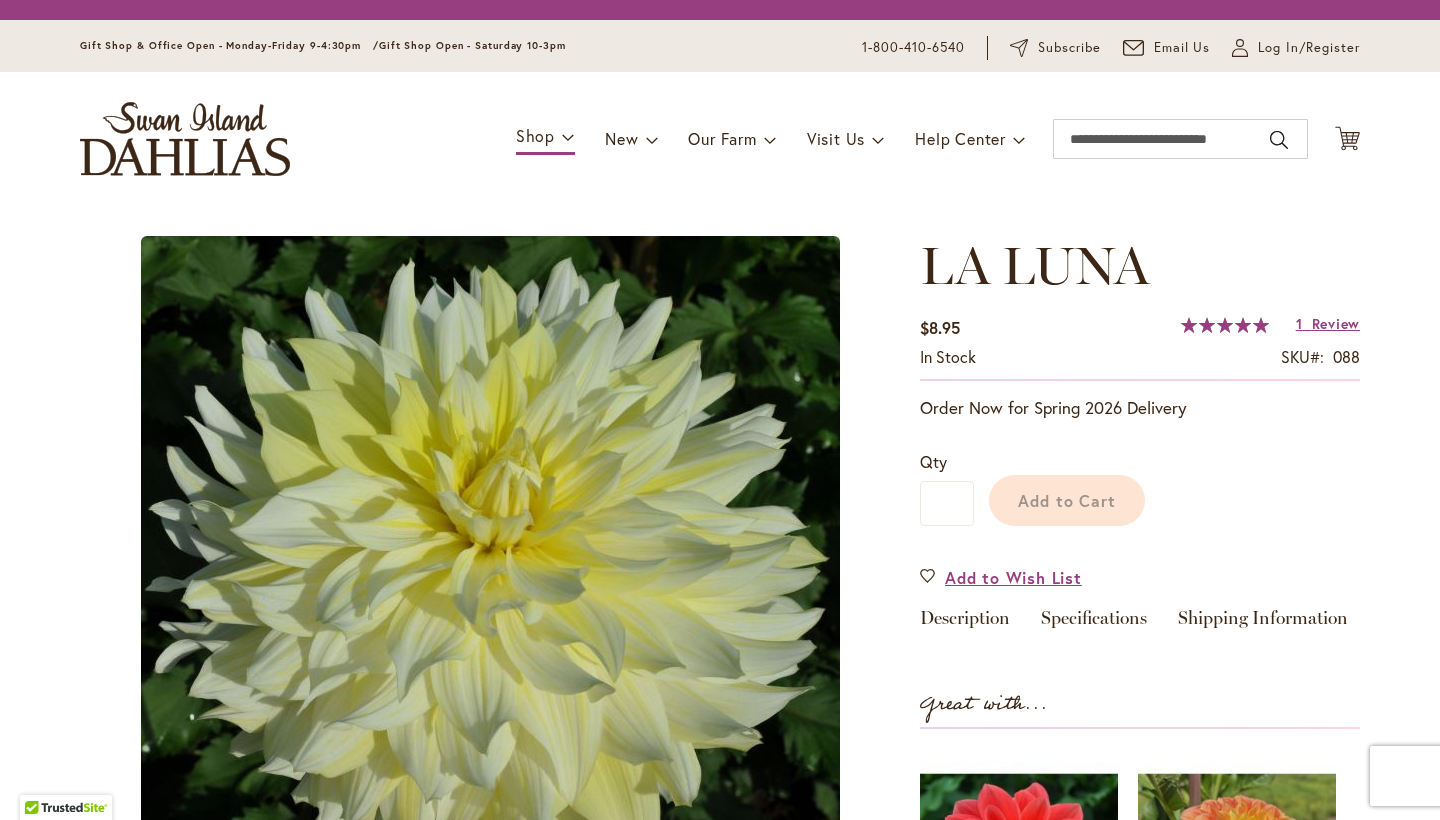 scroll, scrollTop: 0, scrollLeft: 0, axis: both 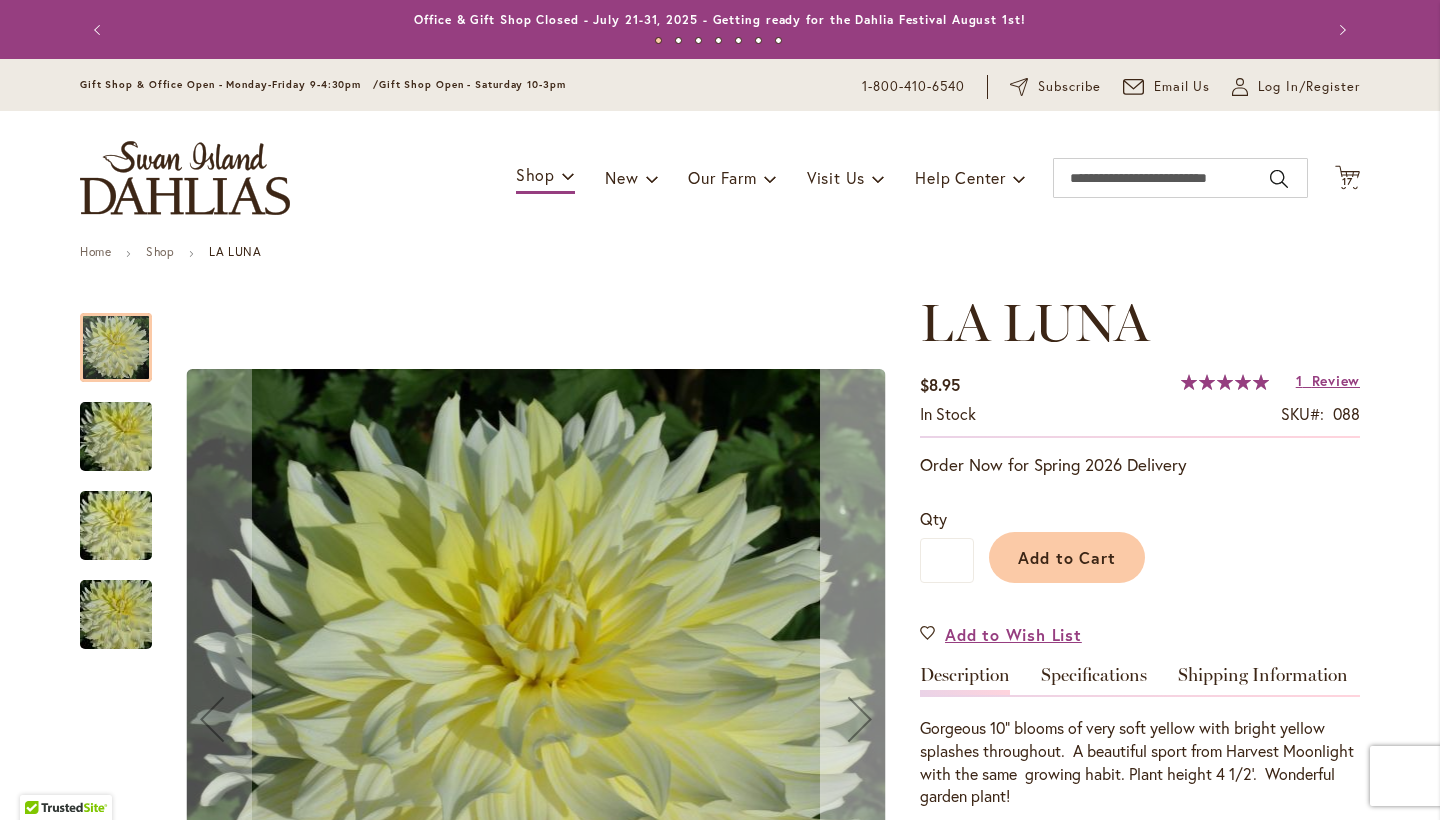 click at bounding box center [860, 719] 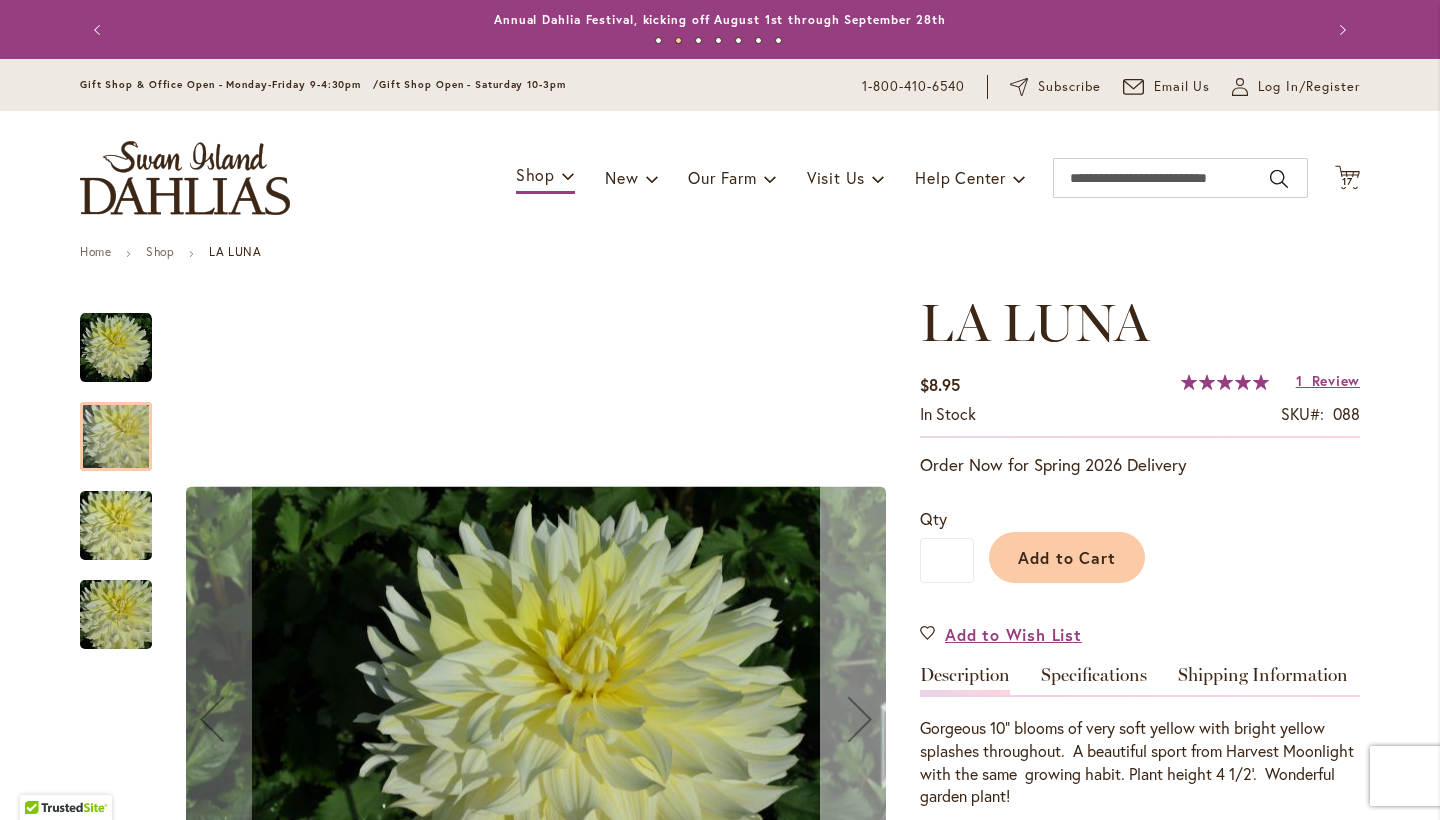 click at bounding box center (860, 719) 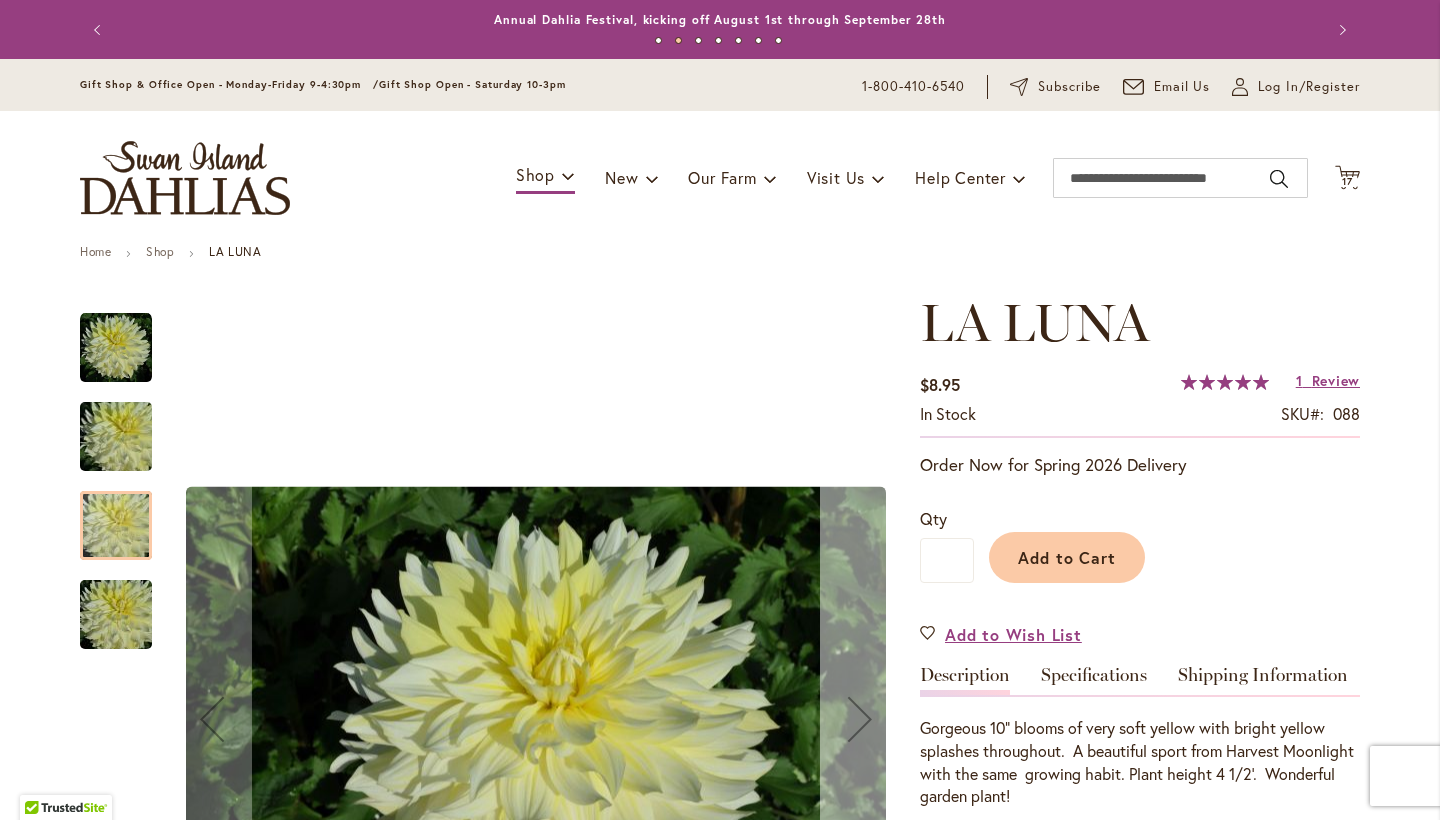 click at bounding box center (860, 719) 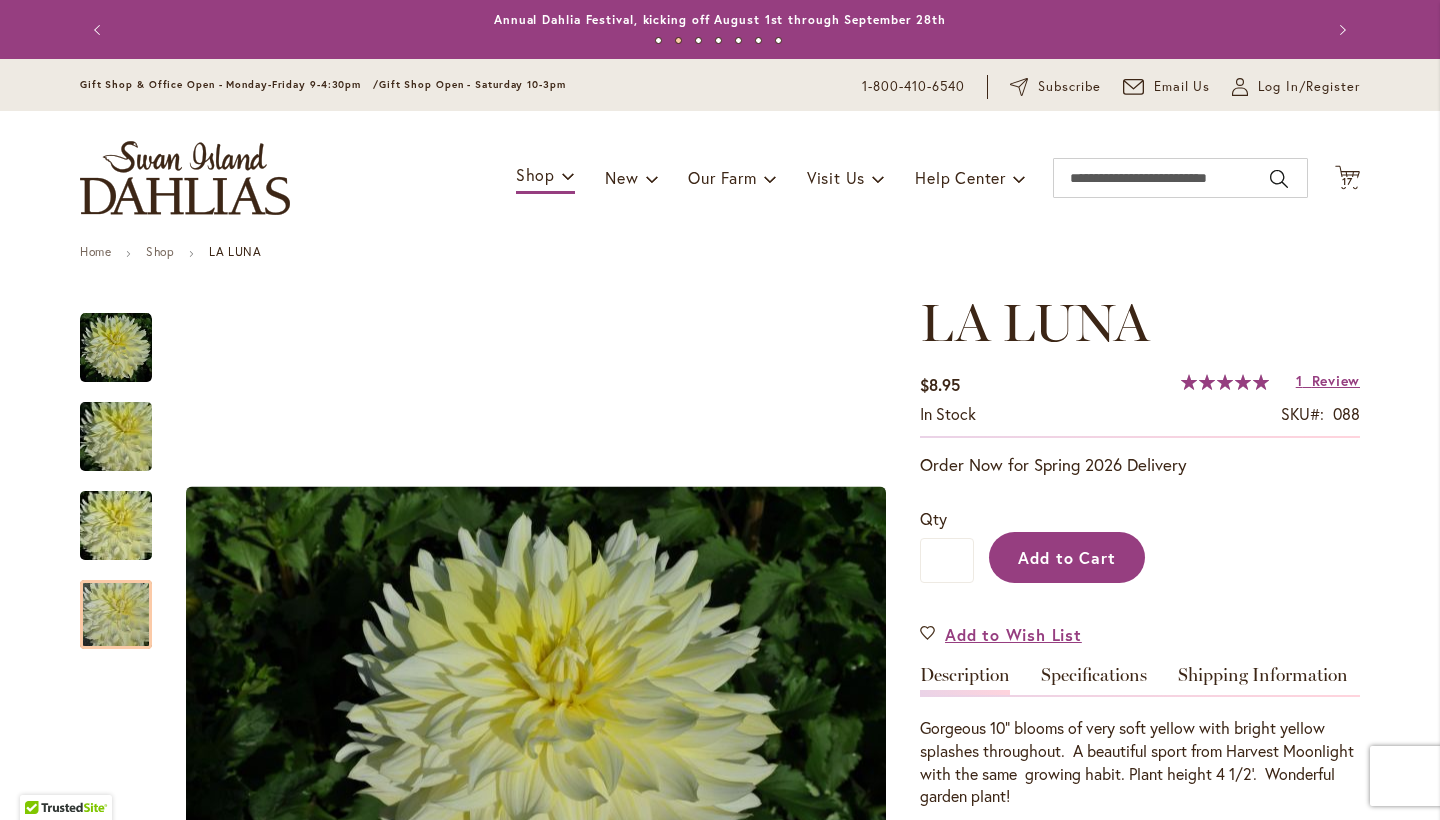 click on "Add to Cart" at bounding box center [1067, 557] 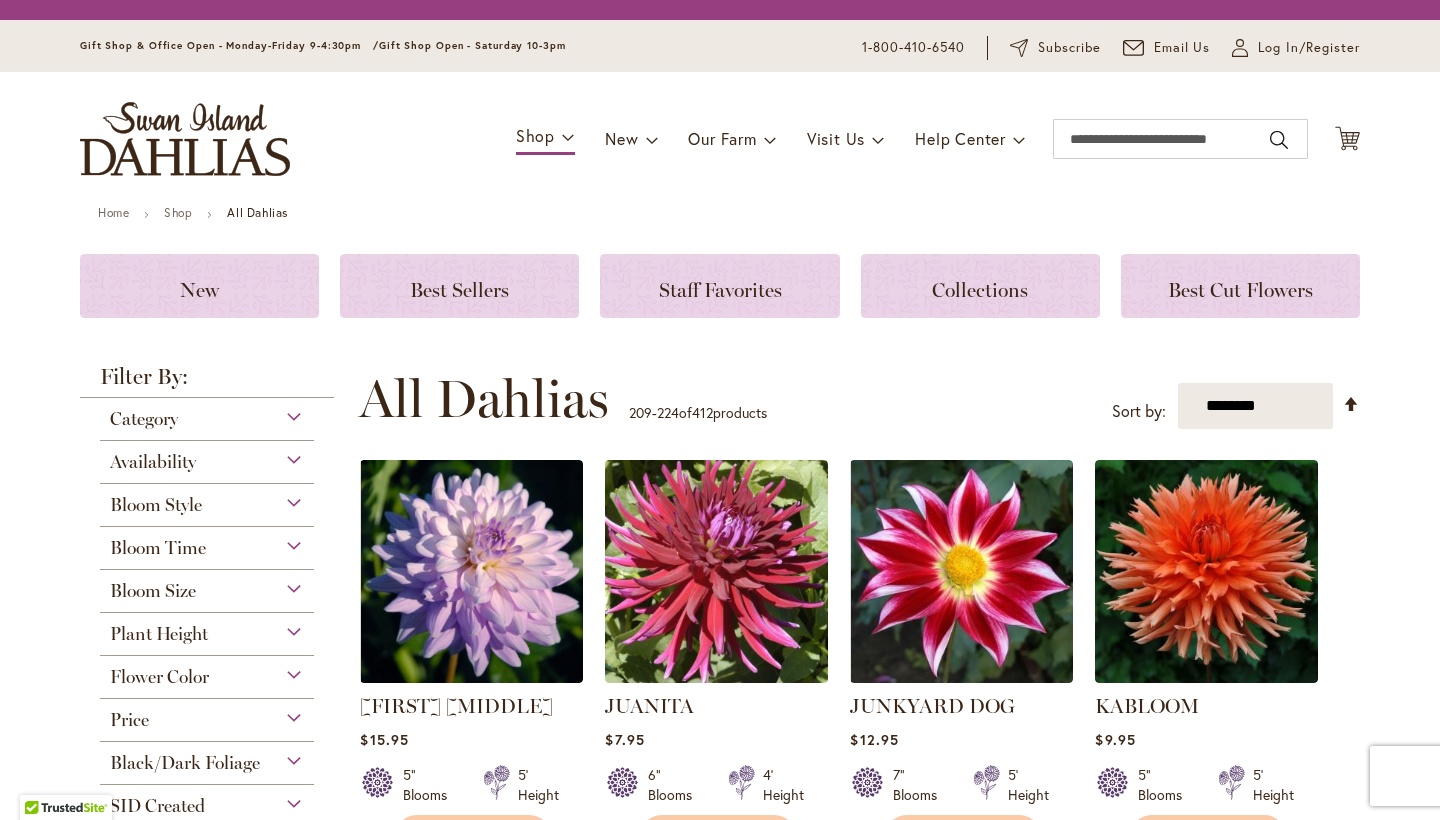 scroll, scrollTop: 0, scrollLeft: 0, axis: both 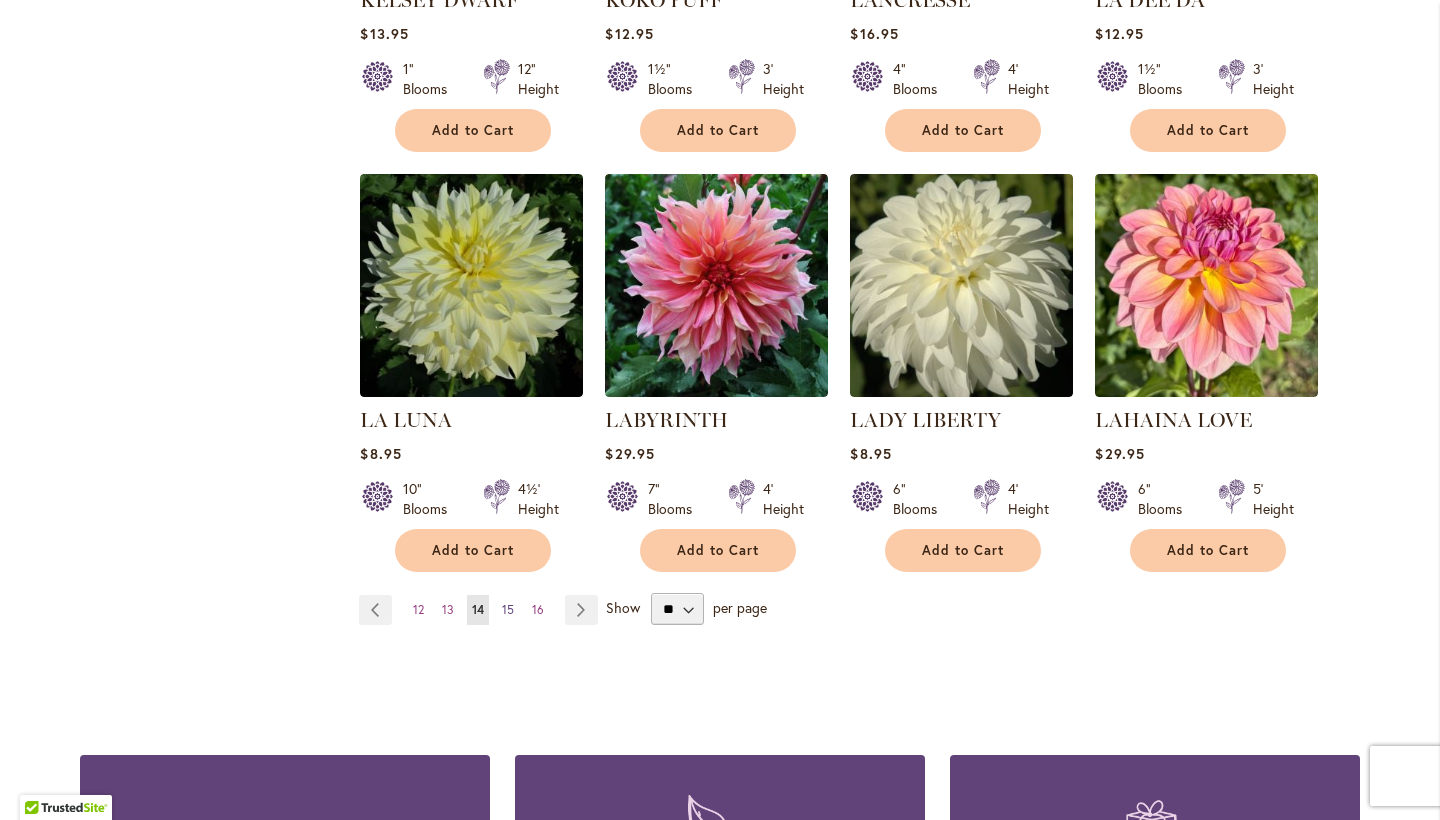 click on "15" at bounding box center [508, 609] 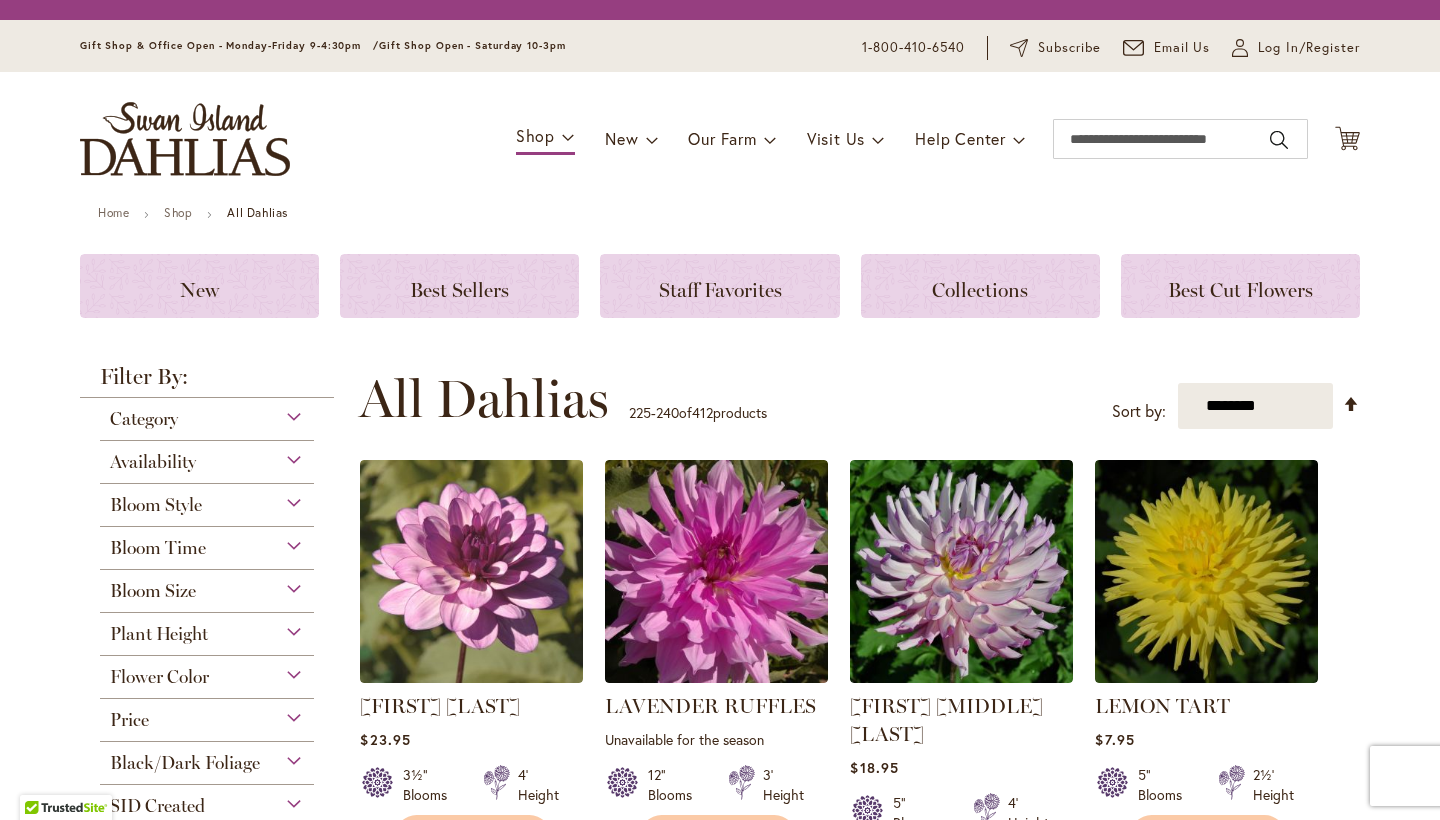 scroll, scrollTop: 0, scrollLeft: 0, axis: both 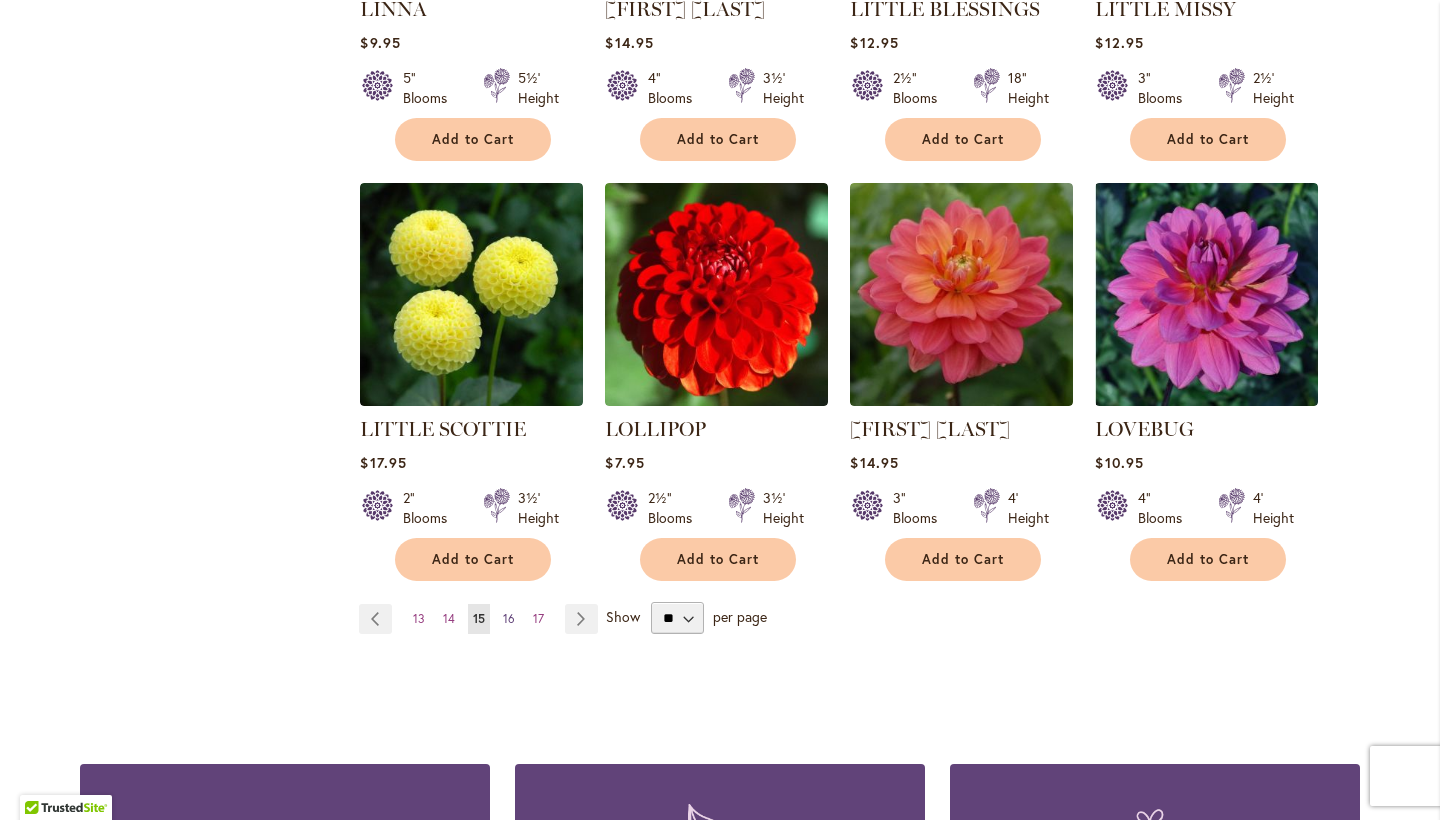 click on "16" at bounding box center (509, 618) 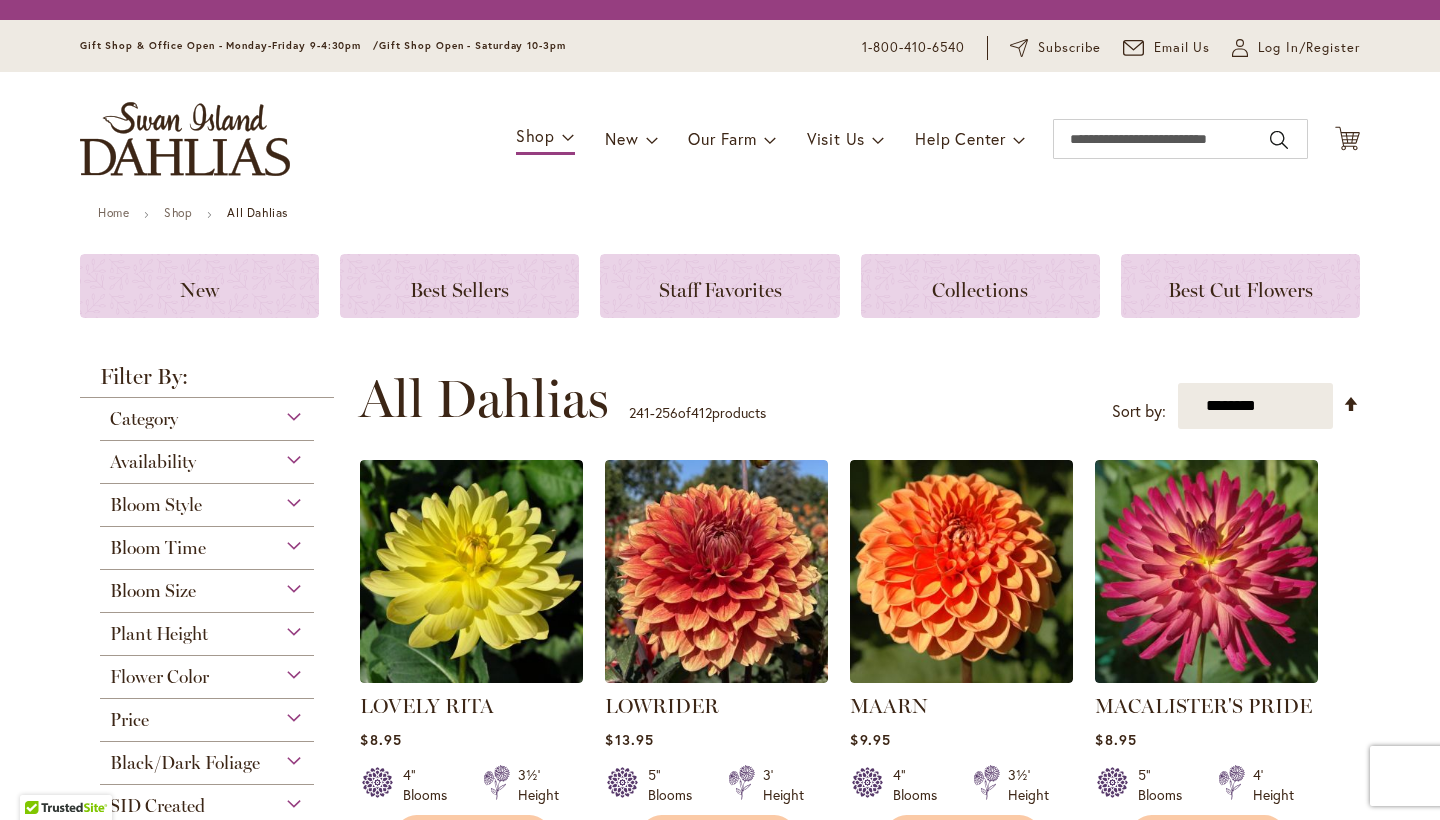 scroll, scrollTop: 0, scrollLeft: 0, axis: both 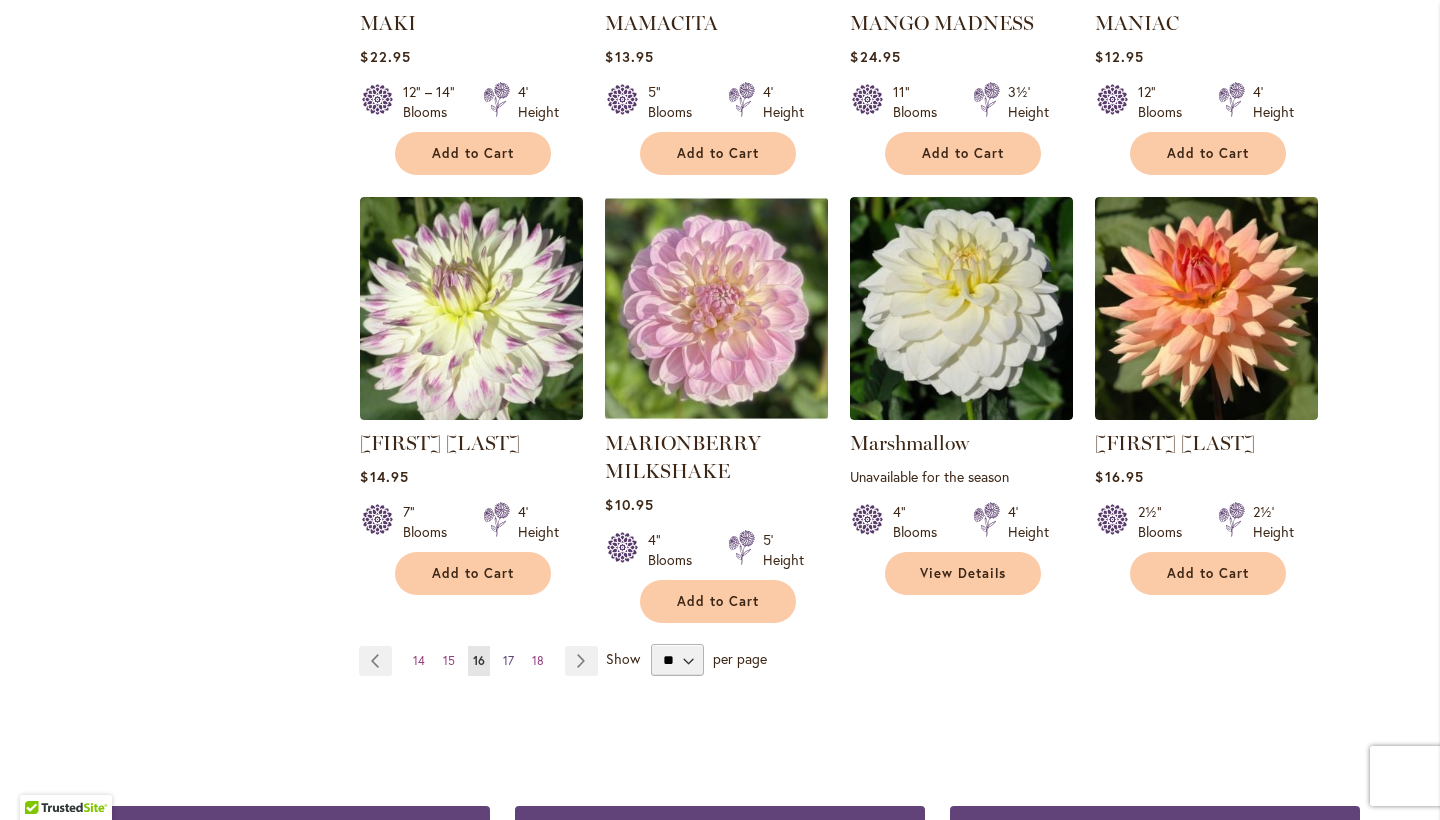 click on "17" at bounding box center (508, 660) 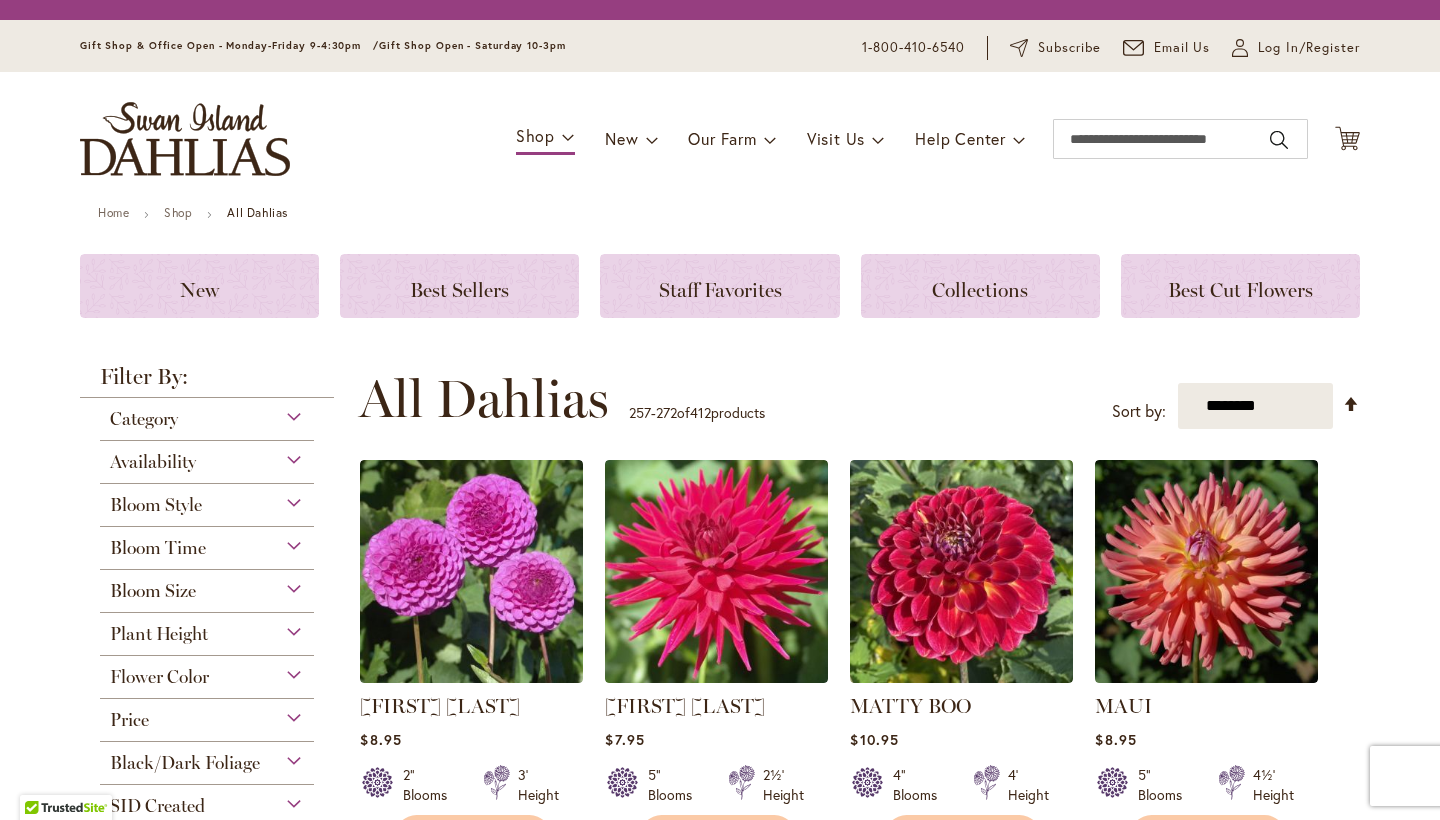 scroll, scrollTop: 0, scrollLeft: 0, axis: both 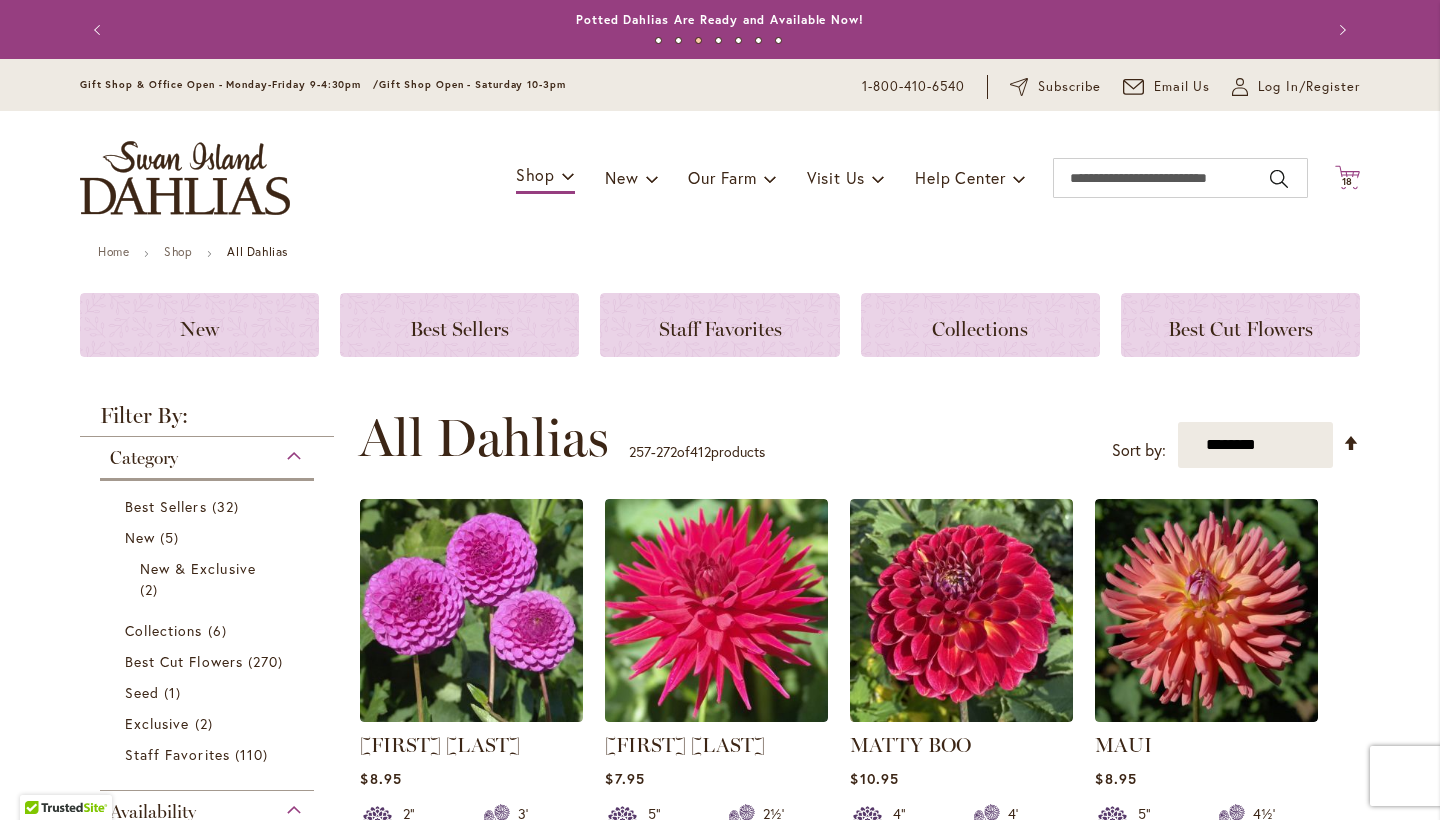 click on "Cart
.cls-1 {
fill: #231f20;
}" 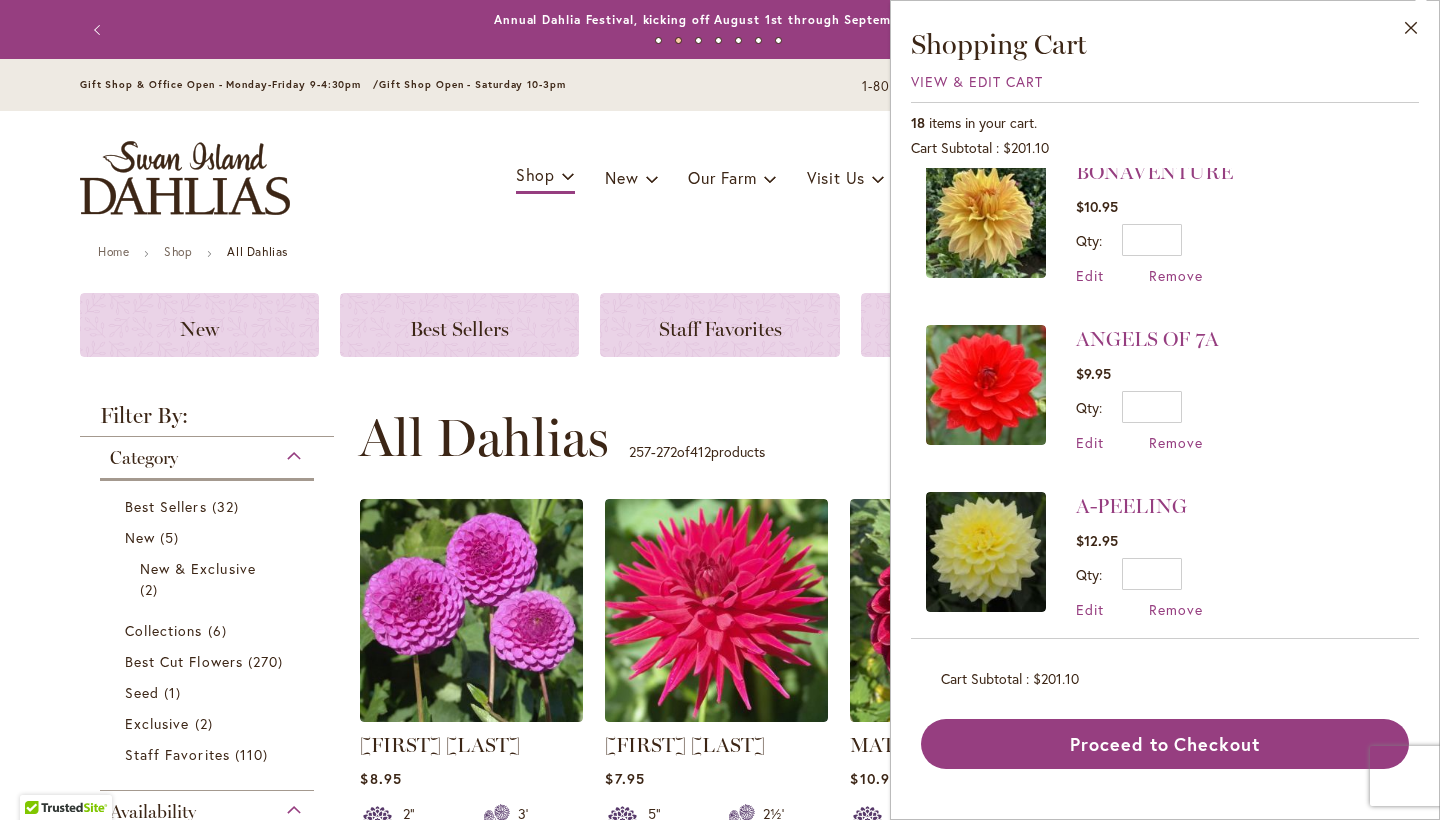 scroll, scrollTop: 2362, scrollLeft: 0, axis: vertical 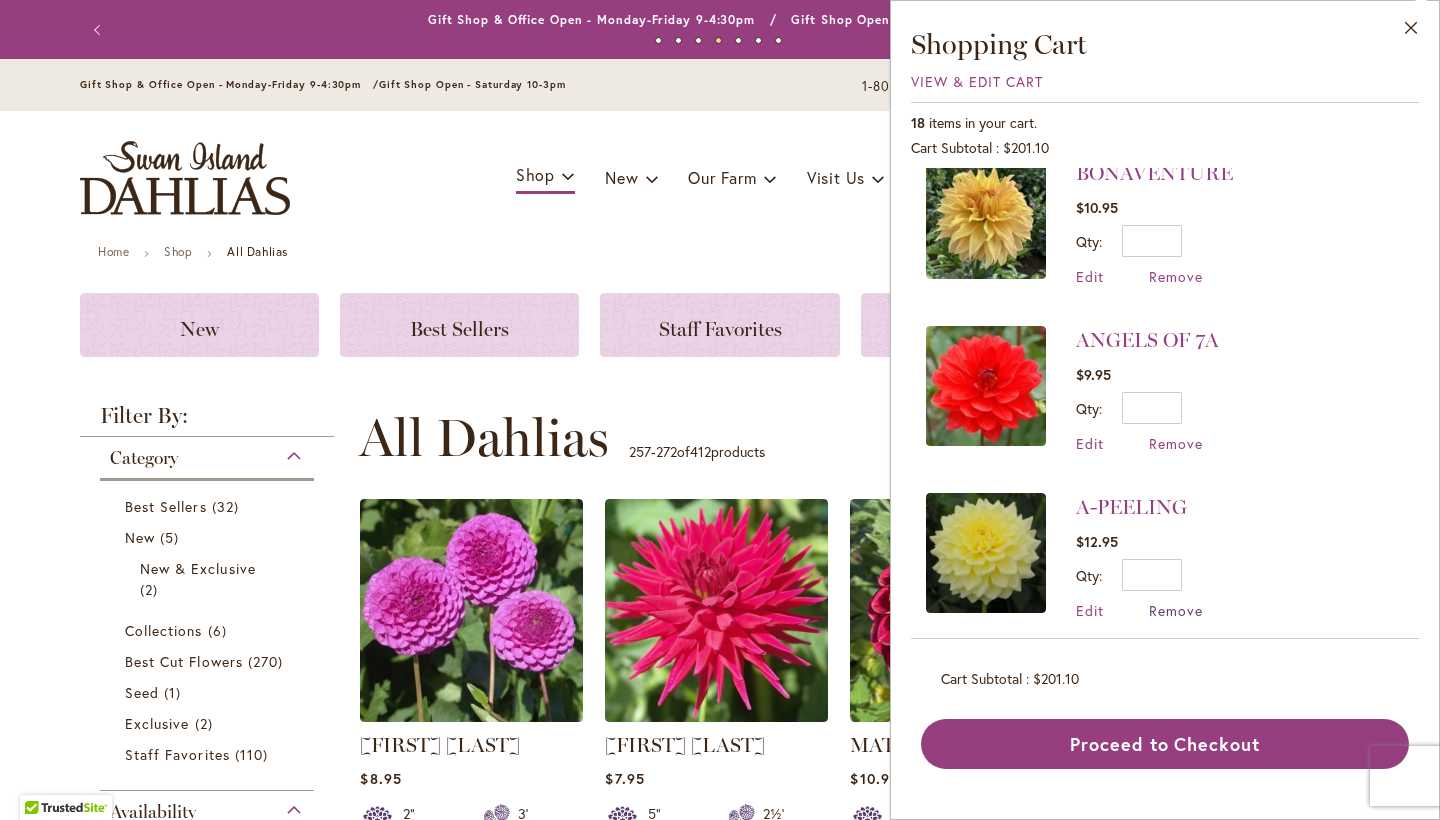 click on "Remove" at bounding box center [1176, 610] 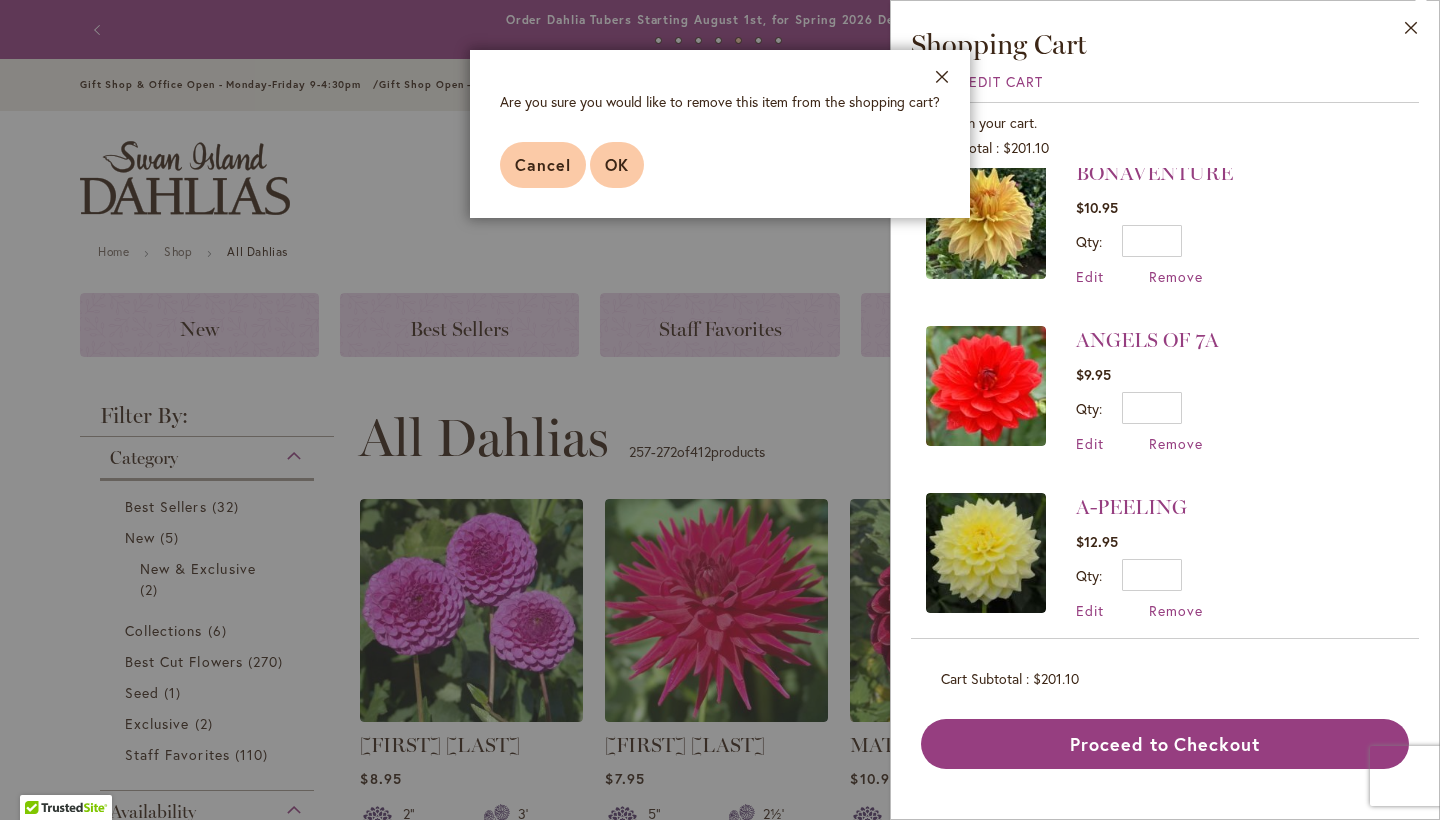 click on "OK" at bounding box center (617, 164) 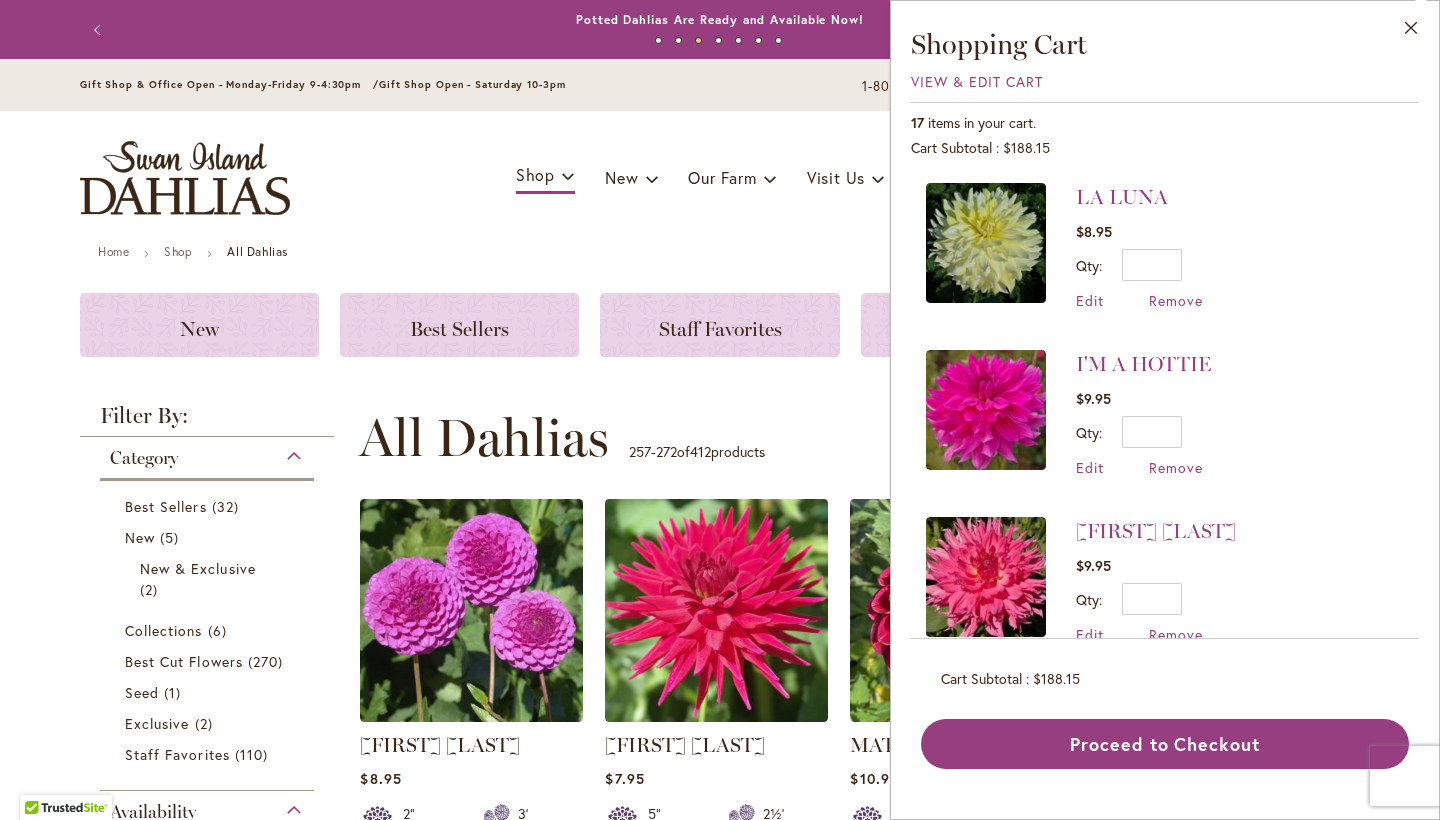 scroll, scrollTop: 0, scrollLeft: 0, axis: both 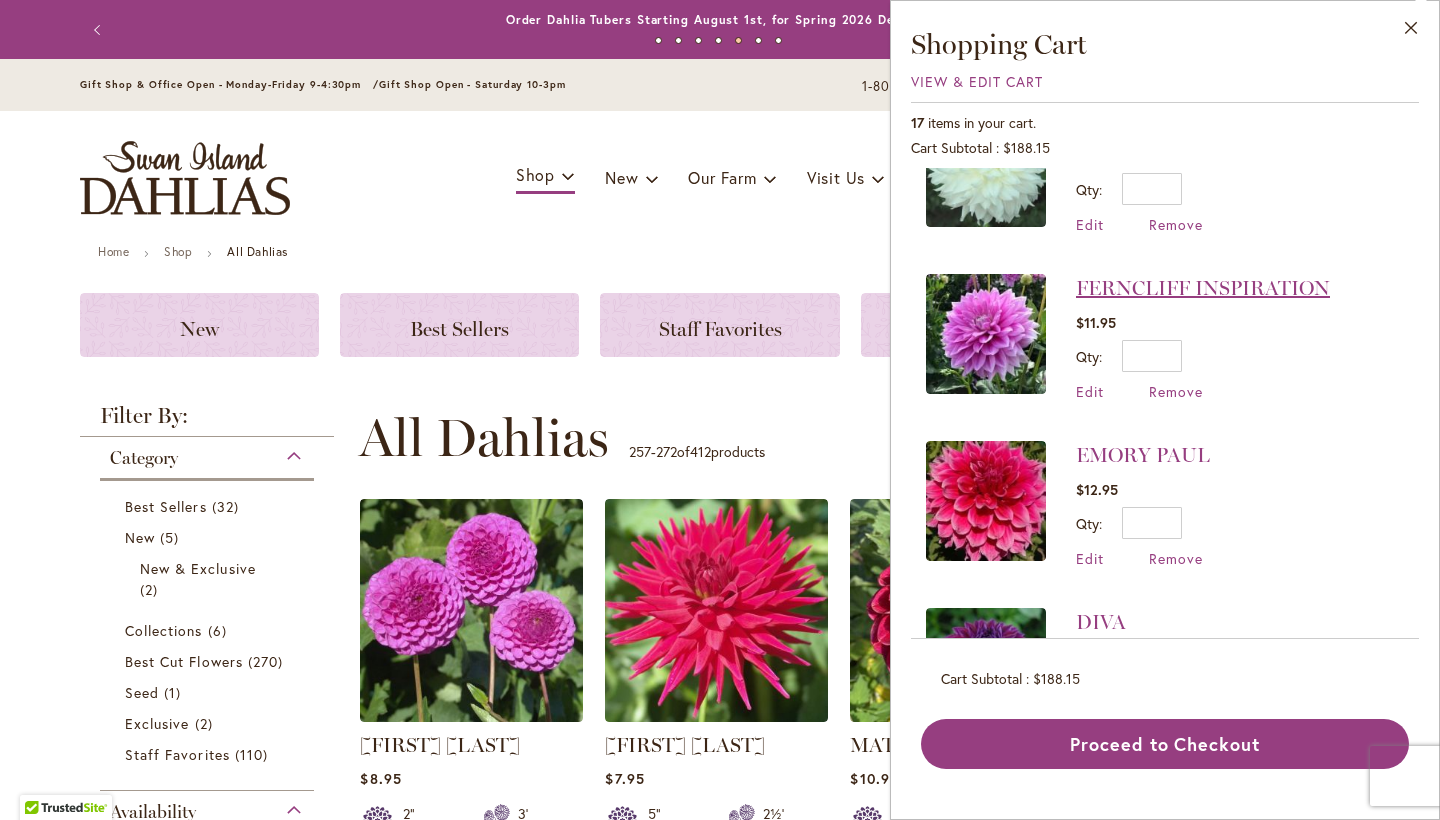 click on "FERNCLIFF INSPIRATION" at bounding box center [1203, 288] 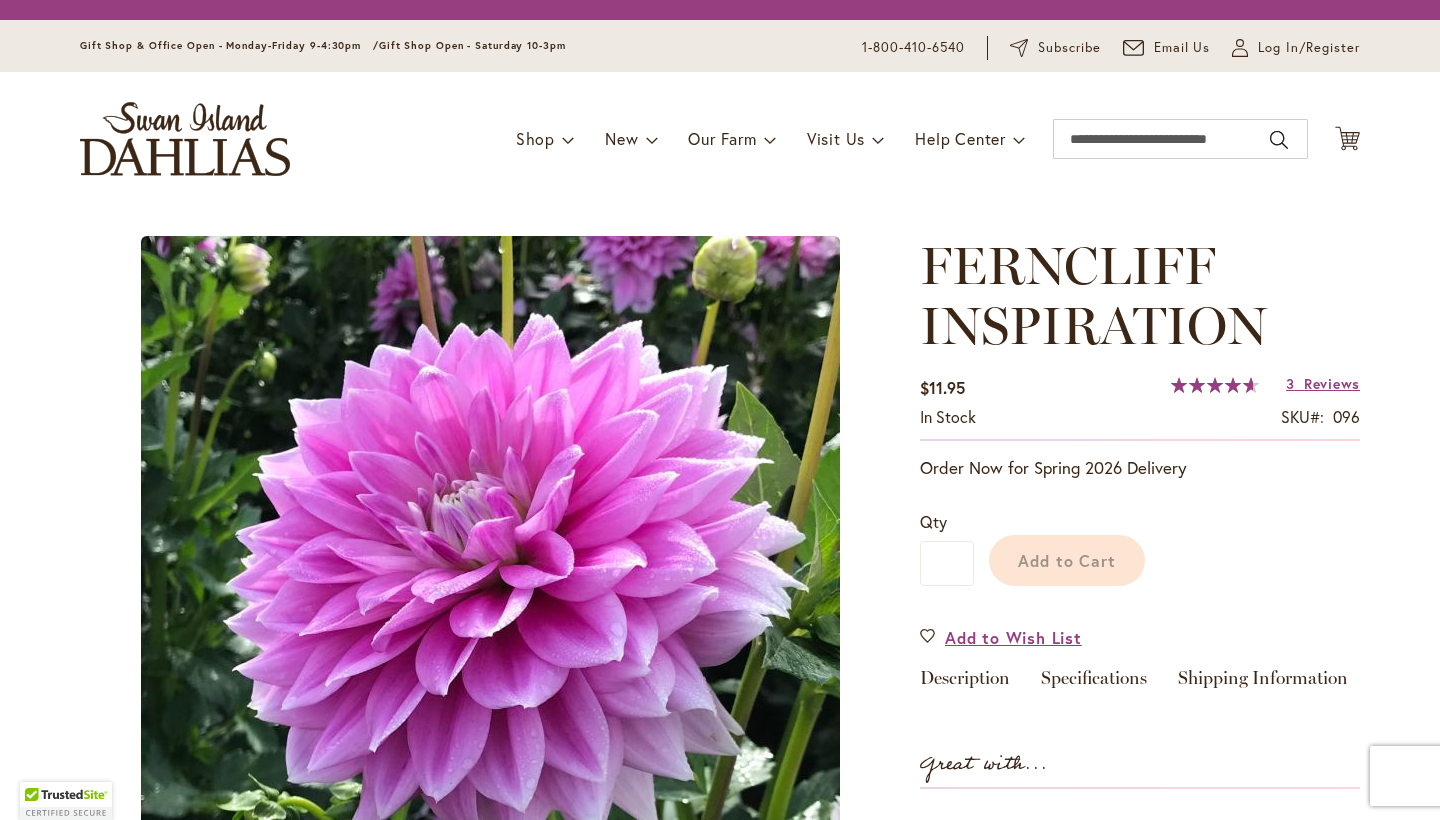 scroll, scrollTop: 0, scrollLeft: 0, axis: both 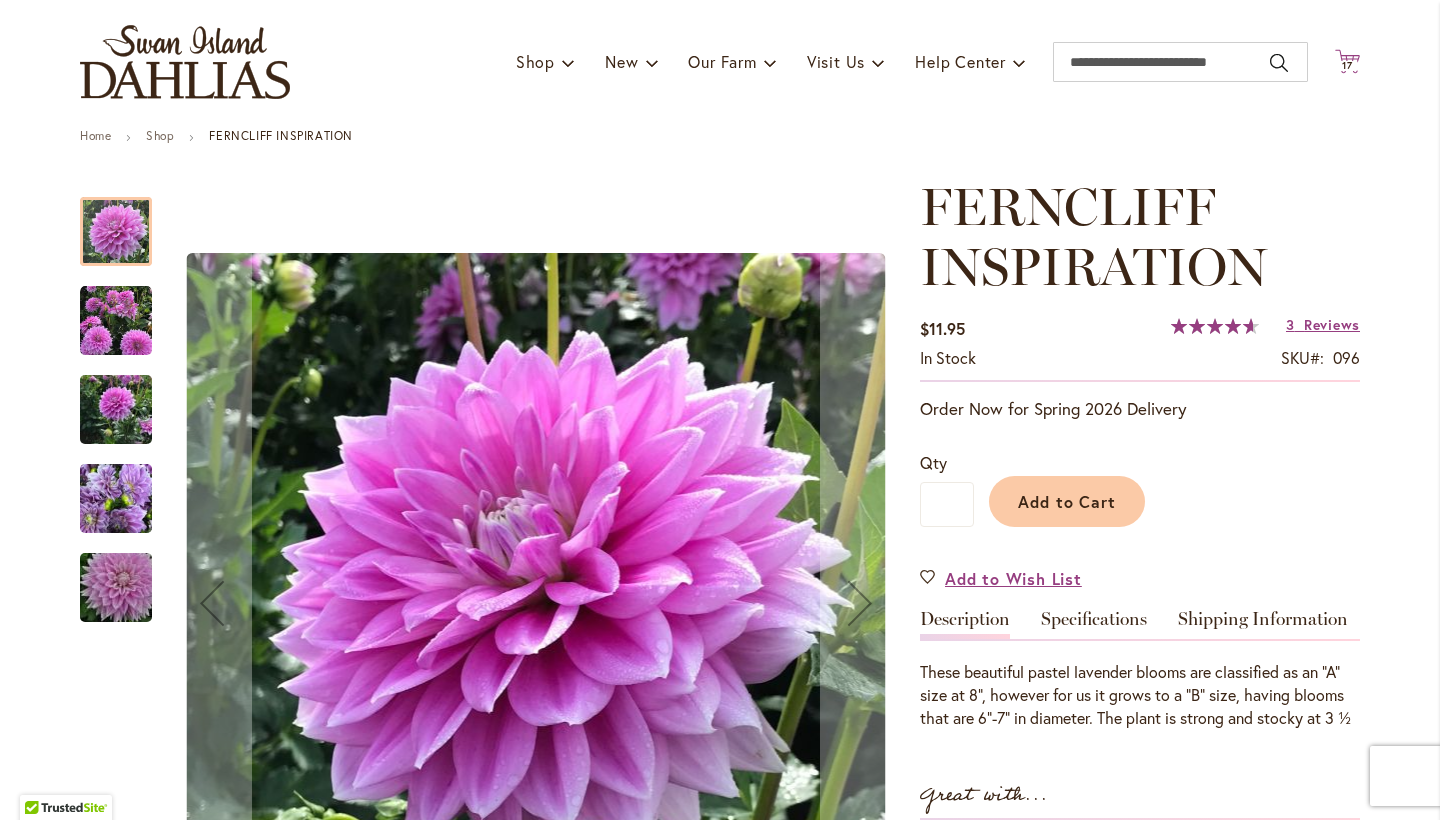 click on "Cart
.cls-1 {
fill: #231f20;
}" 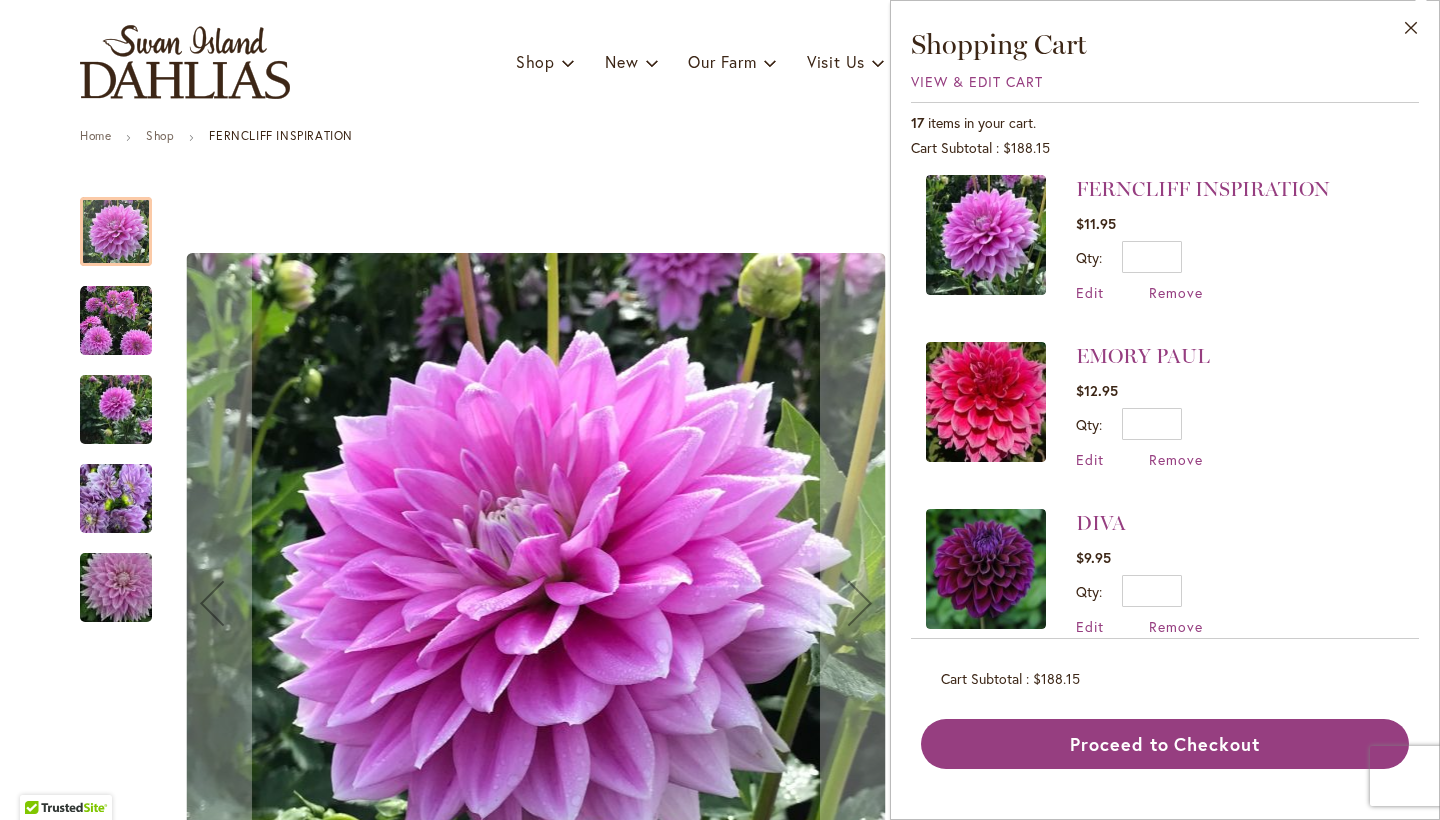 scroll, scrollTop: 835, scrollLeft: 0, axis: vertical 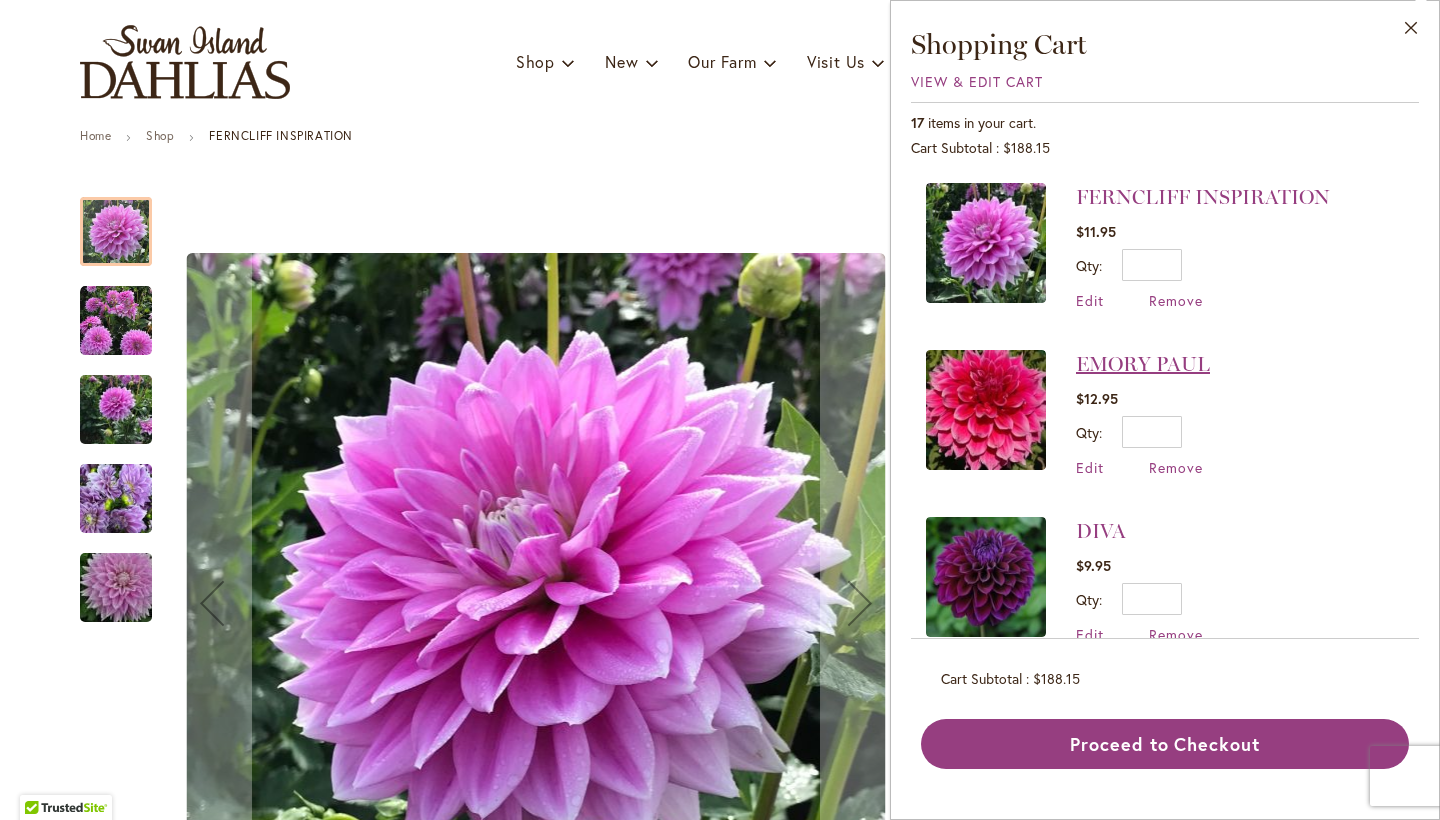click on "EMORY PAUL" at bounding box center (1143, 364) 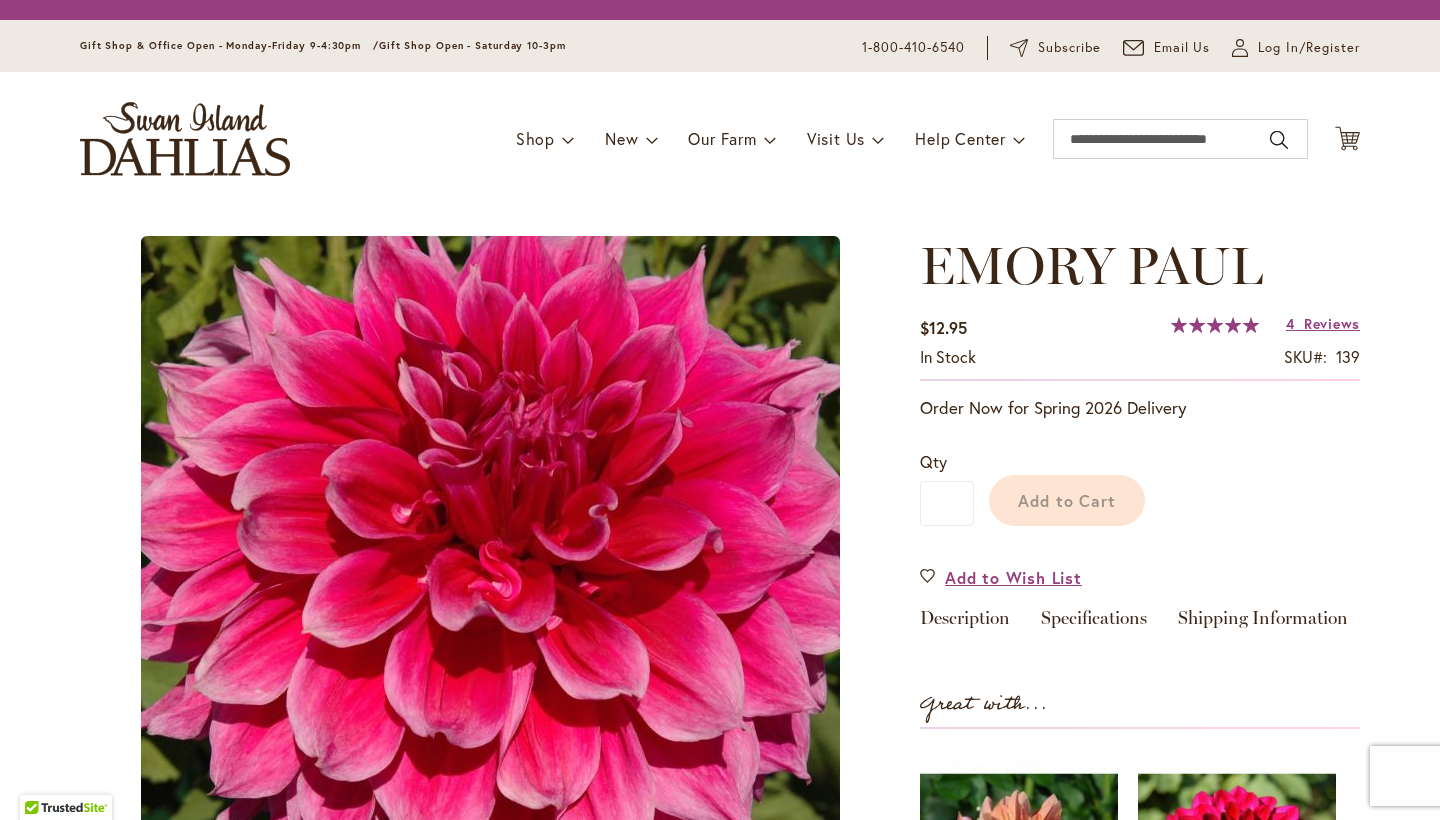 scroll, scrollTop: 0, scrollLeft: 0, axis: both 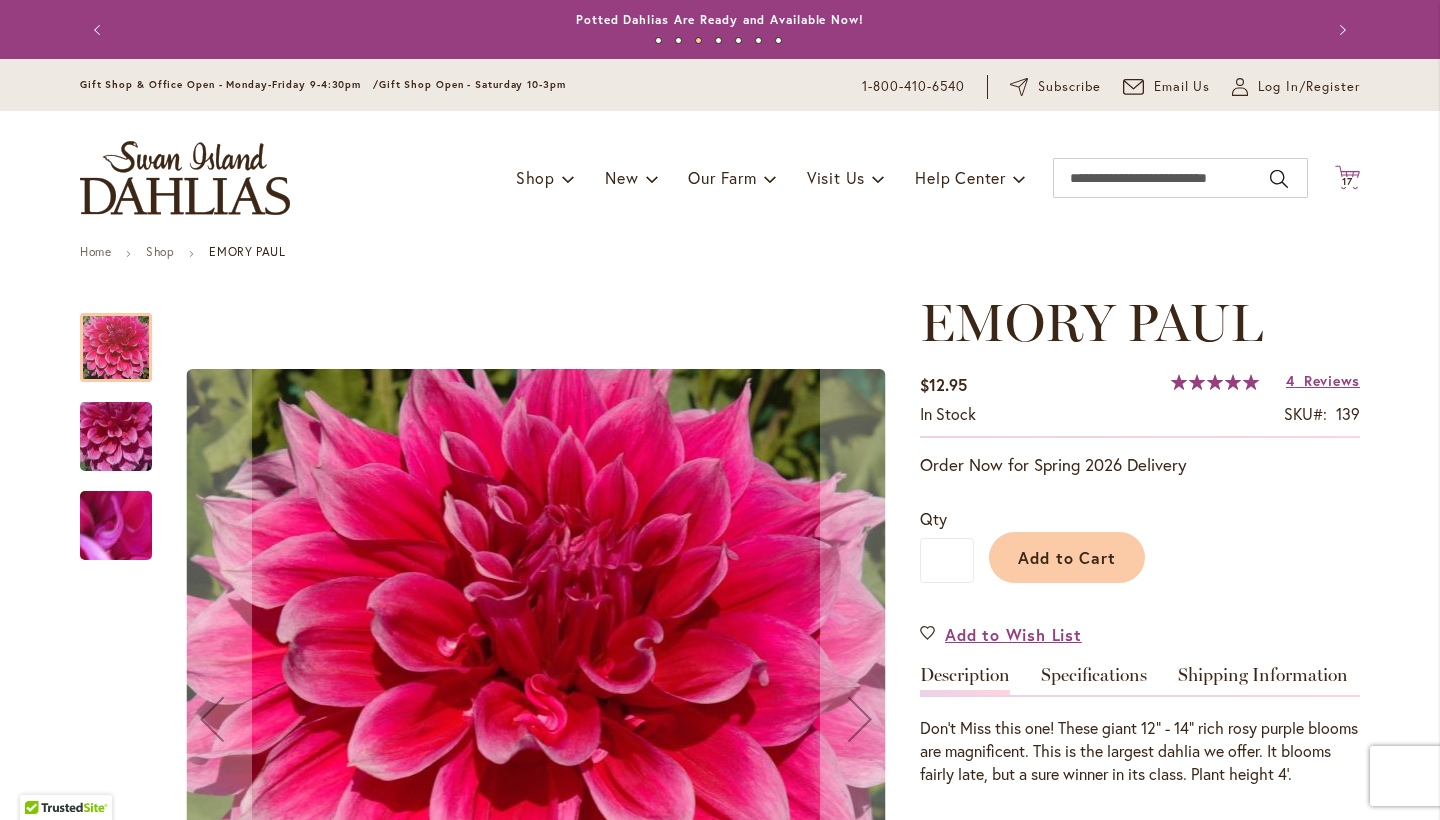 click on "17" at bounding box center (1347, 181) 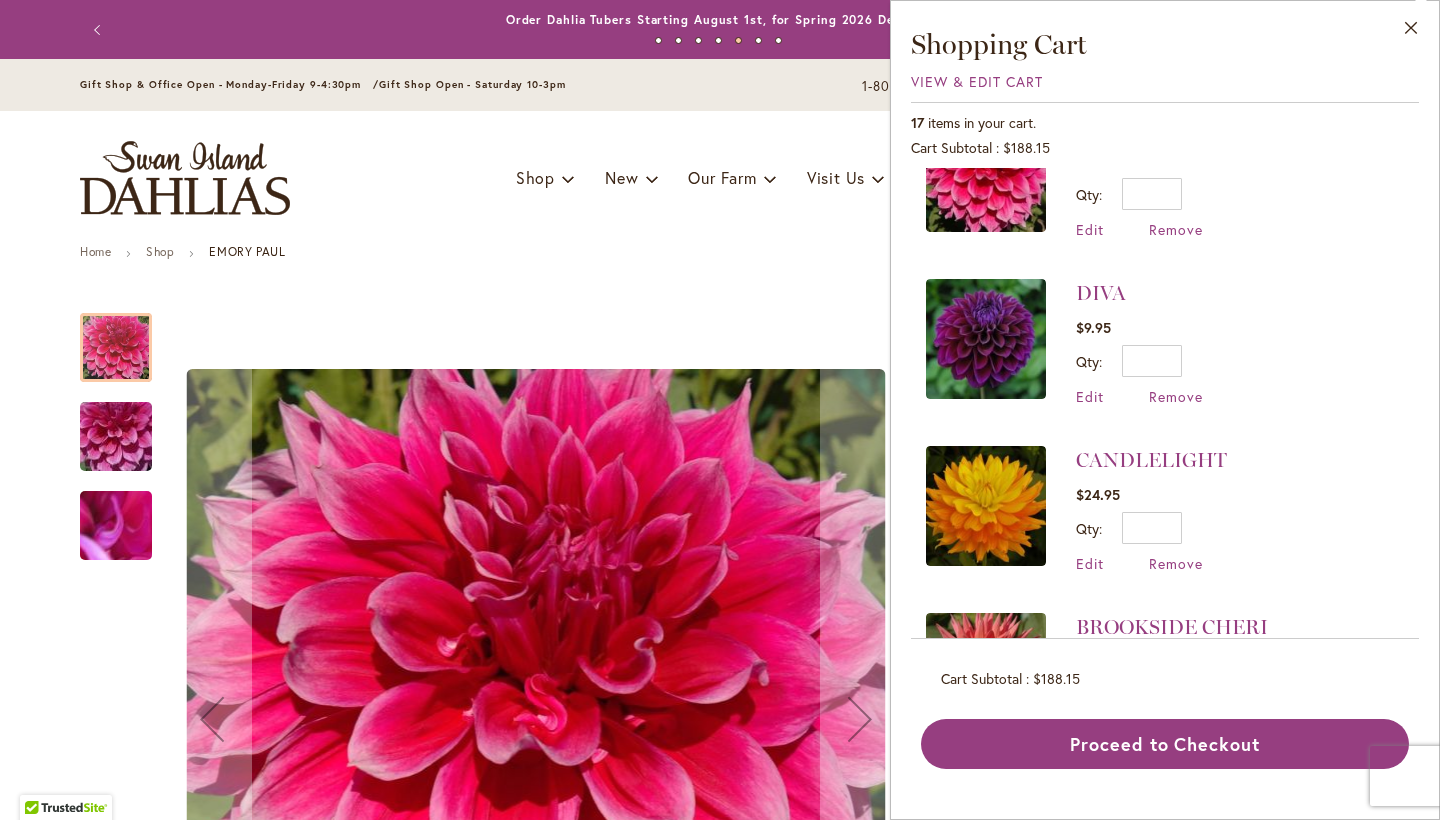 scroll, scrollTop: 1075, scrollLeft: 0, axis: vertical 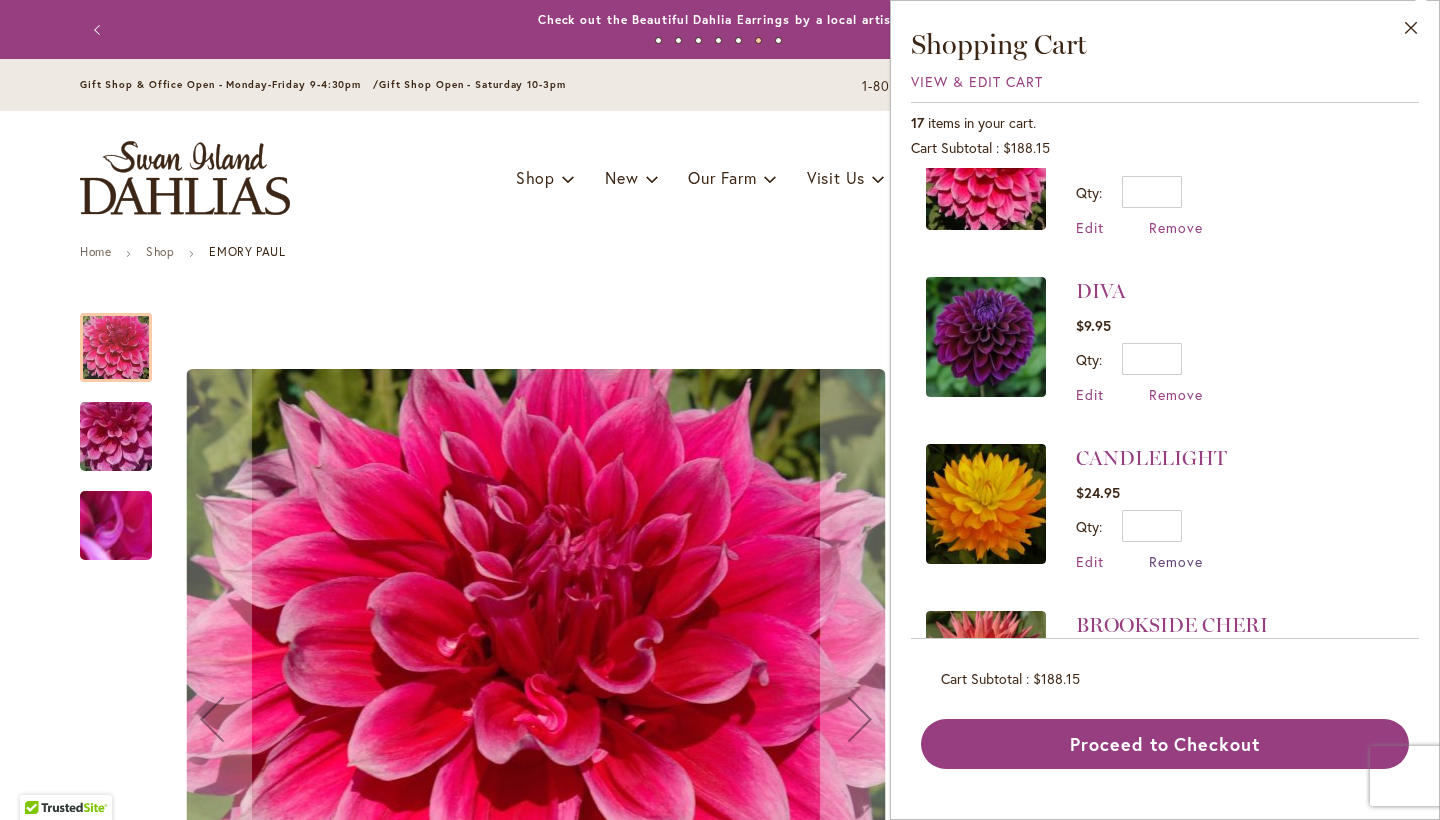 click on "Remove" at bounding box center [1176, 561] 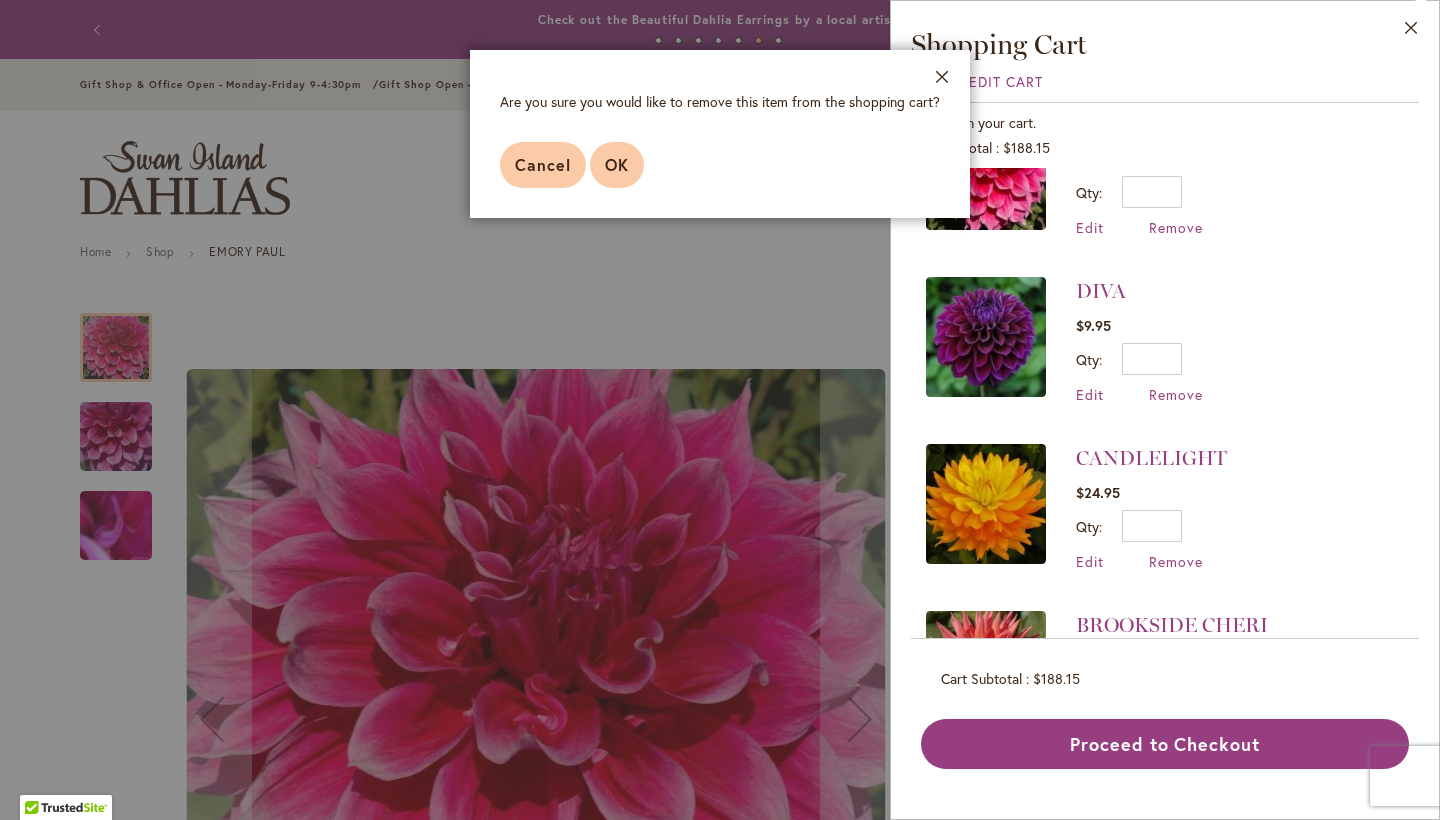 click on "OK" at bounding box center [617, 164] 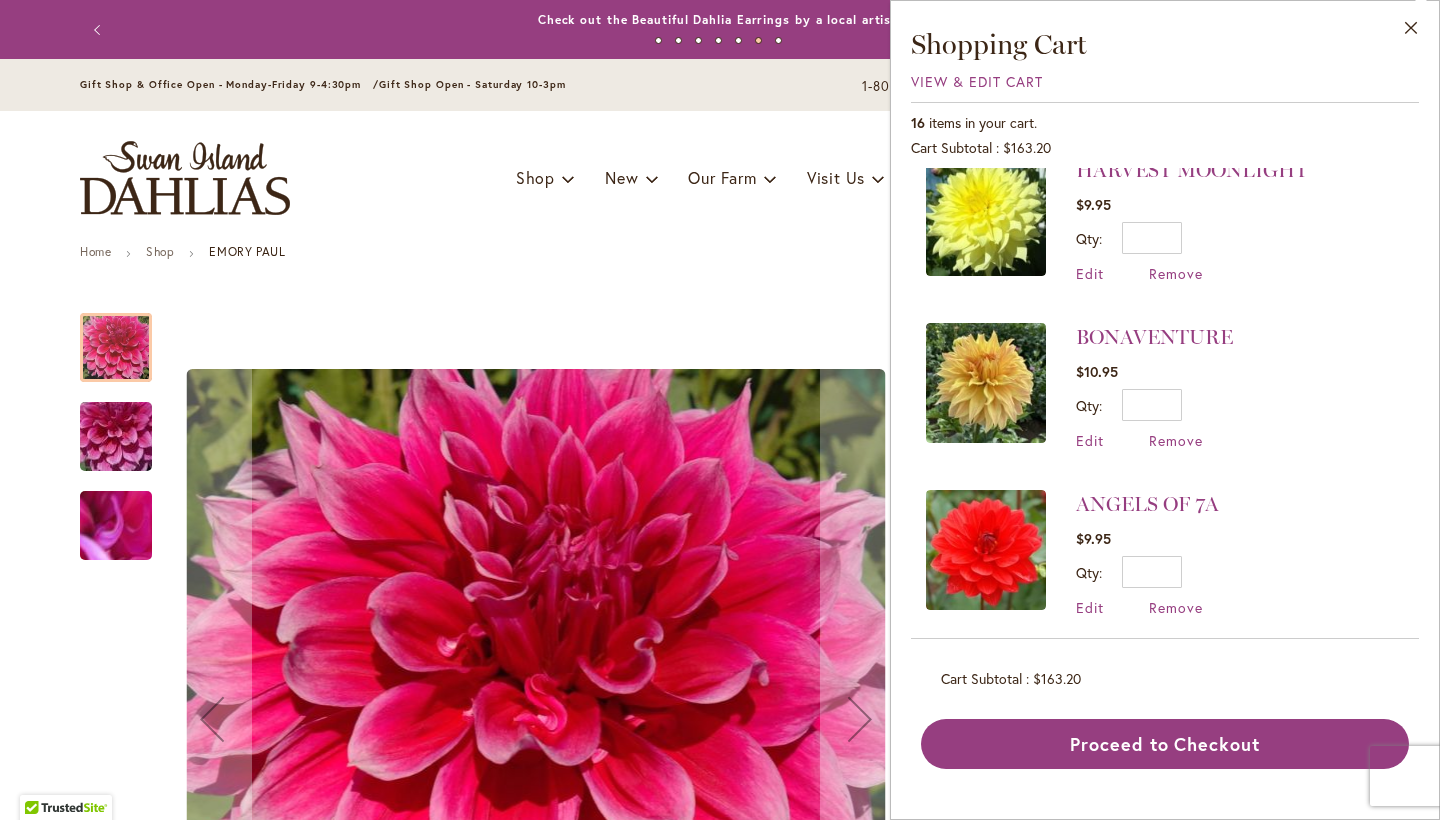 scroll, scrollTop: 2030, scrollLeft: 0, axis: vertical 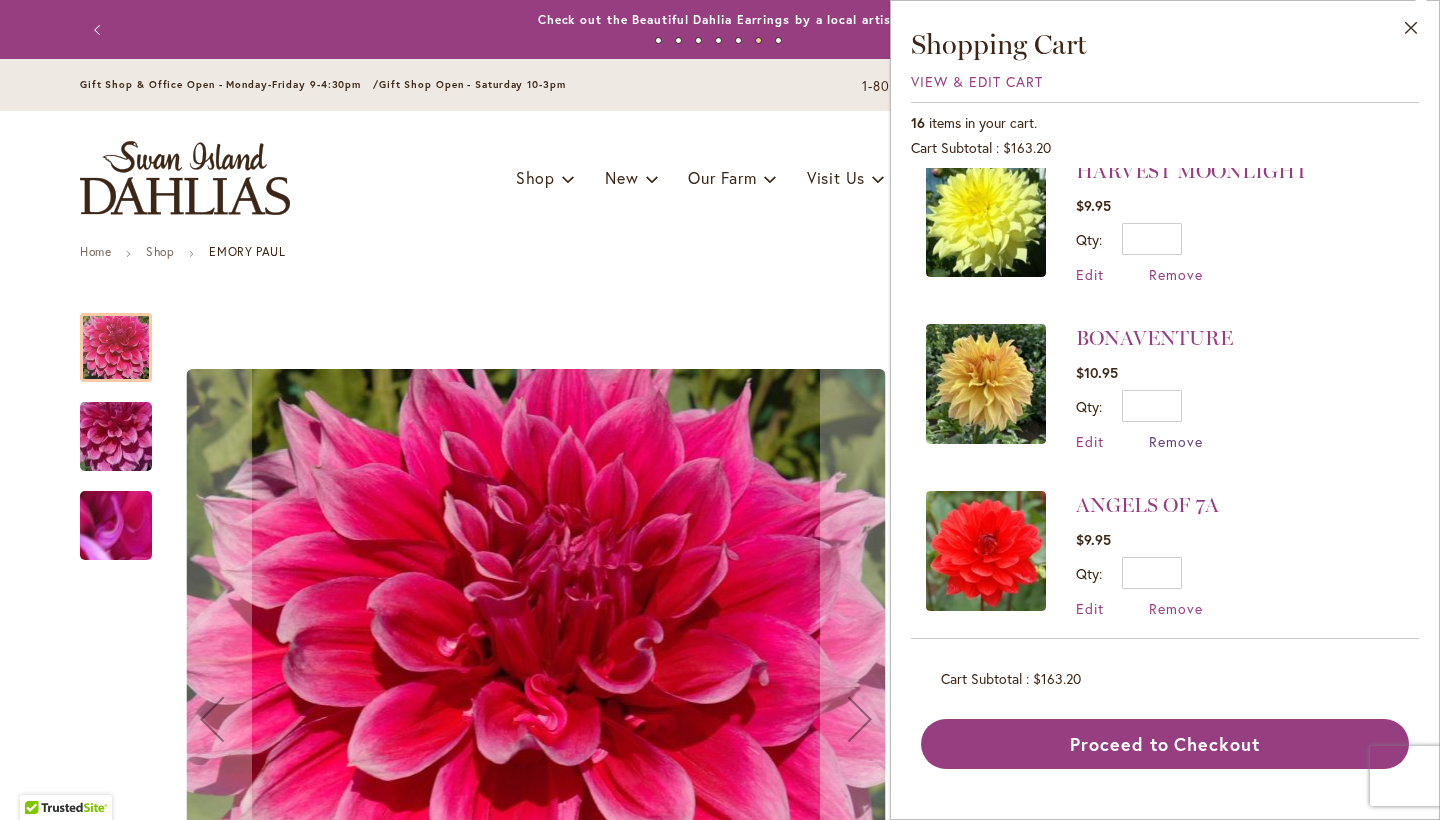 click on "Remove" at bounding box center (1176, 441) 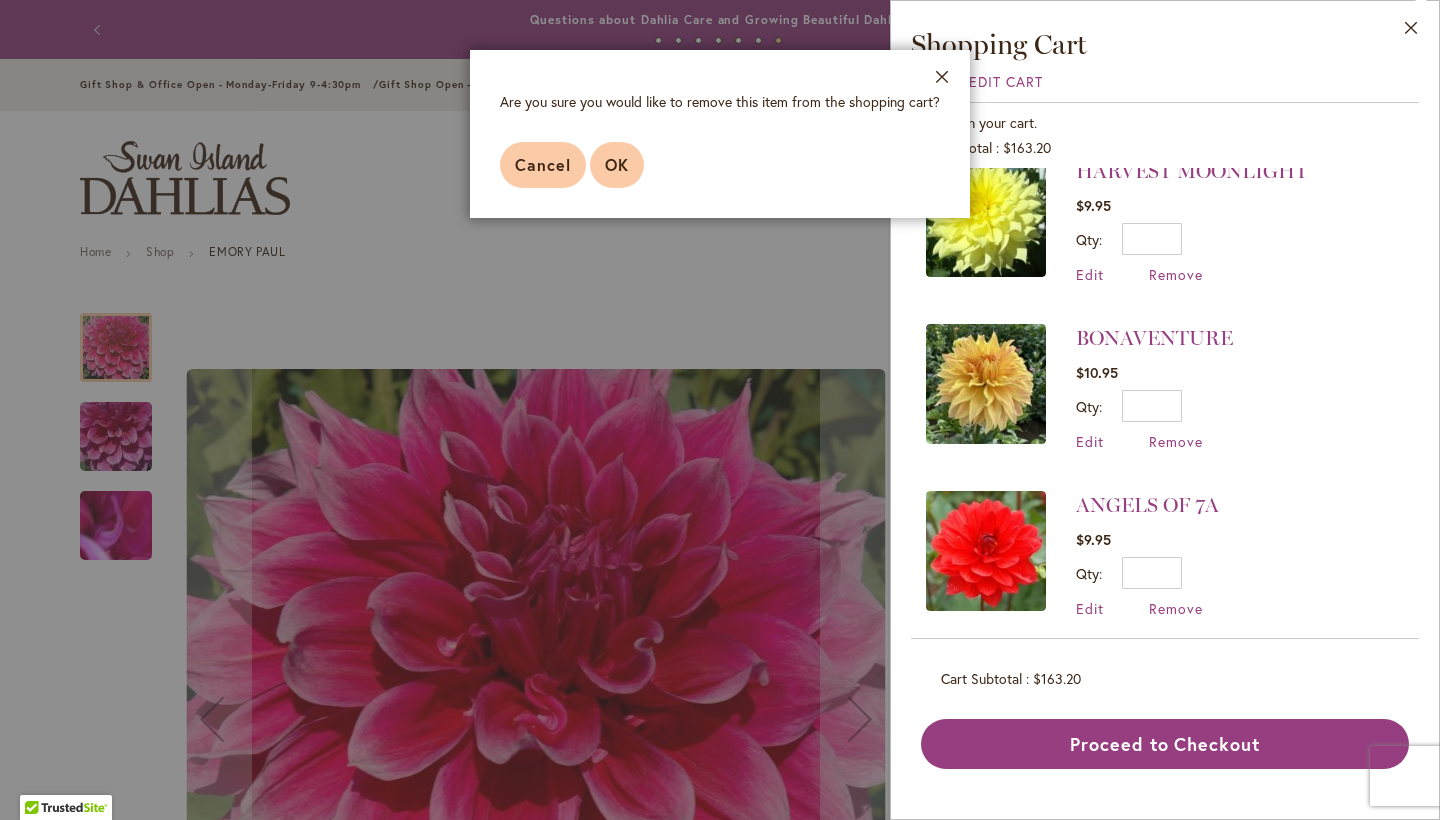 click on "OK" at bounding box center (617, 165) 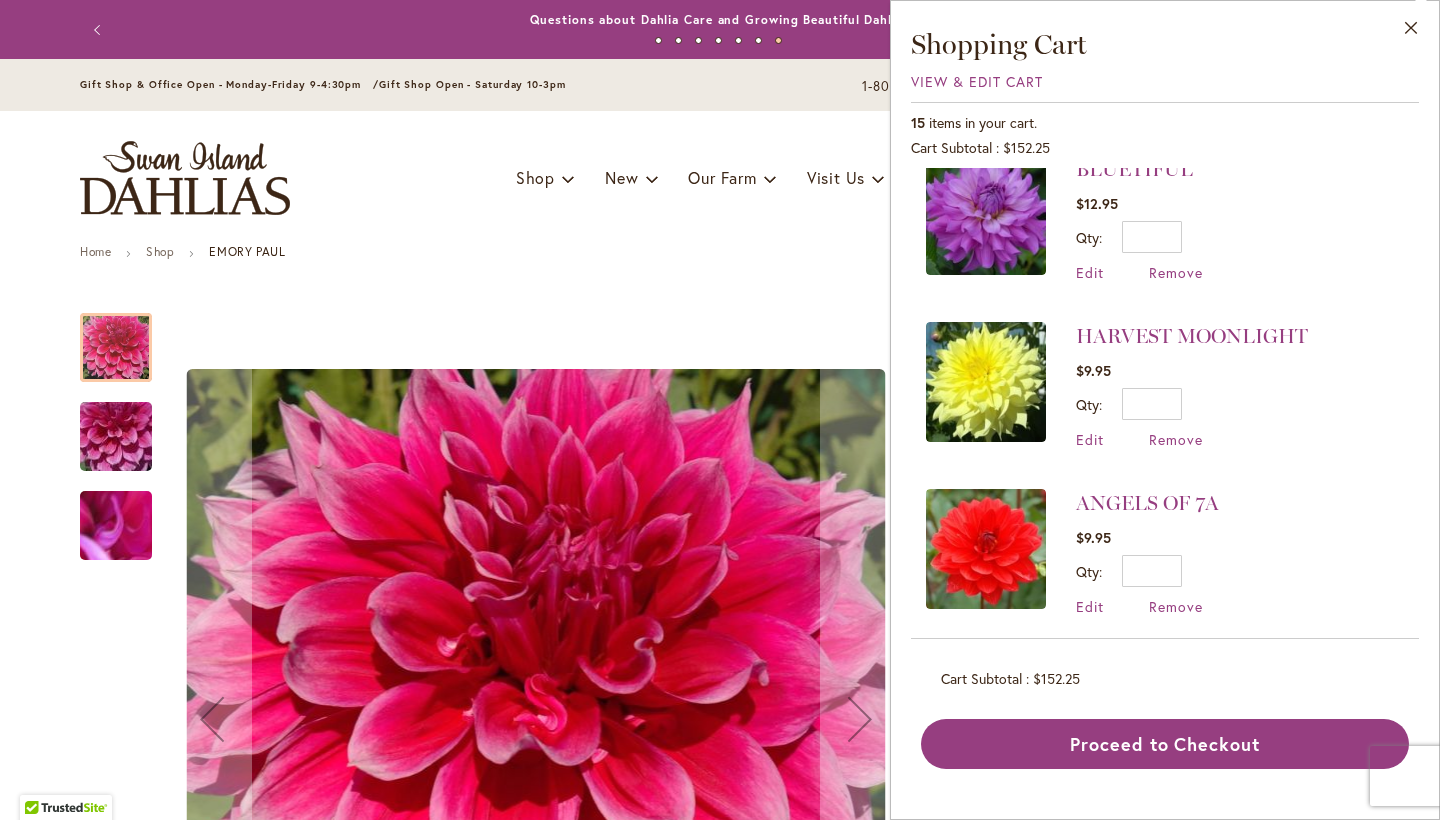 scroll, scrollTop: 1864, scrollLeft: 0, axis: vertical 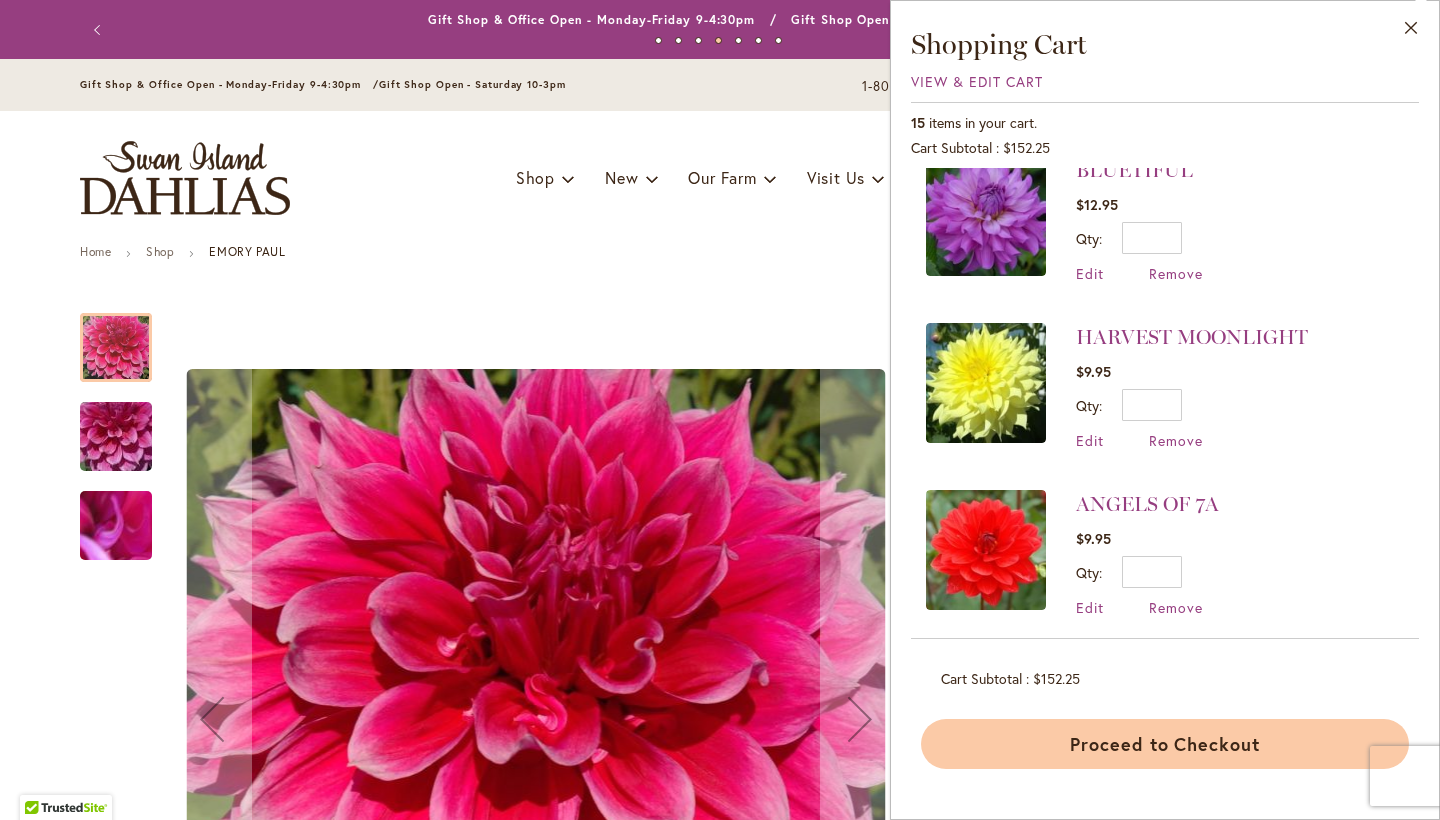 click on "Proceed to Checkout" at bounding box center [1165, 744] 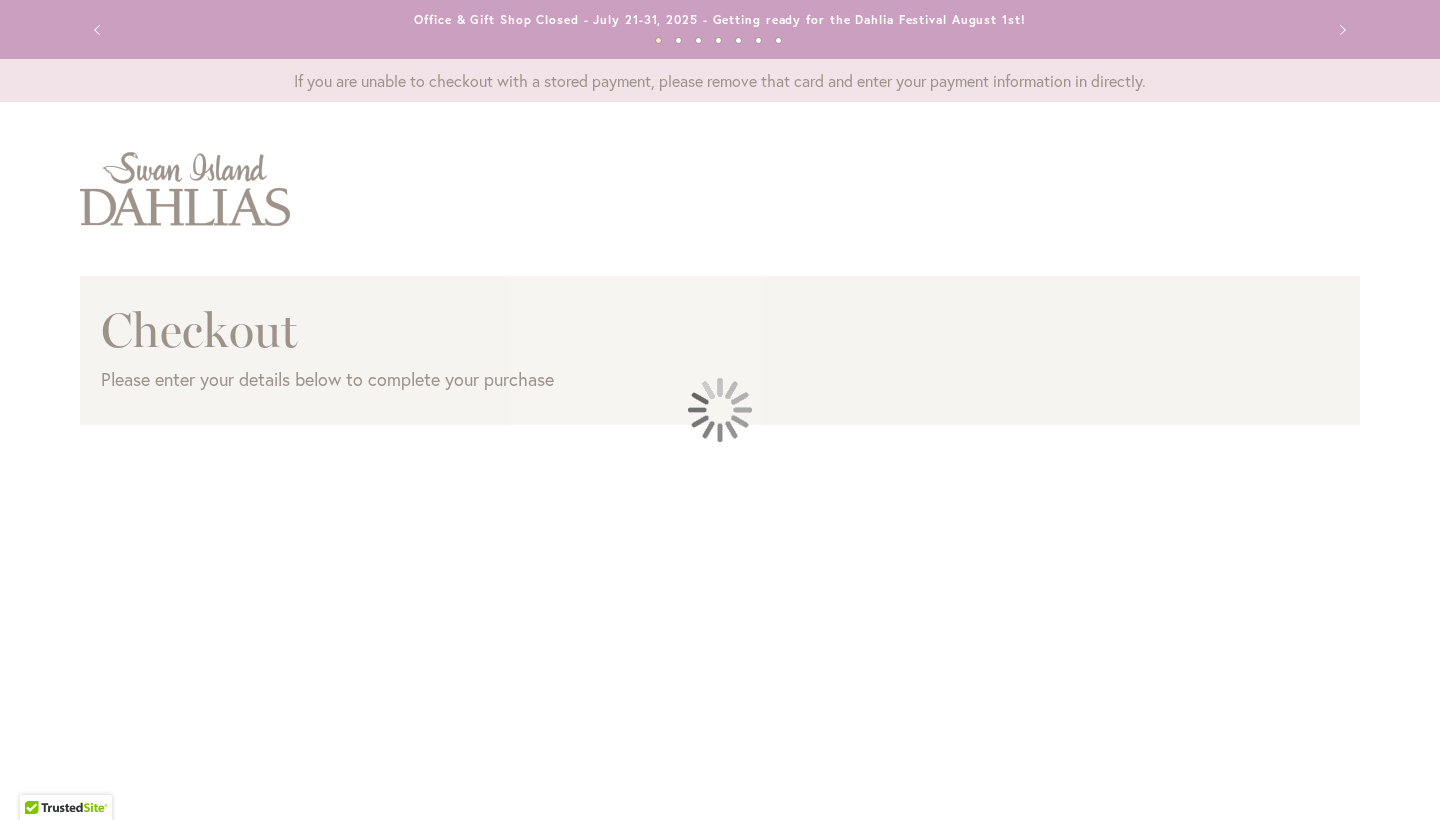 scroll, scrollTop: 0, scrollLeft: 0, axis: both 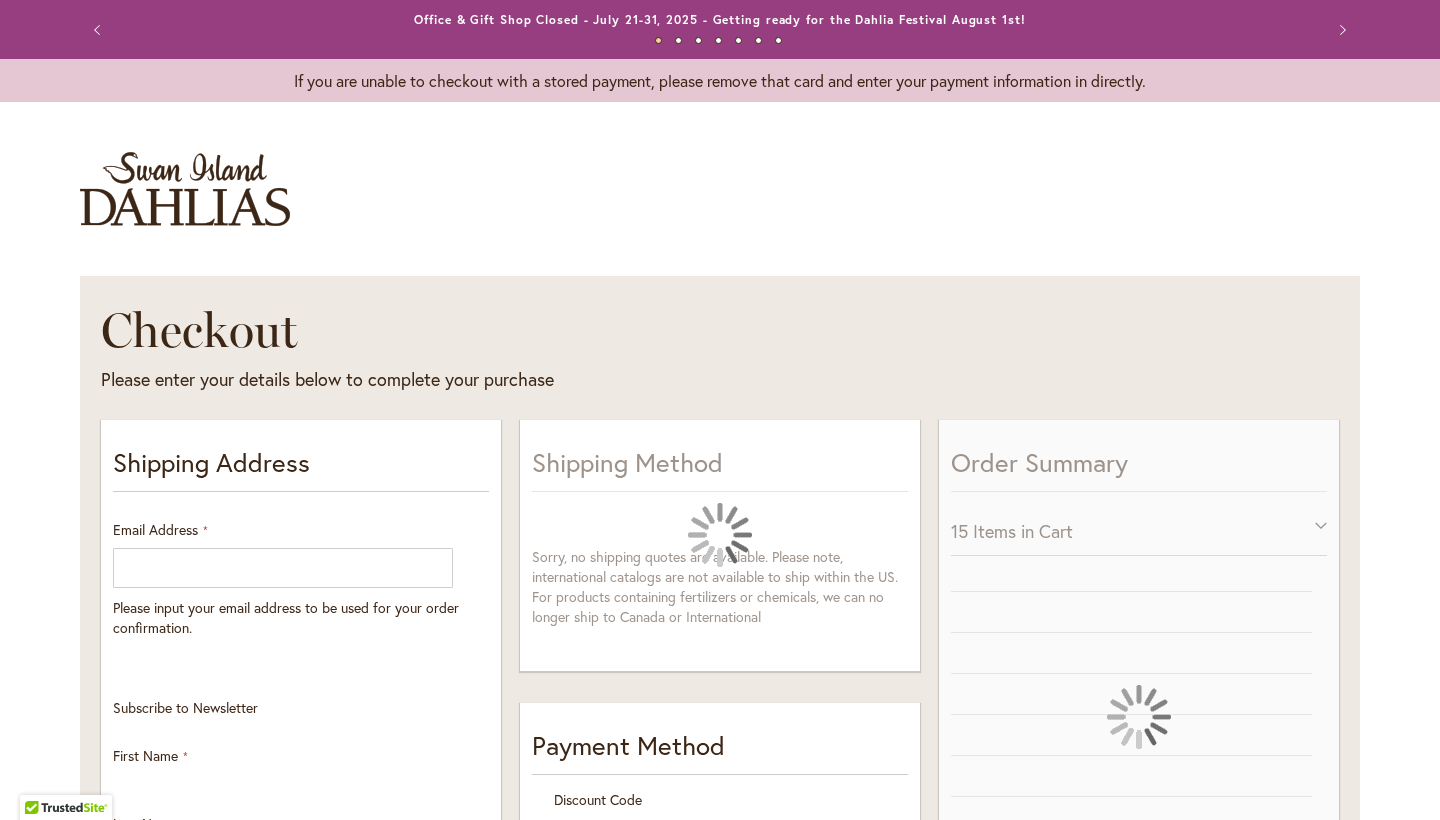 select on "**" 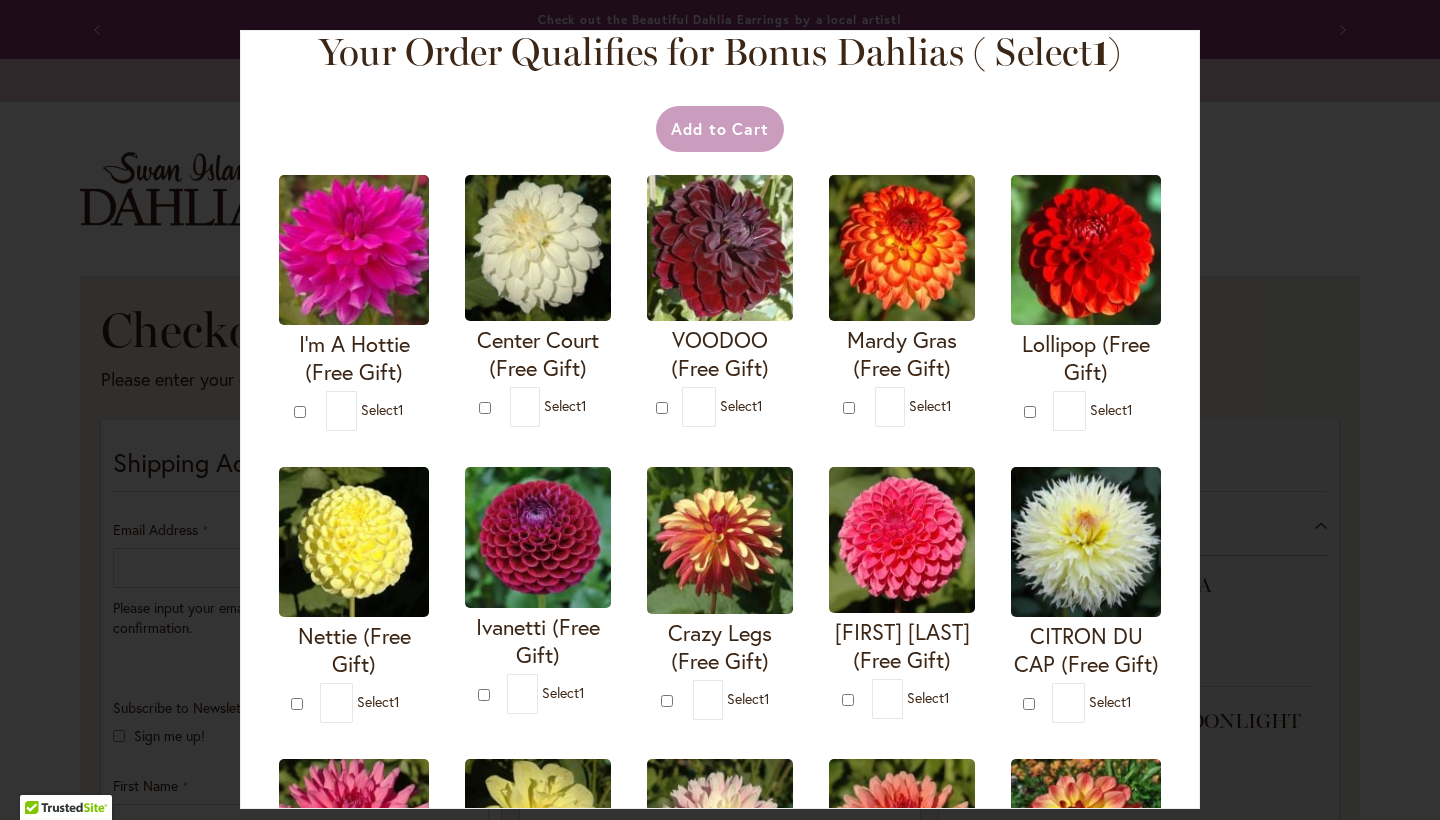 scroll, scrollTop: 10, scrollLeft: 0, axis: vertical 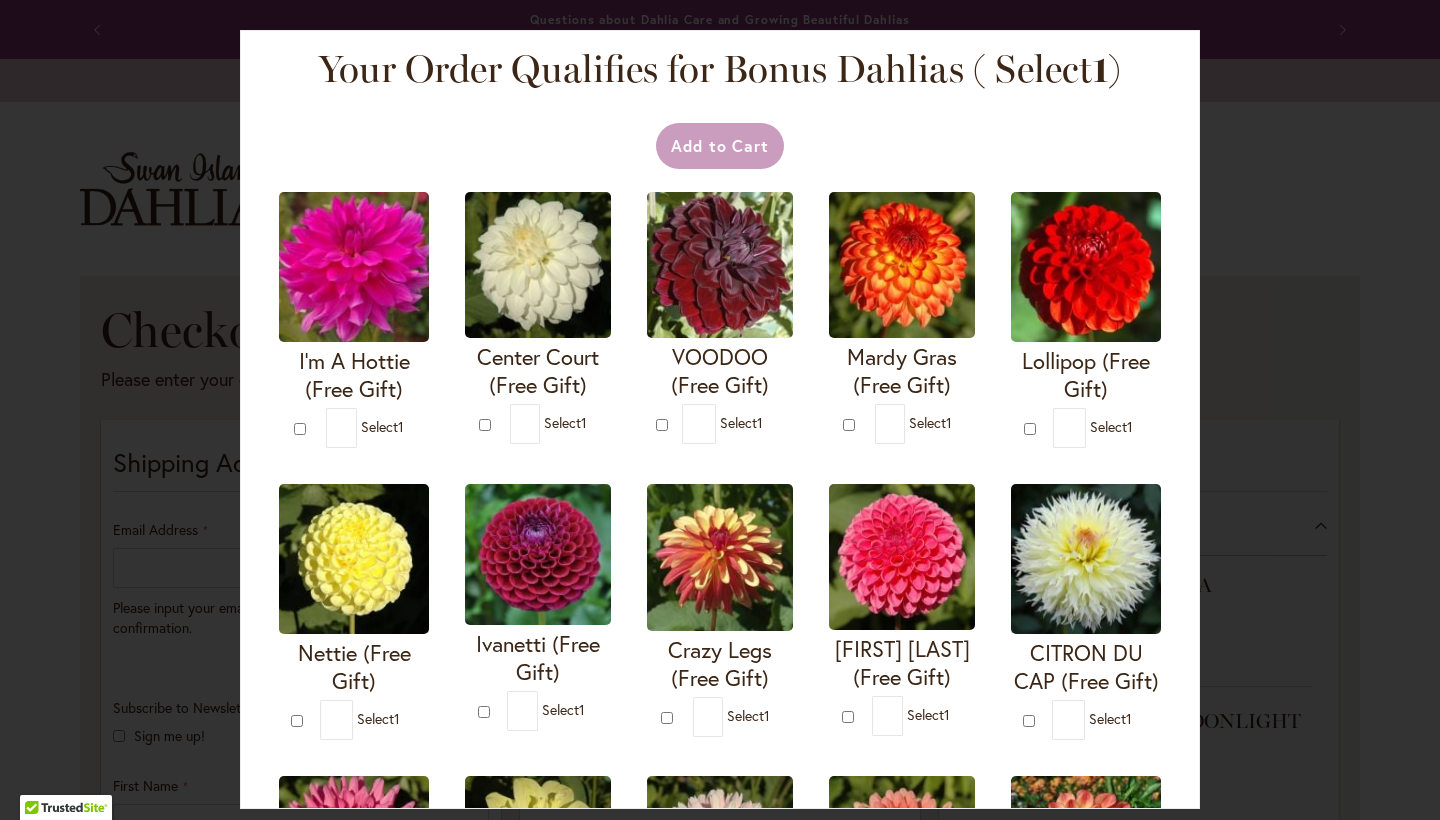 click at bounding box center [720, 265] 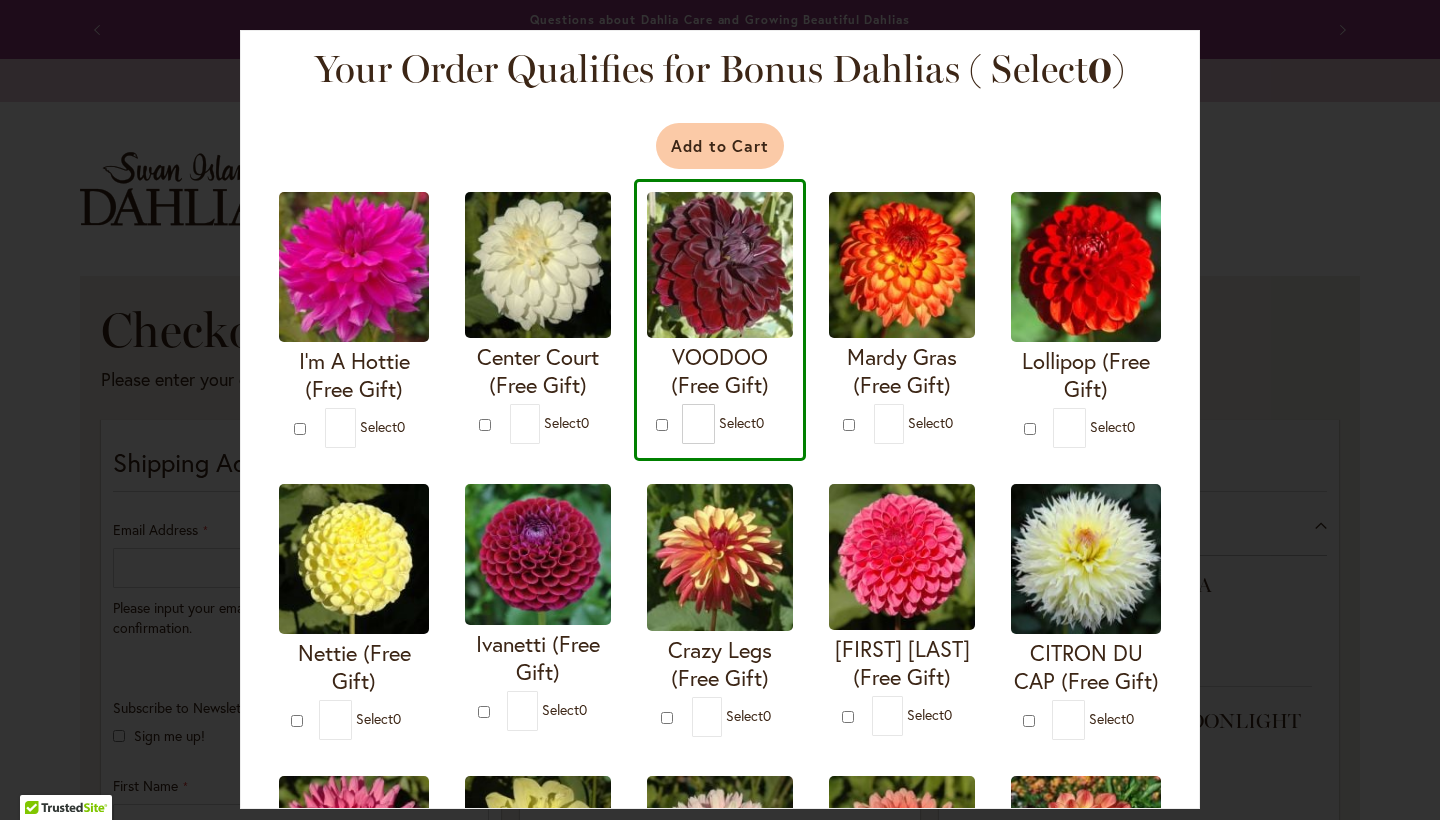 click on "Add to Cart" at bounding box center (720, 146) 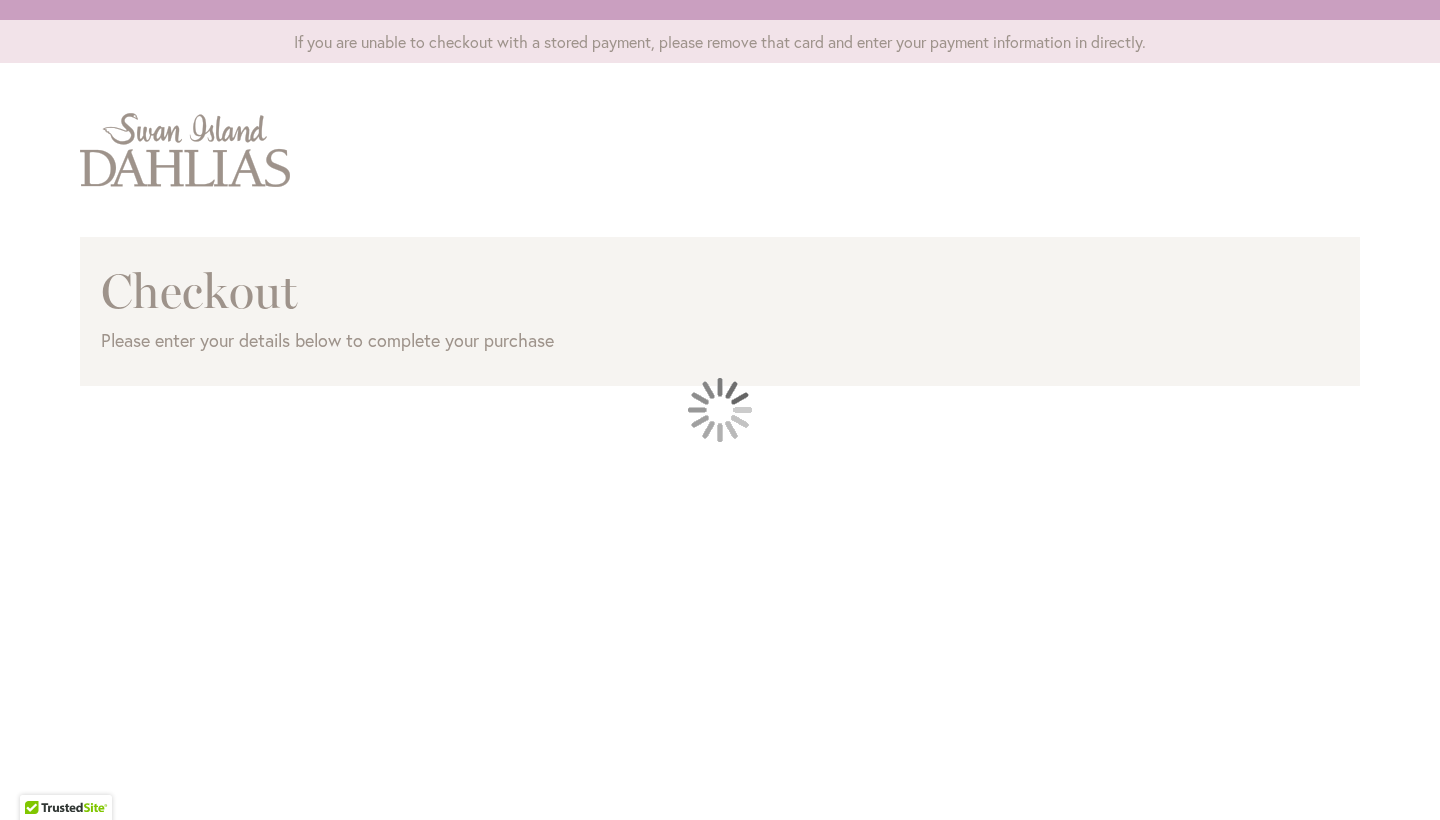 scroll, scrollTop: 0, scrollLeft: 0, axis: both 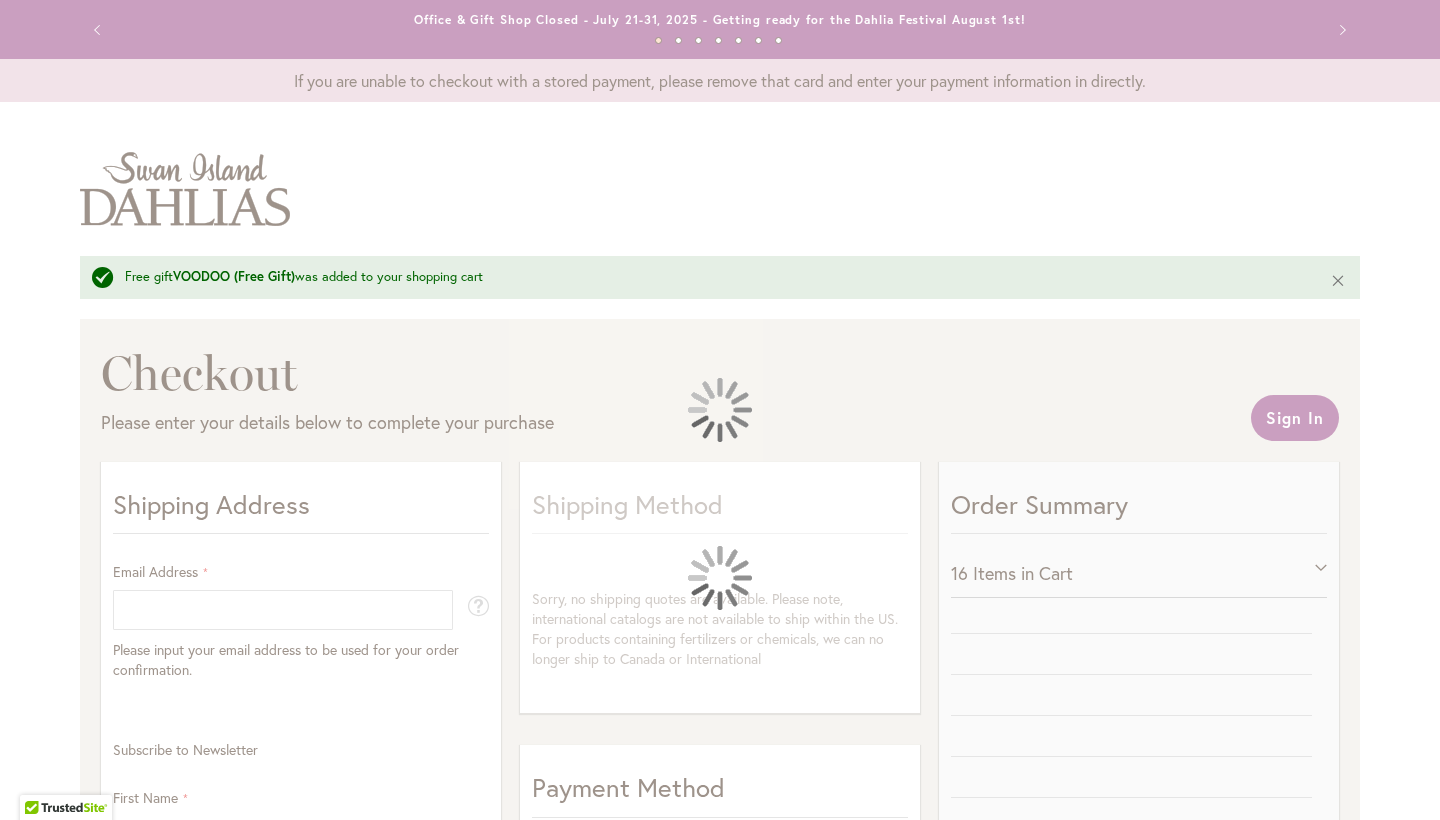 select on "**" 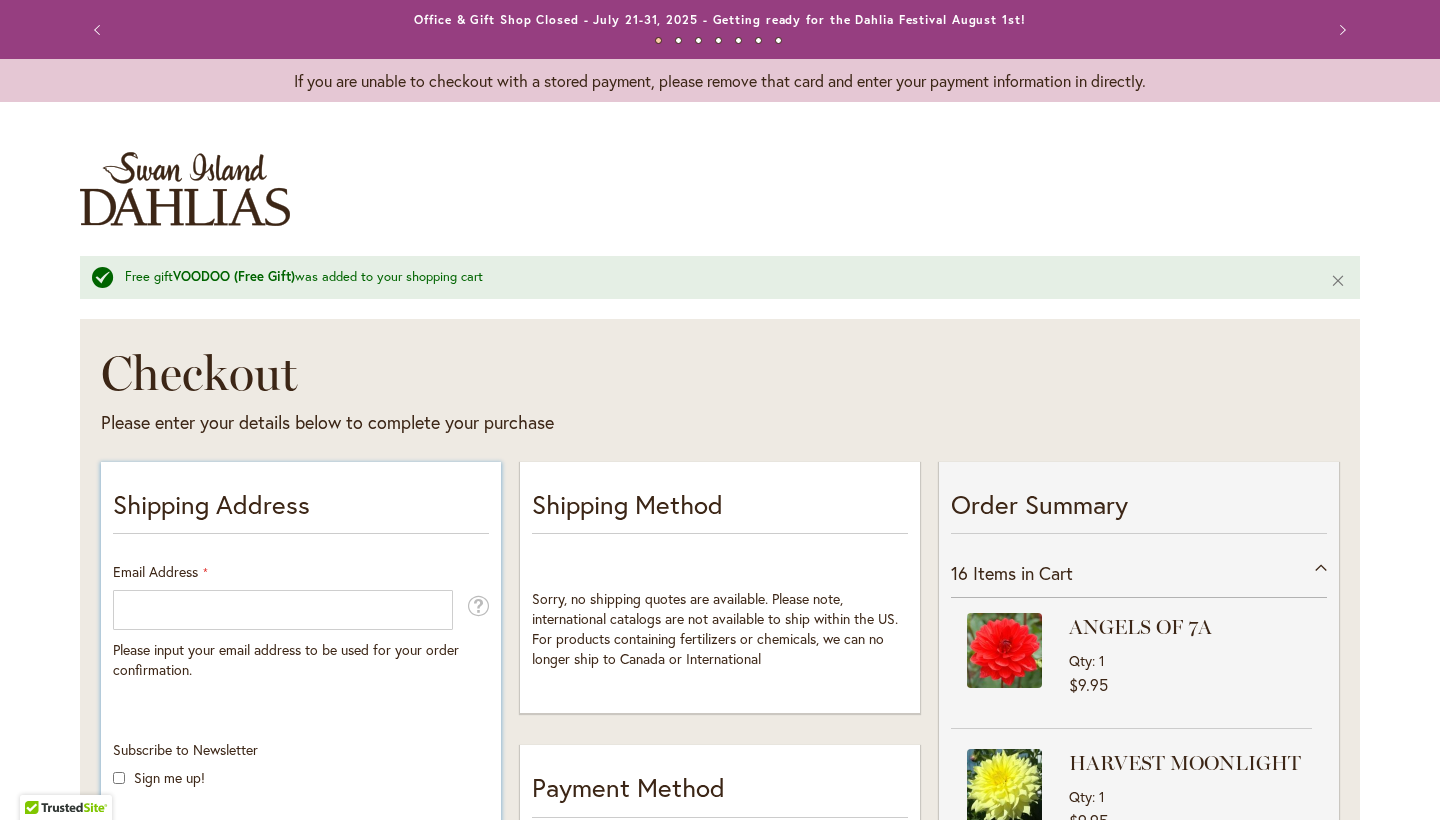 scroll, scrollTop: 0, scrollLeft: 0, axis: both 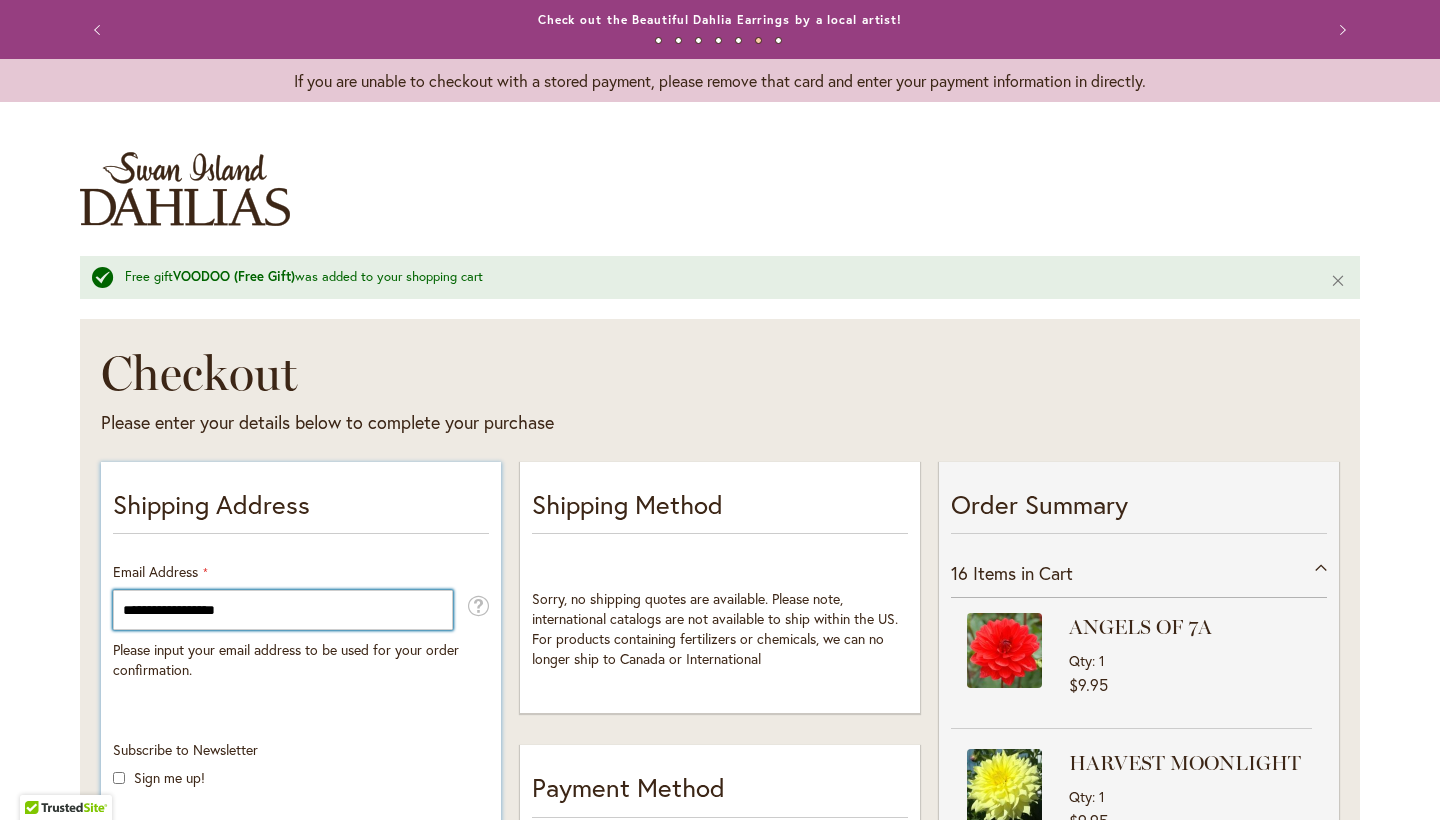 type on "**********" 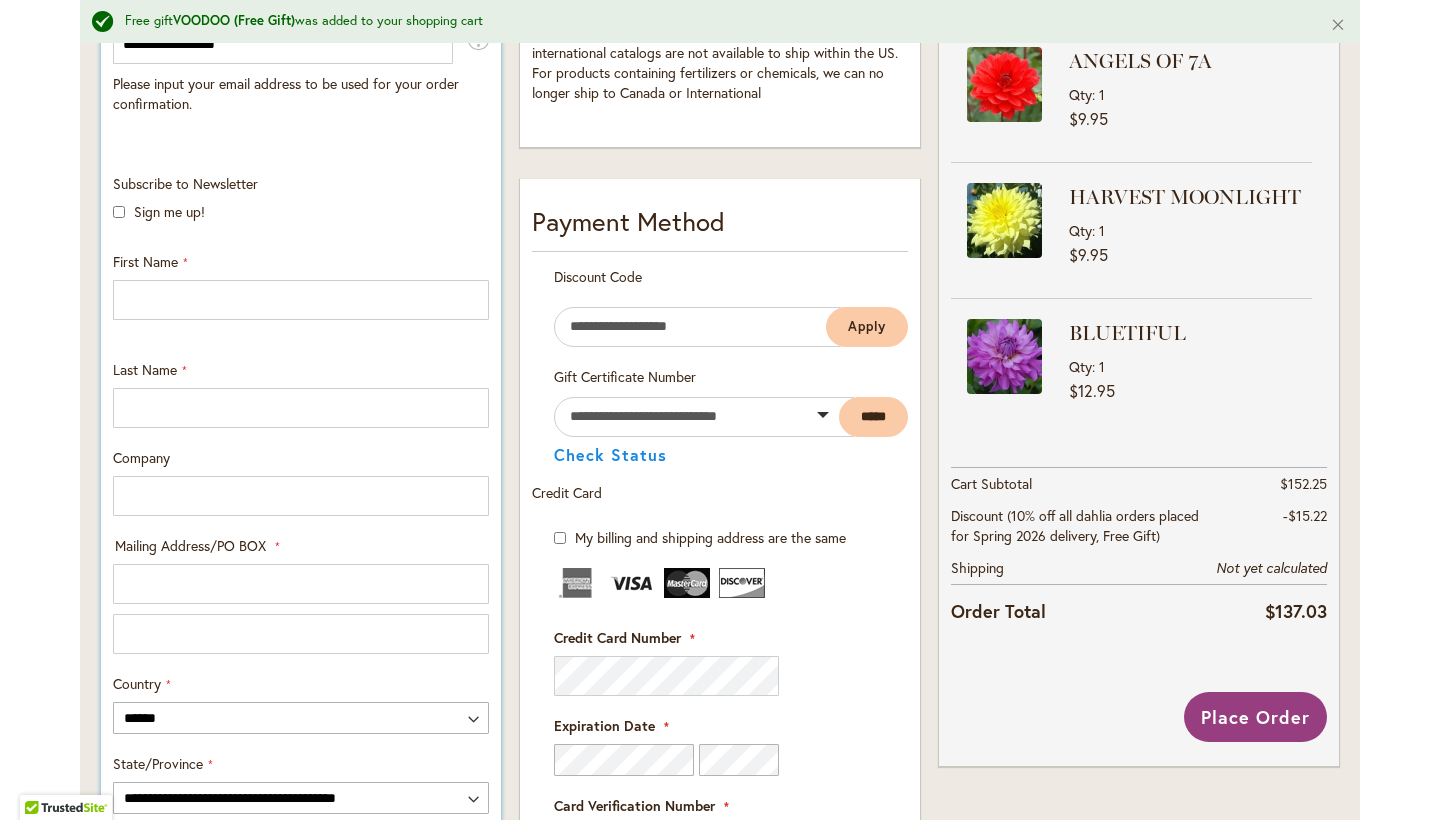 scroll, scrollTop: 567, scrollLeft: 0, axis: vertical 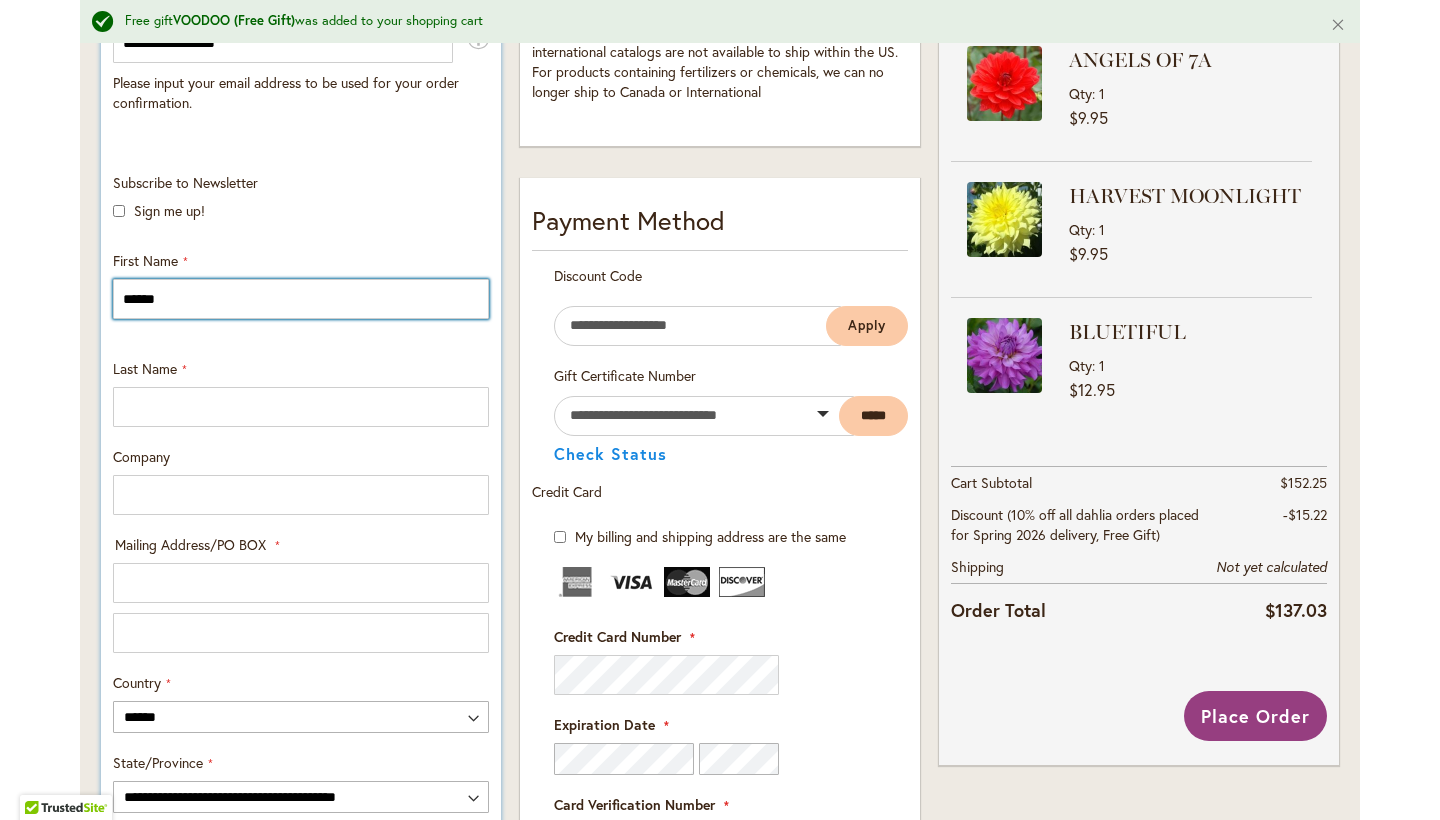 type on "******" 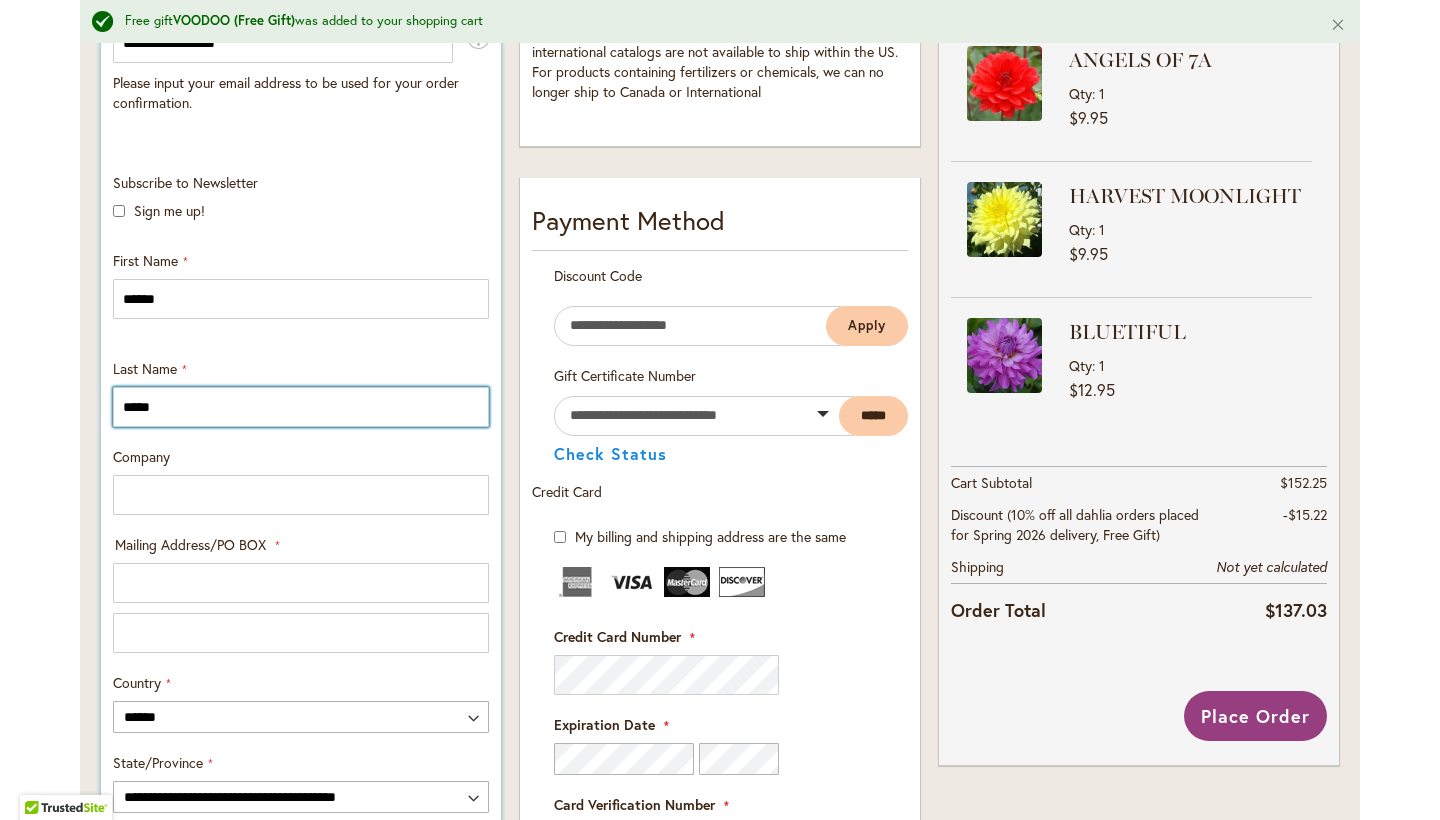 type on "*****" 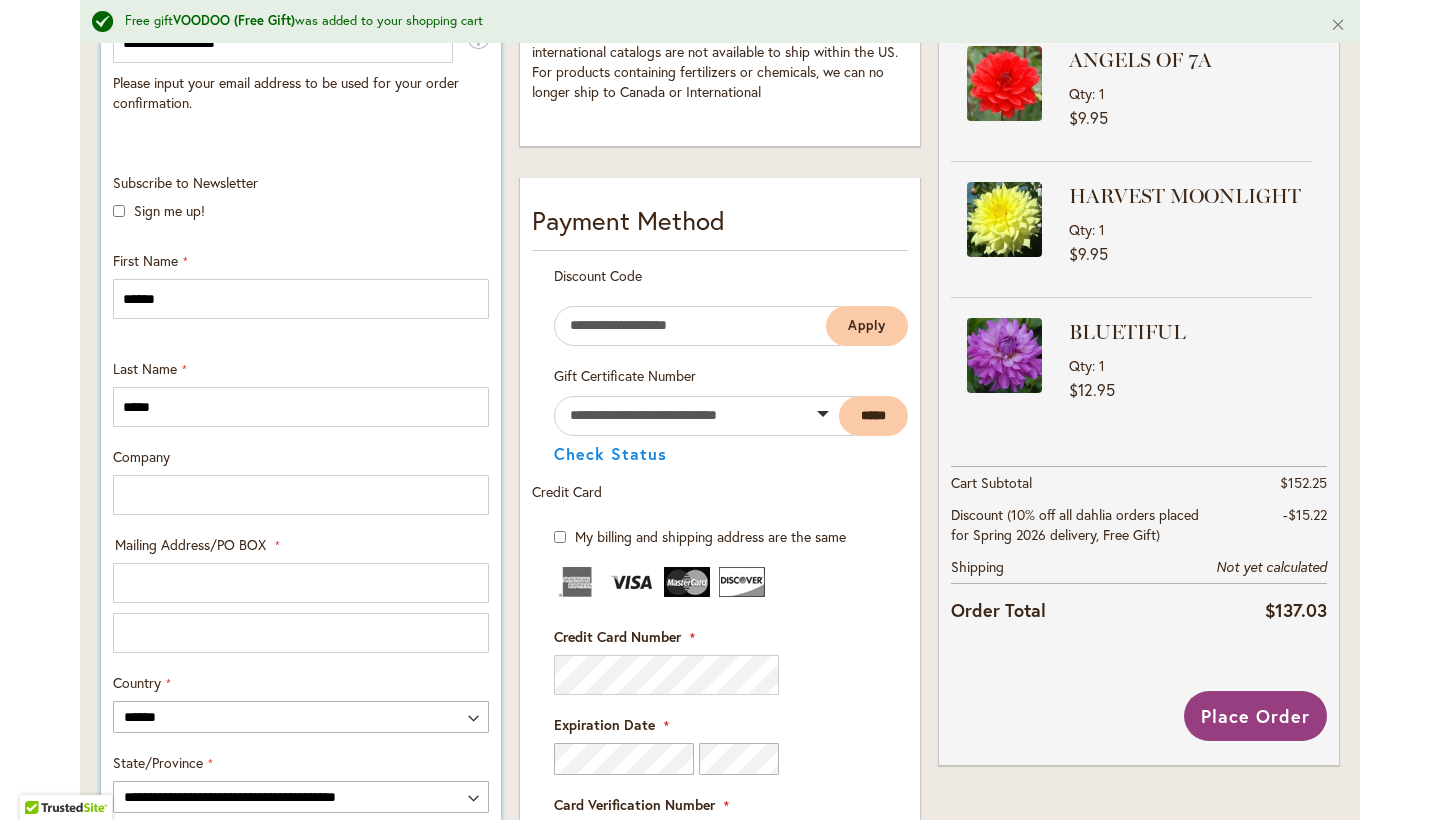 click on "Company" at bounding box center [301, 481] 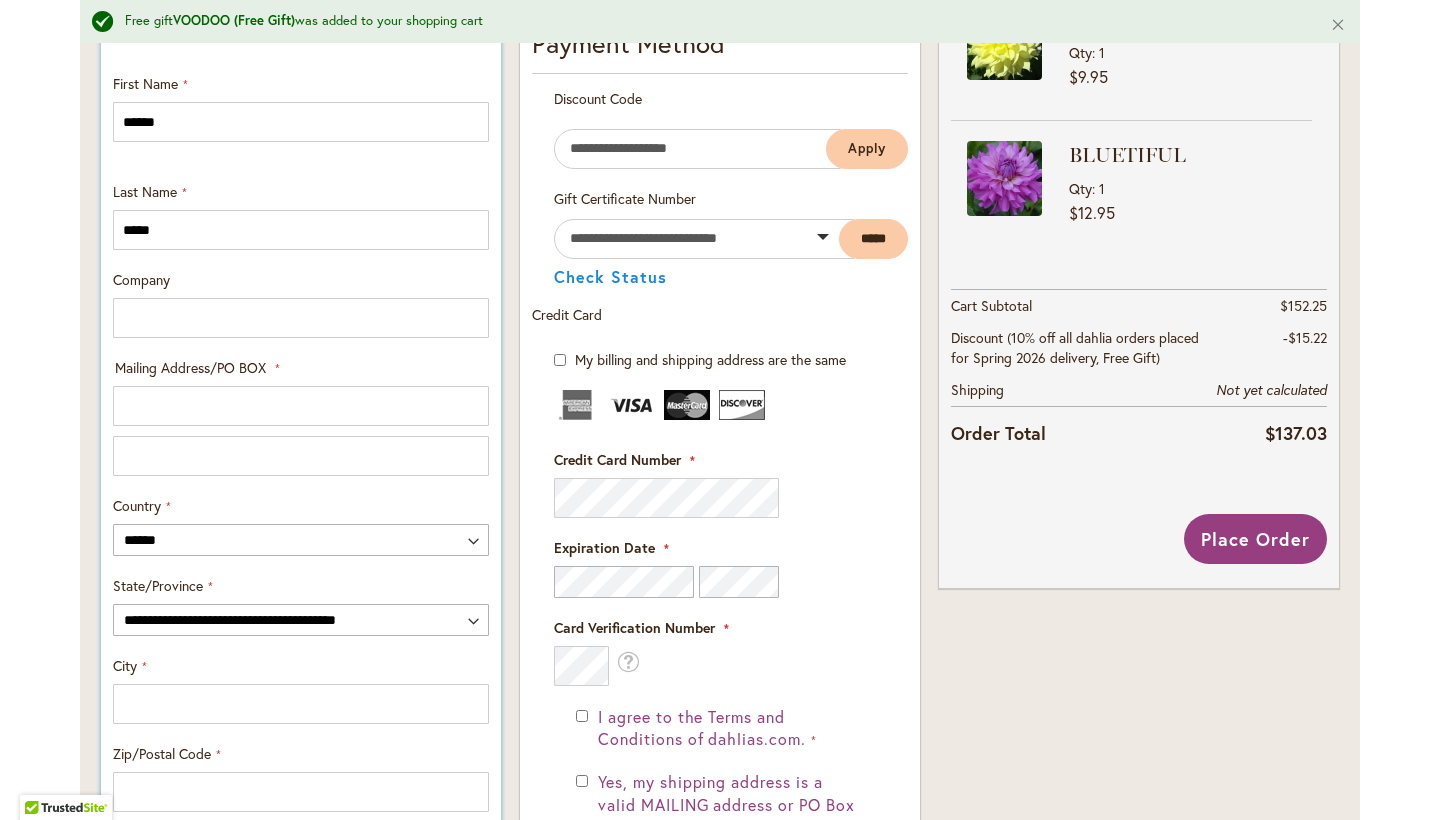 scroll, scrollTop: 748, scrollLeft: 0, axis: vertical 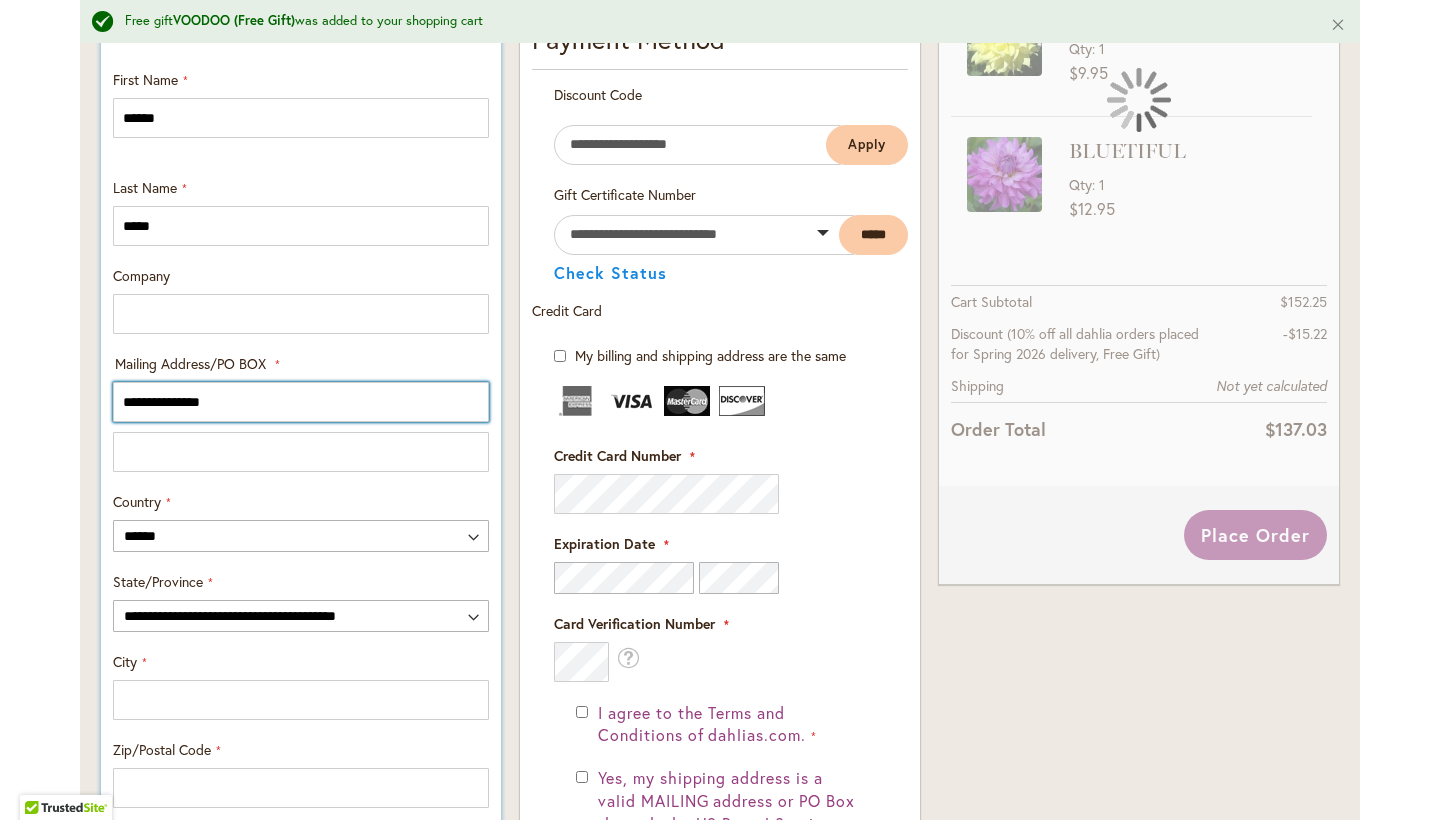 type on "**********" 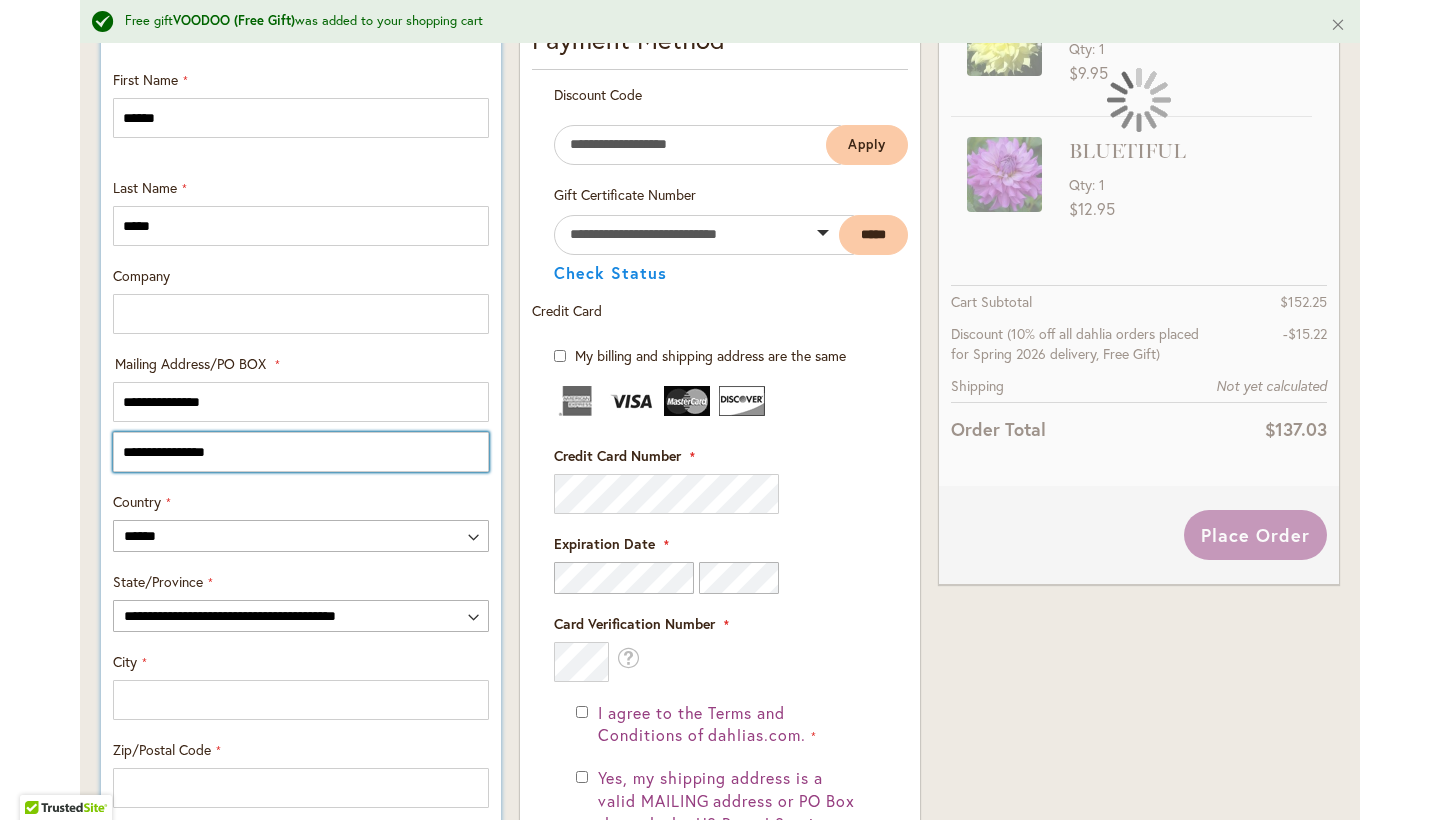 type on "**********" 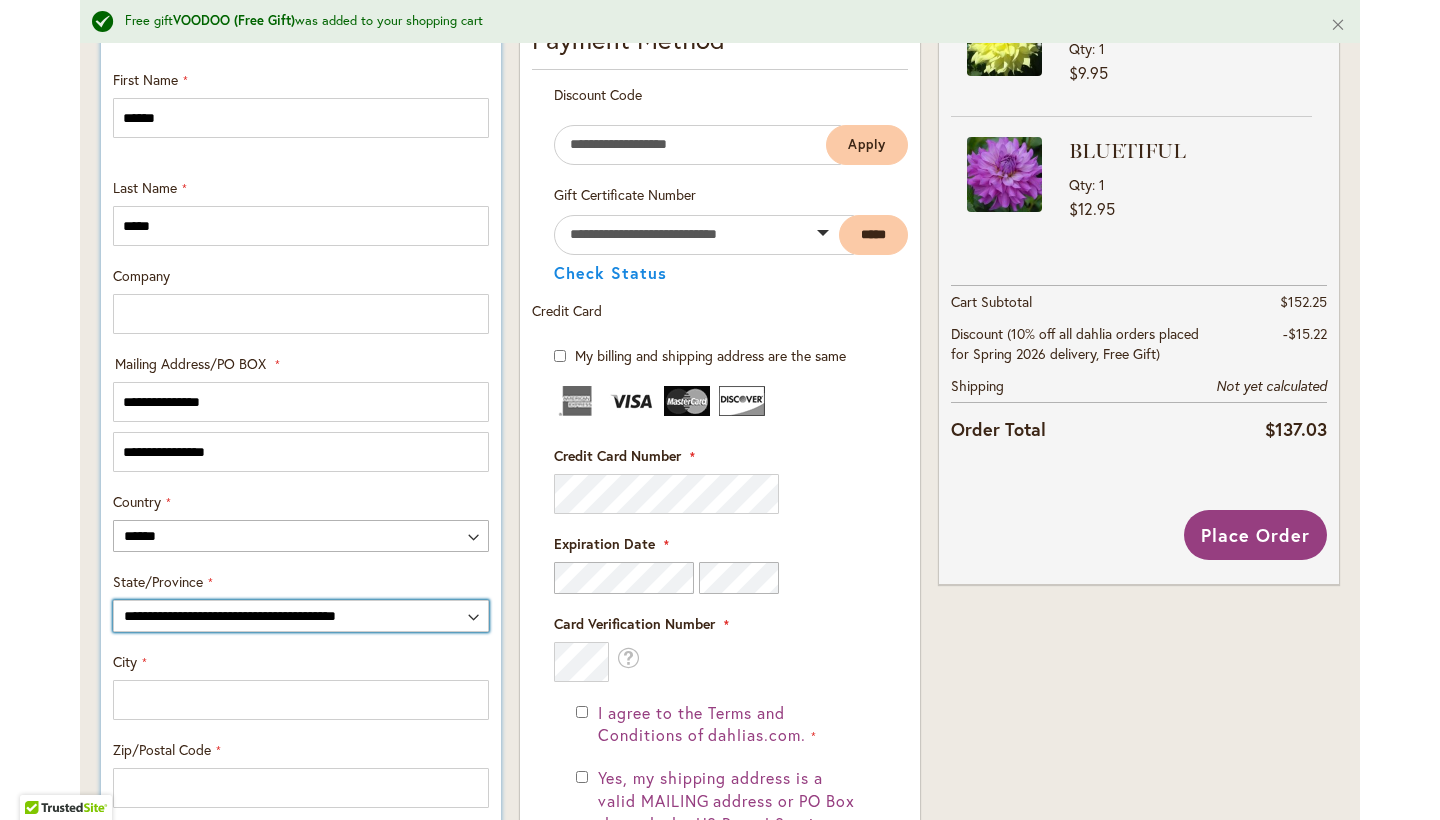 select on "**" 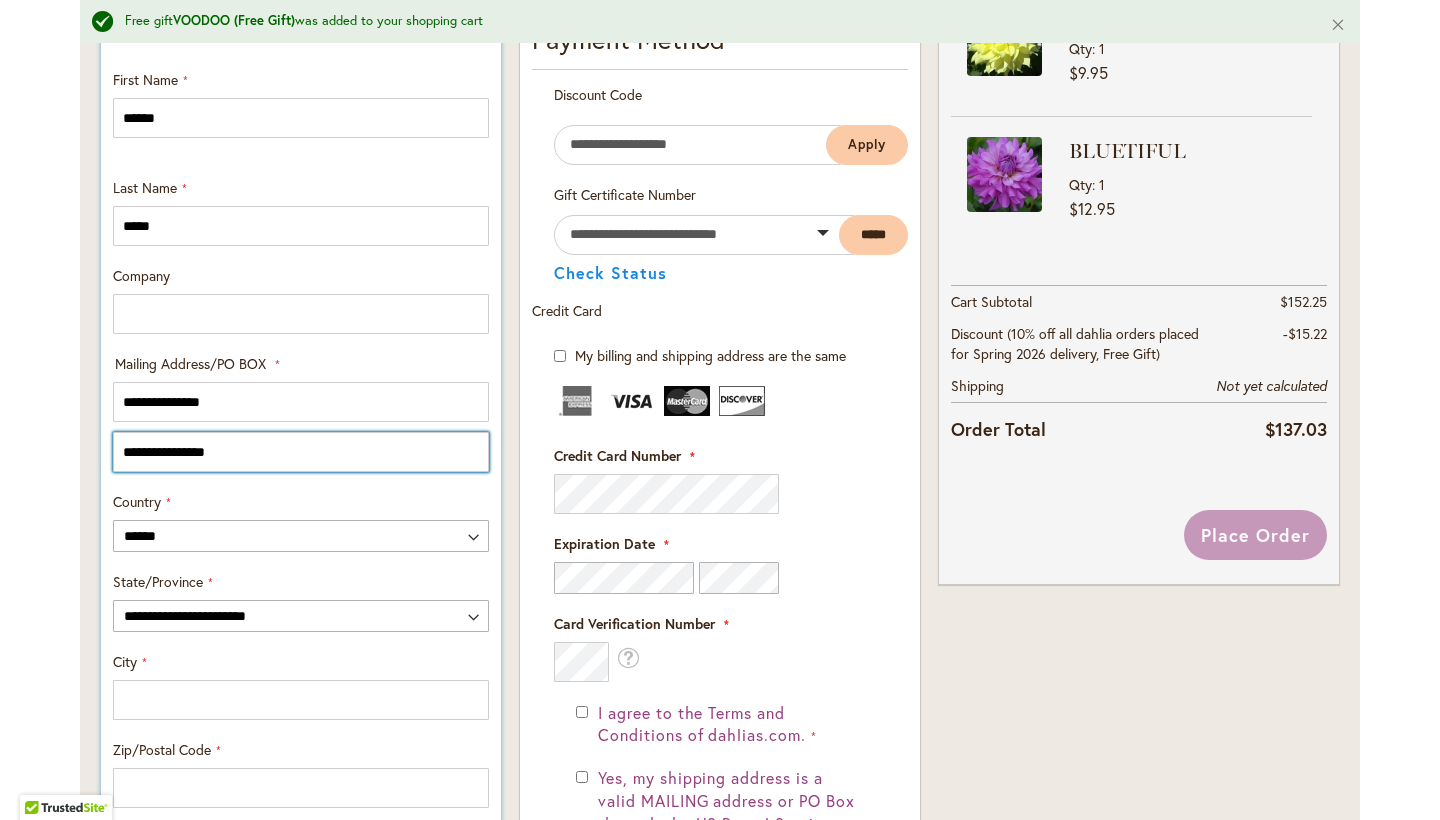 click on "**********" at bounding box center [301, 452] 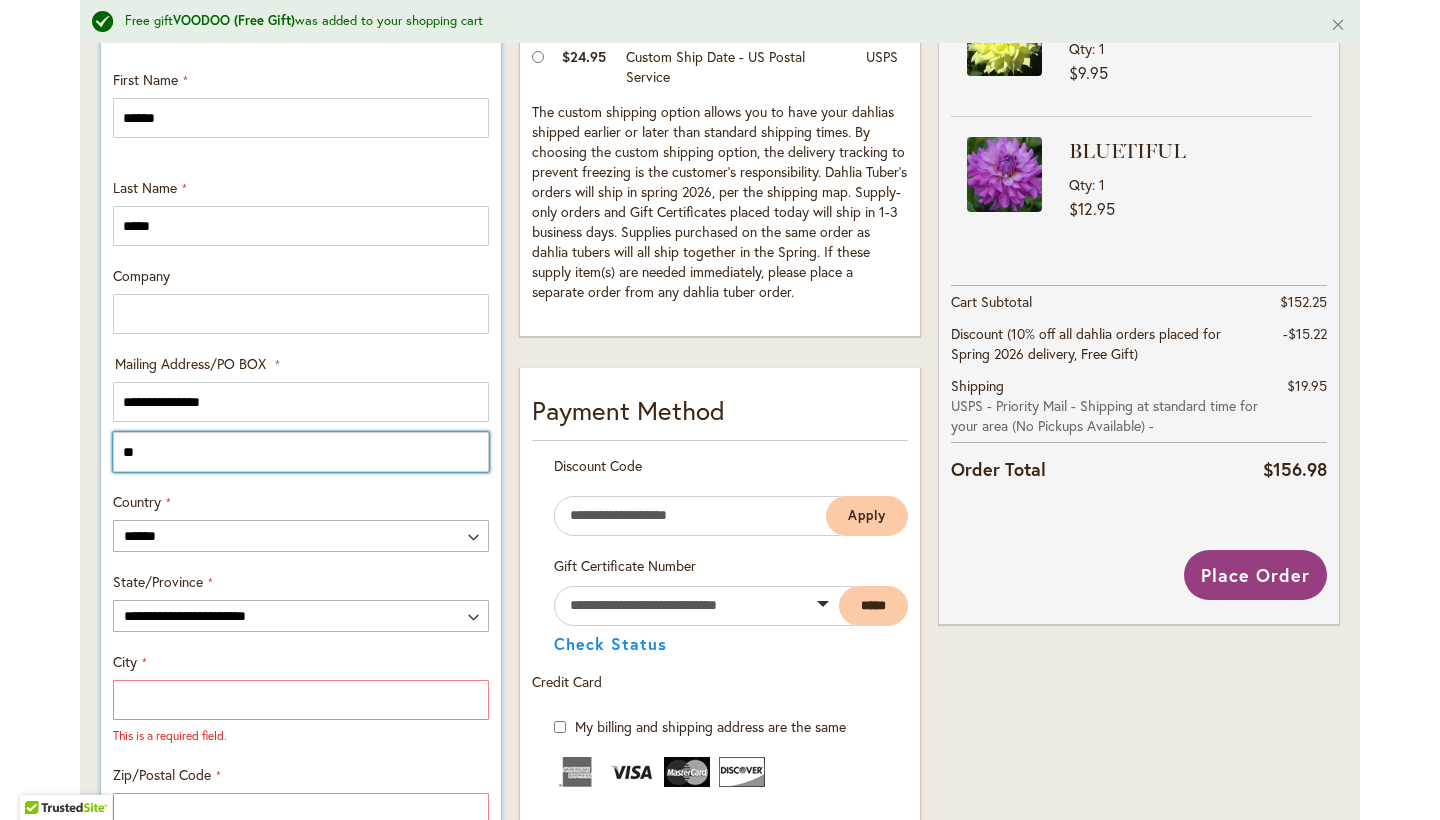 type on "*" 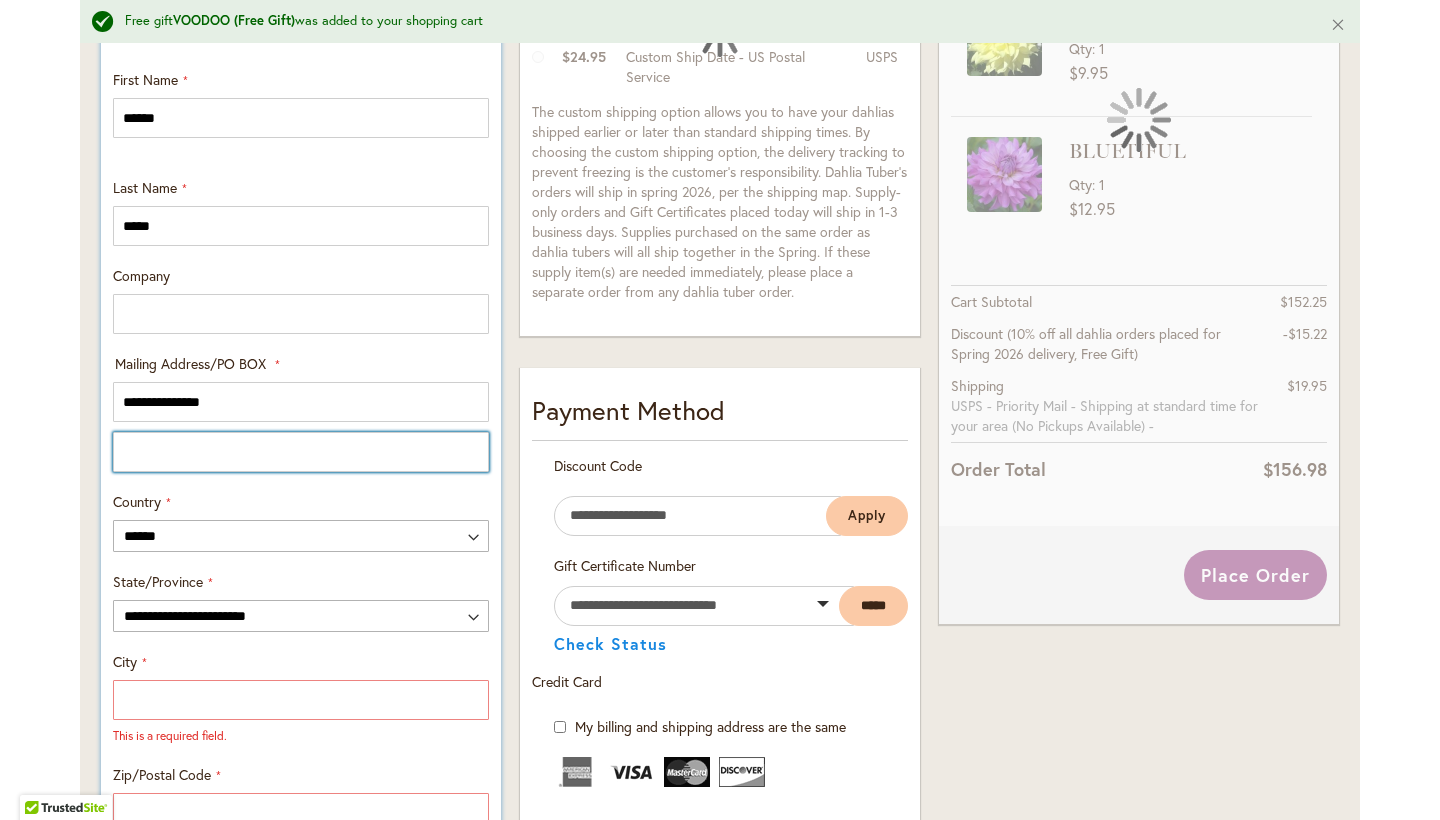 type 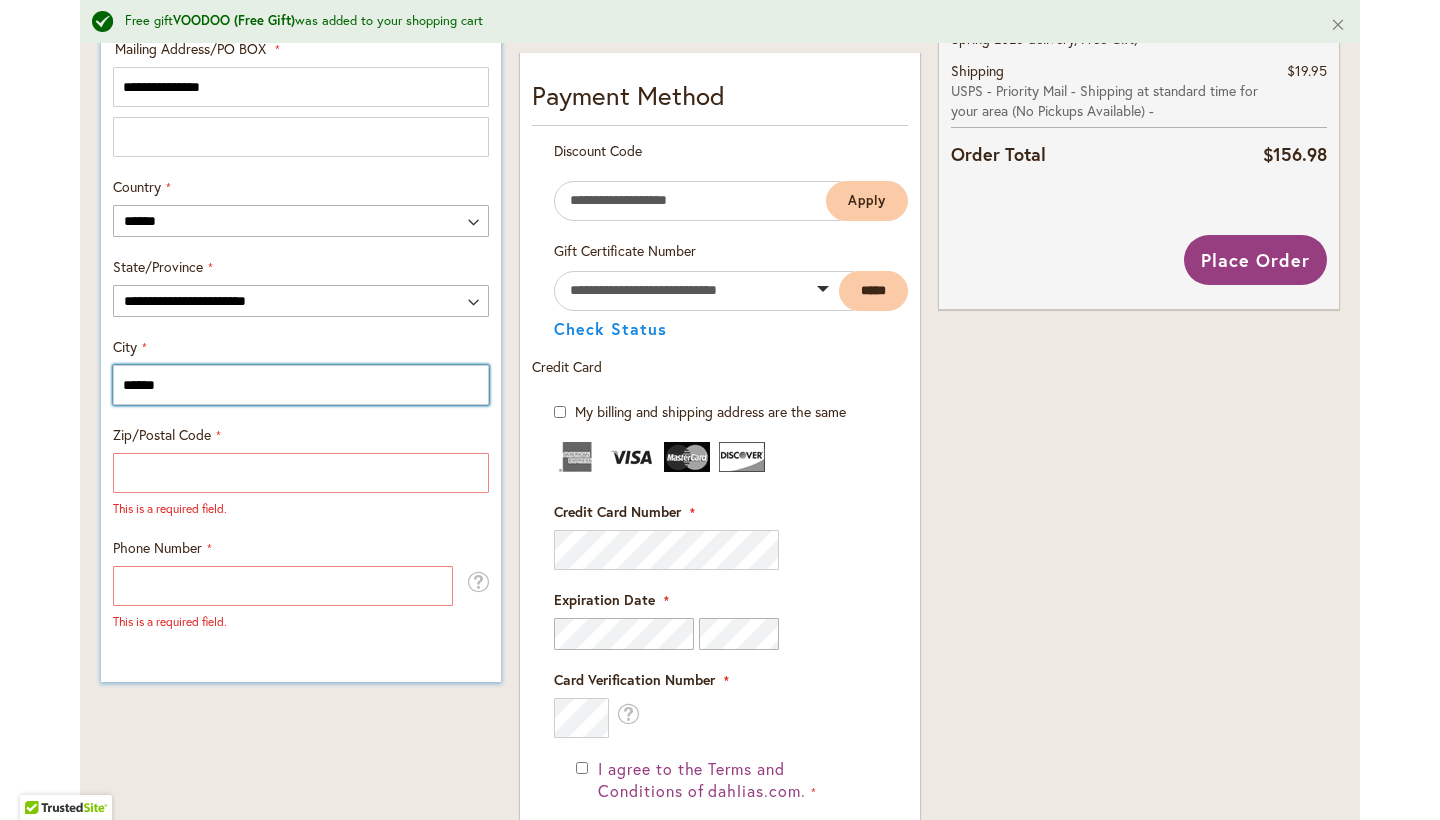 scroll, scrollTop: 1072, scrollLeft: 0, axis: vertical 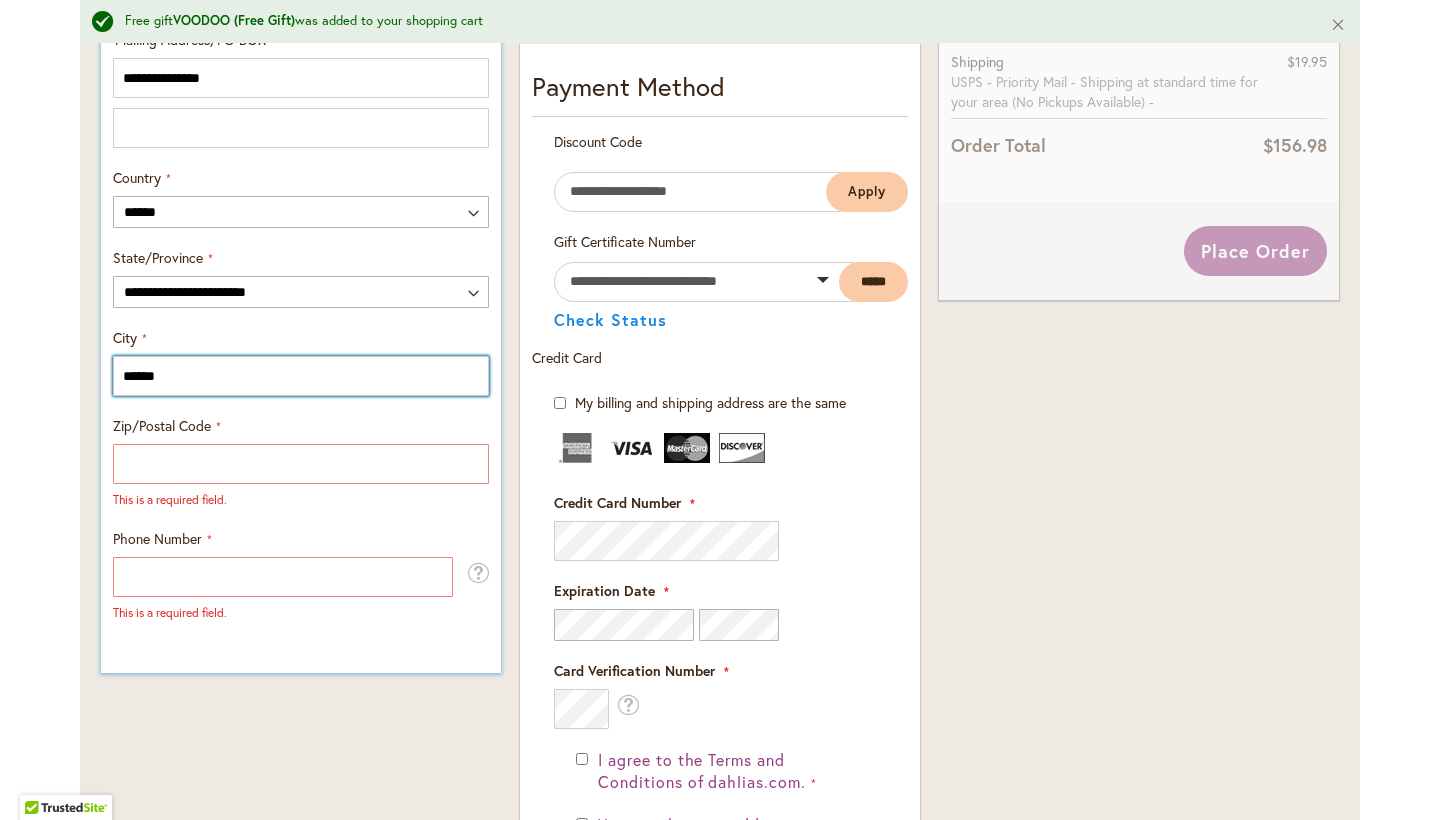 type on "******" 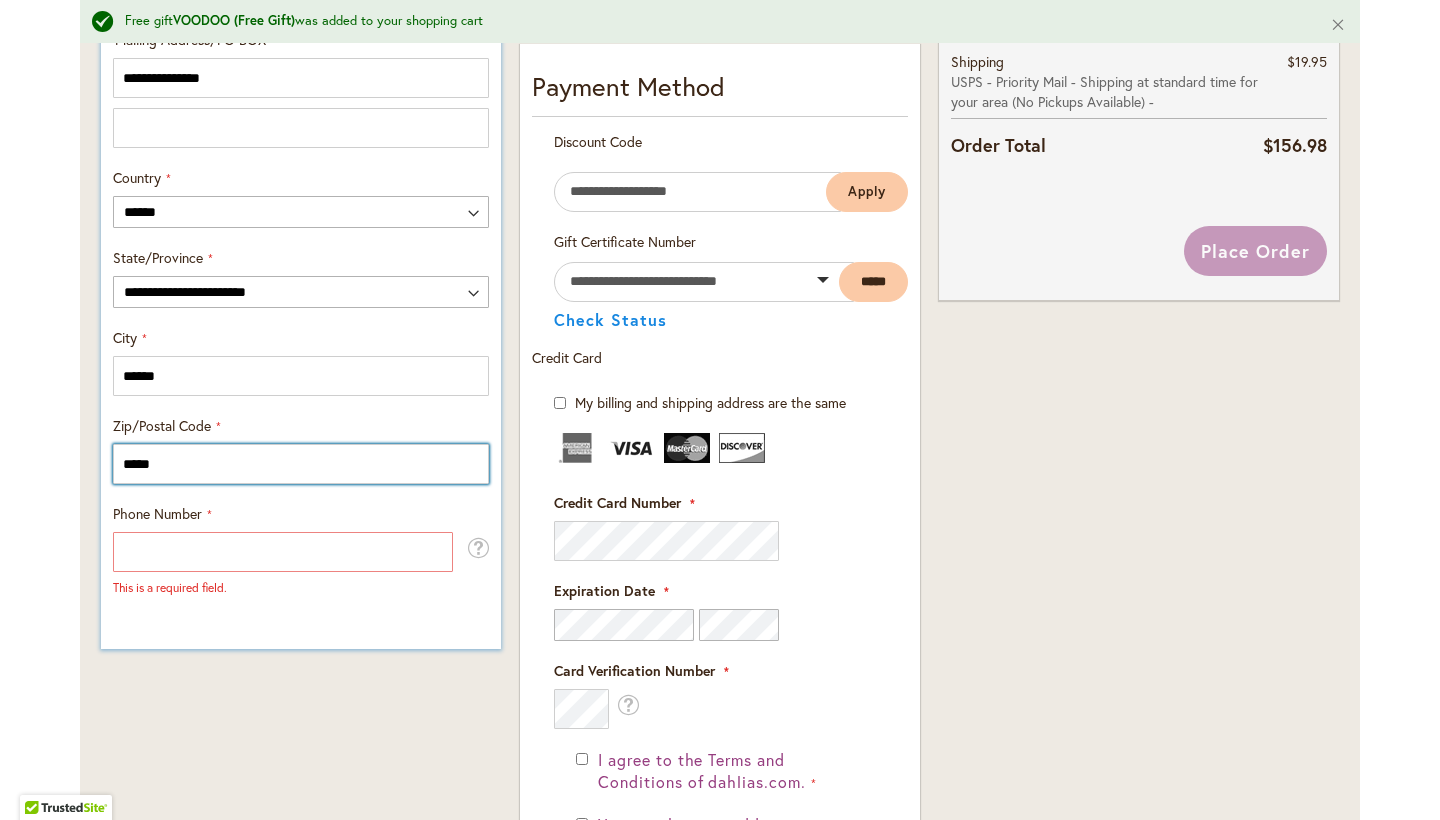 type on "*****" 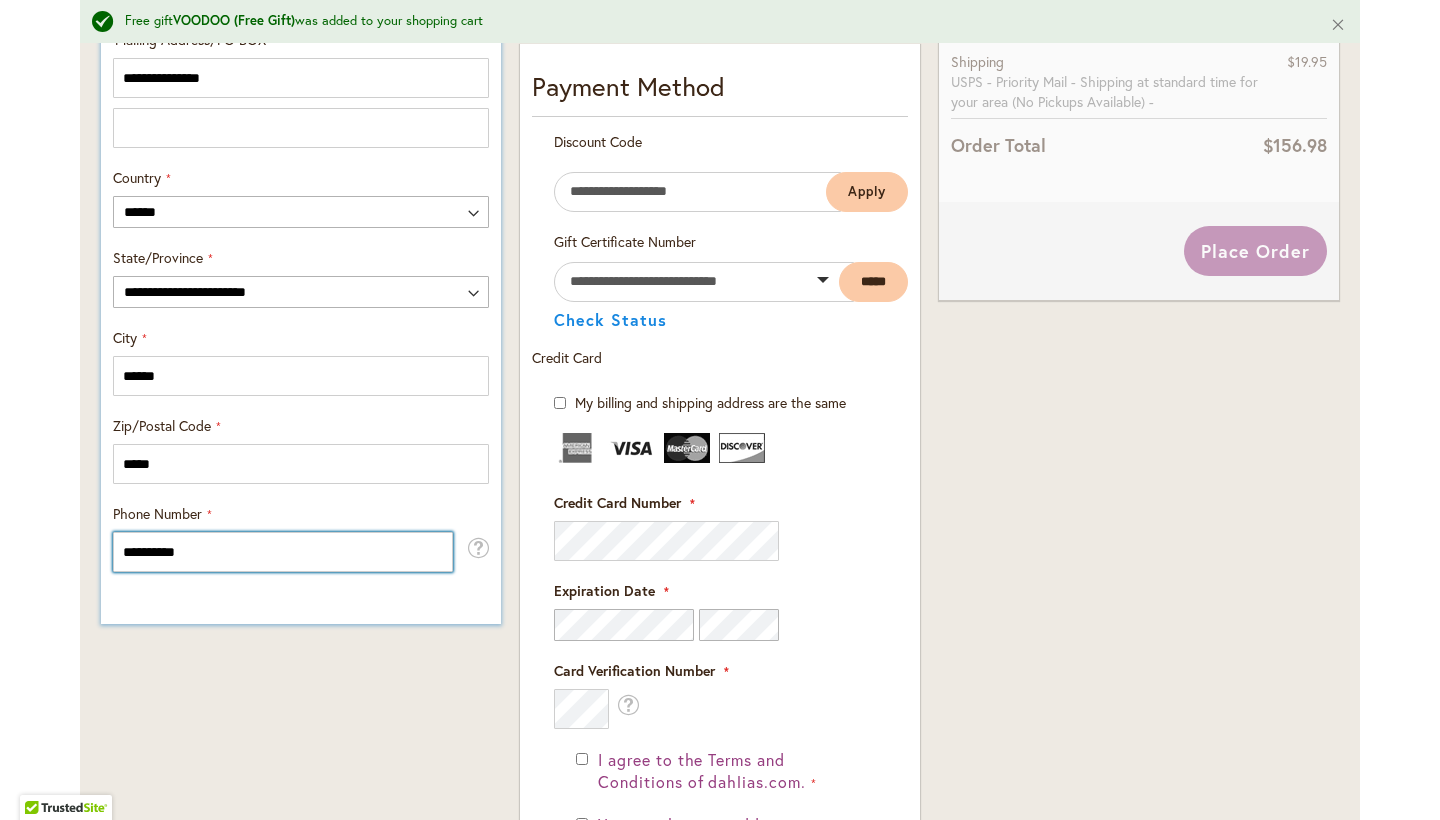 type on "**********" 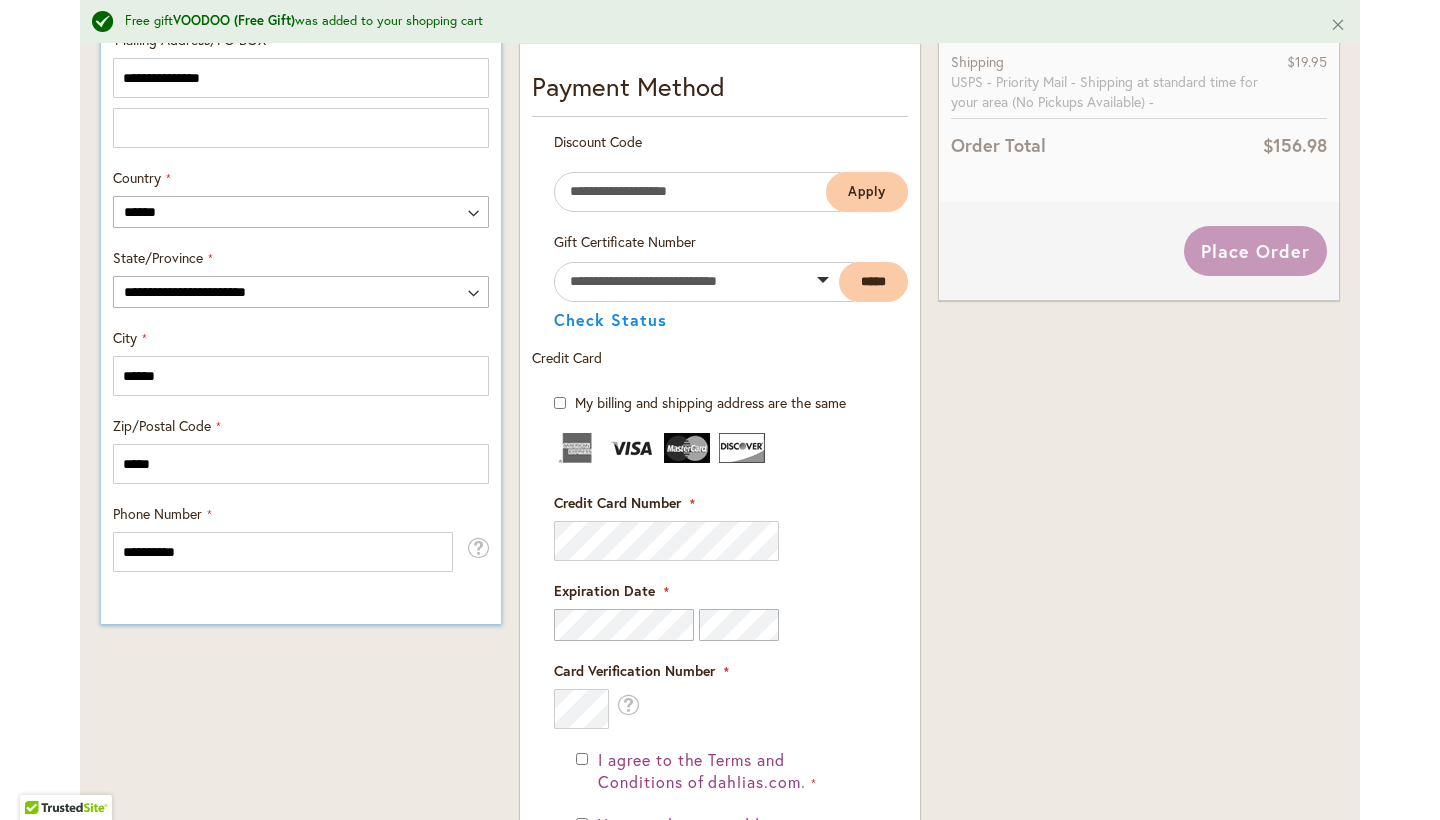 click on "**********" at bounding box center (301, 7) 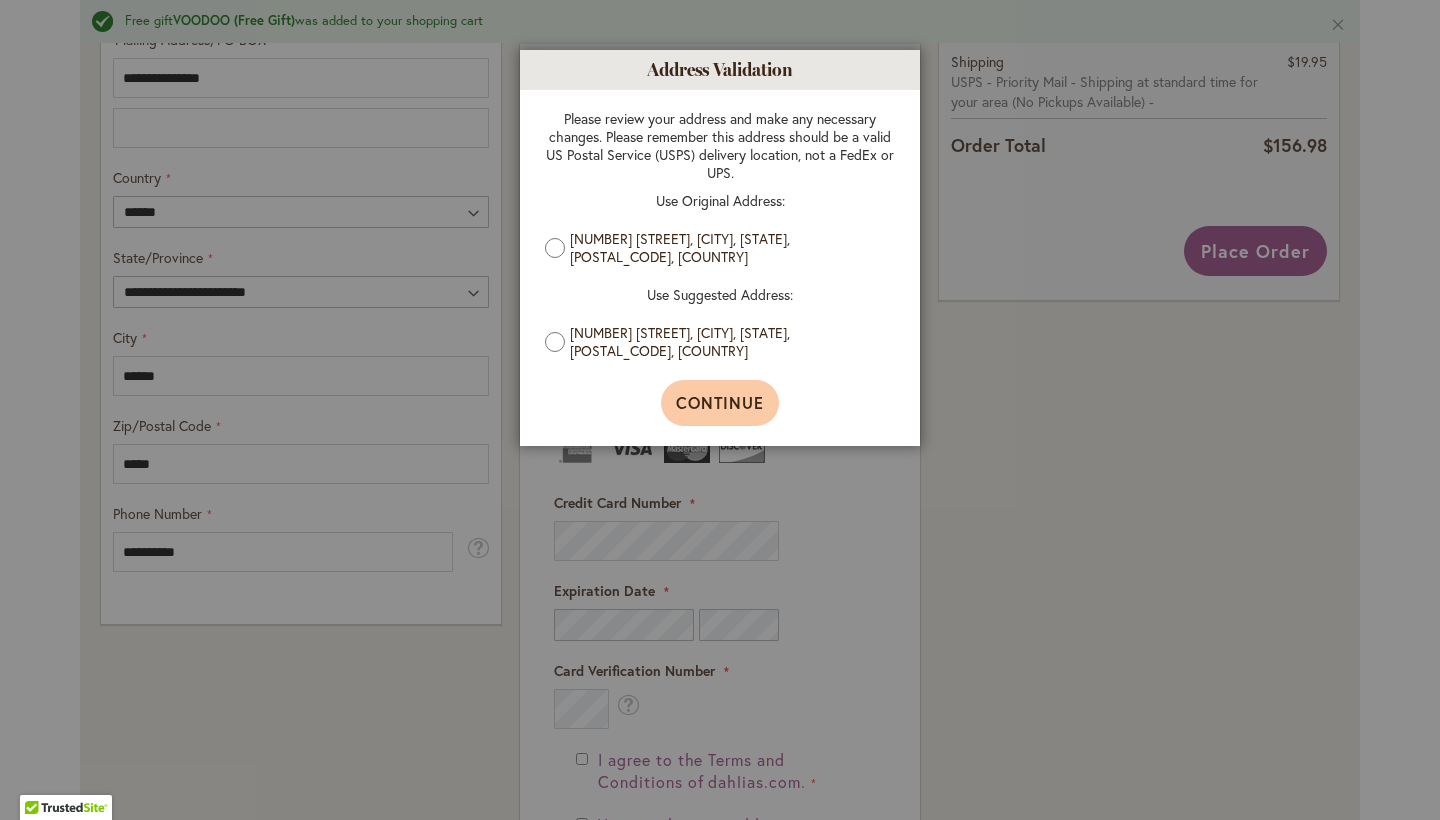 click on "Continue" at bounding box center (720, 402) 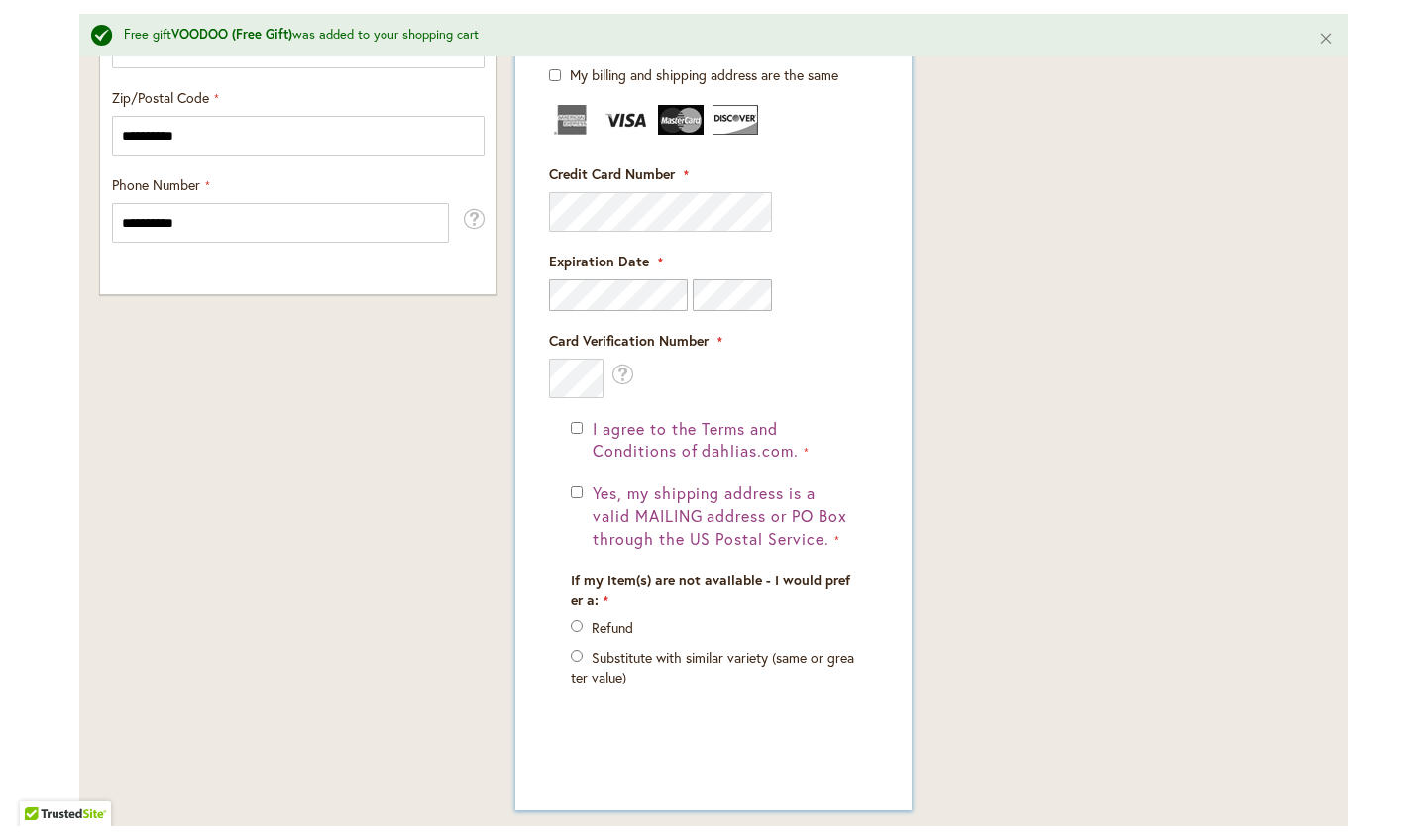 scroll, scrollTop: 1408, scrollLeft: 0, axis: vertical 